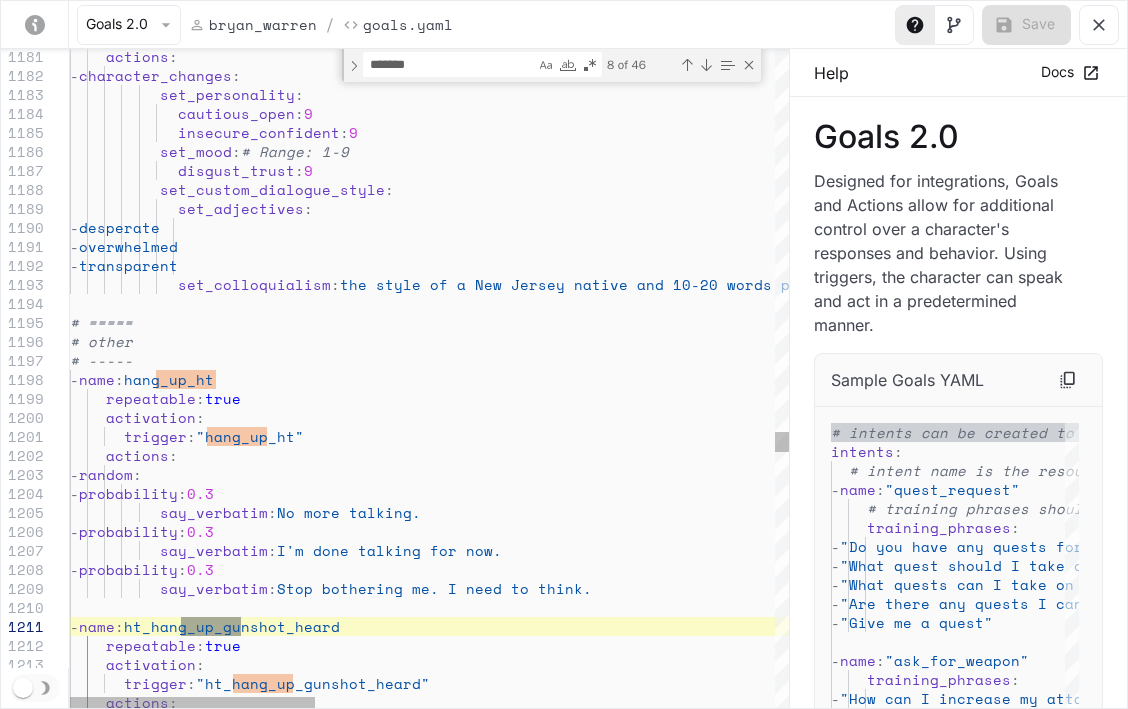 scroll, scrollTop: 2100, scrollLeft: 0, axis: vertical 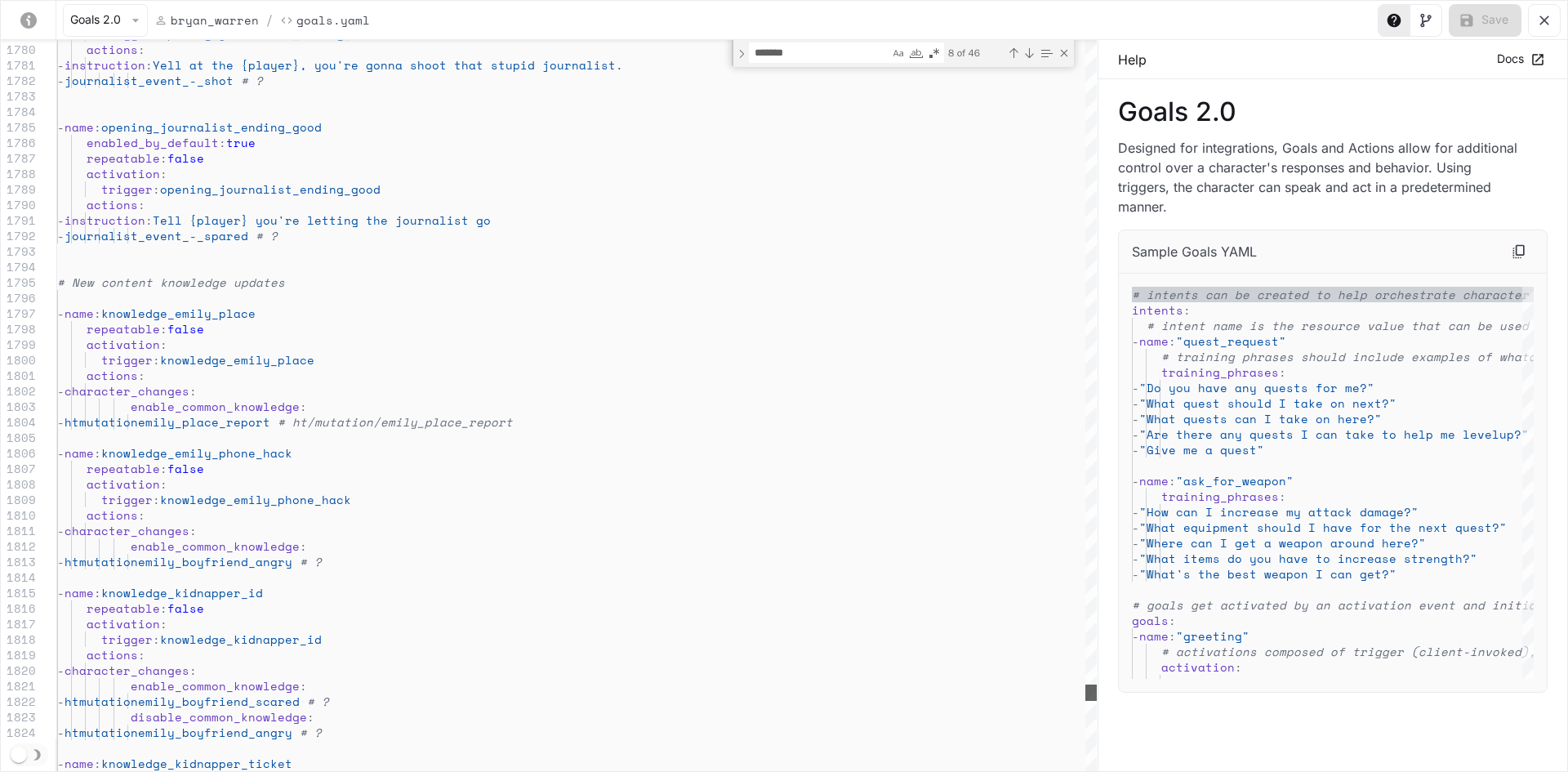 click at bounding box center [1091, 693] 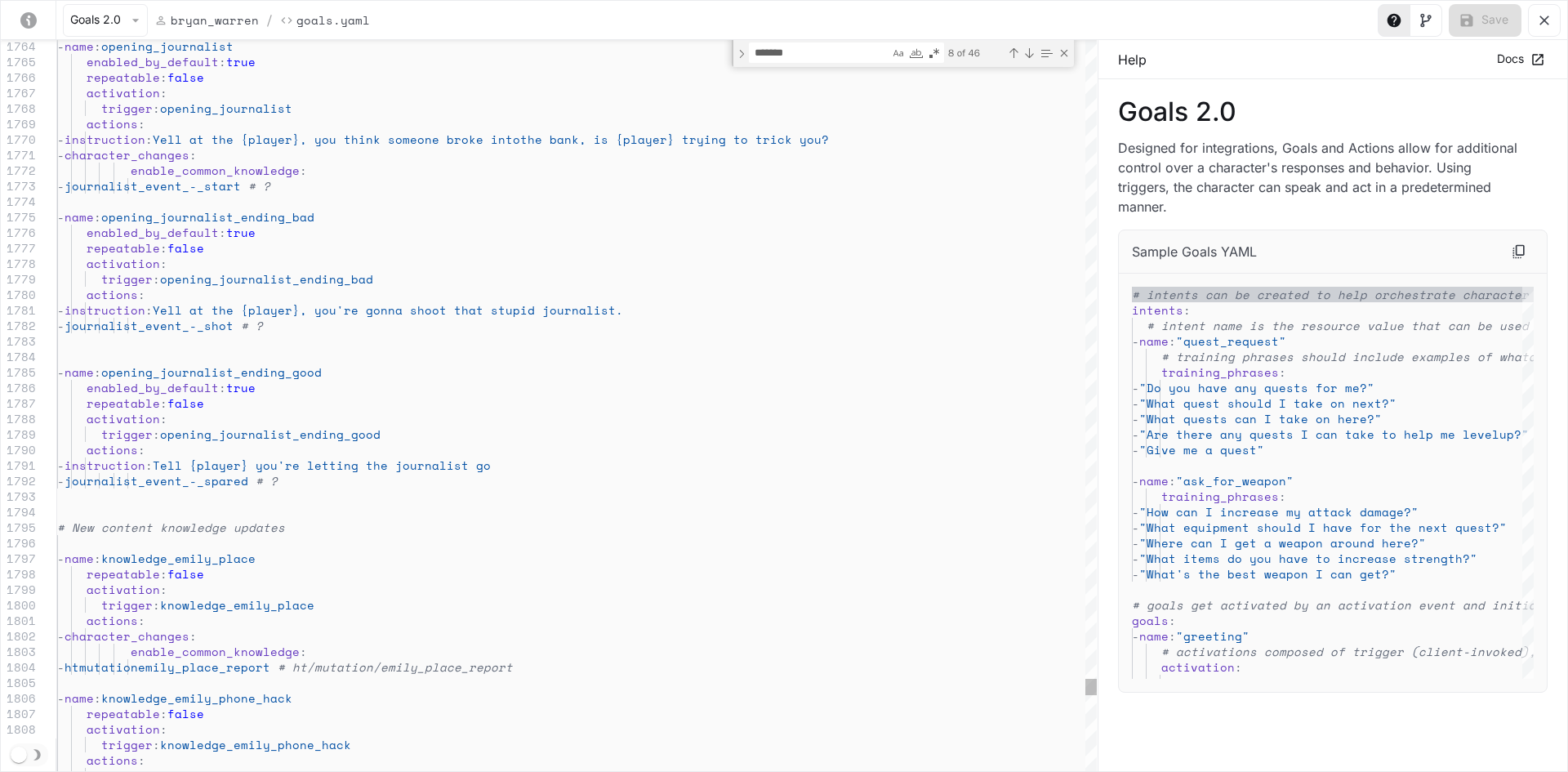 scroll, scrollTop: 0, scrollLeft: 0, axis: both 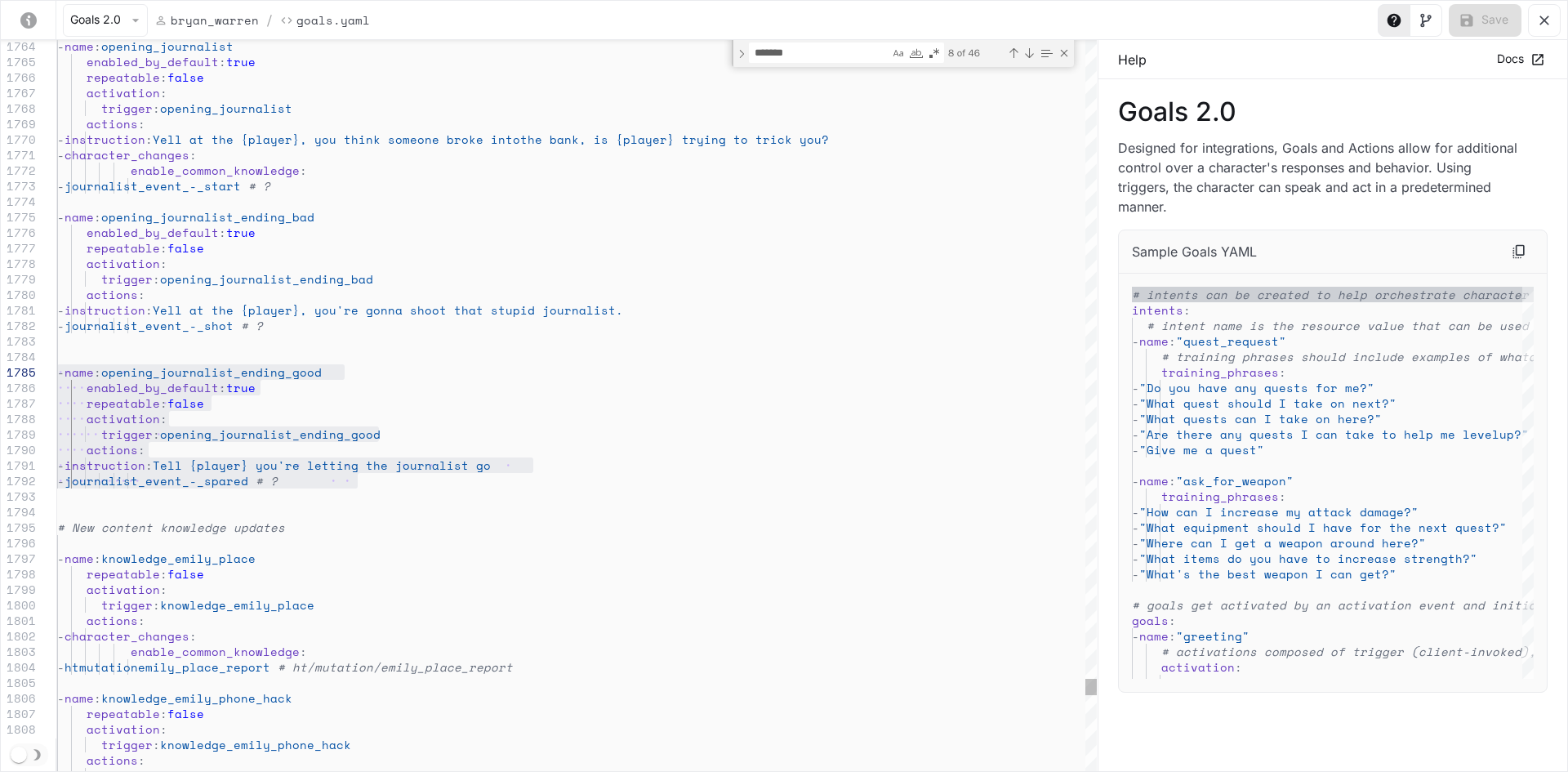drag, startPoint x: 380, startPoint y: 486, endPoint x: -53, endPoint y: 367, distance: 449.05456 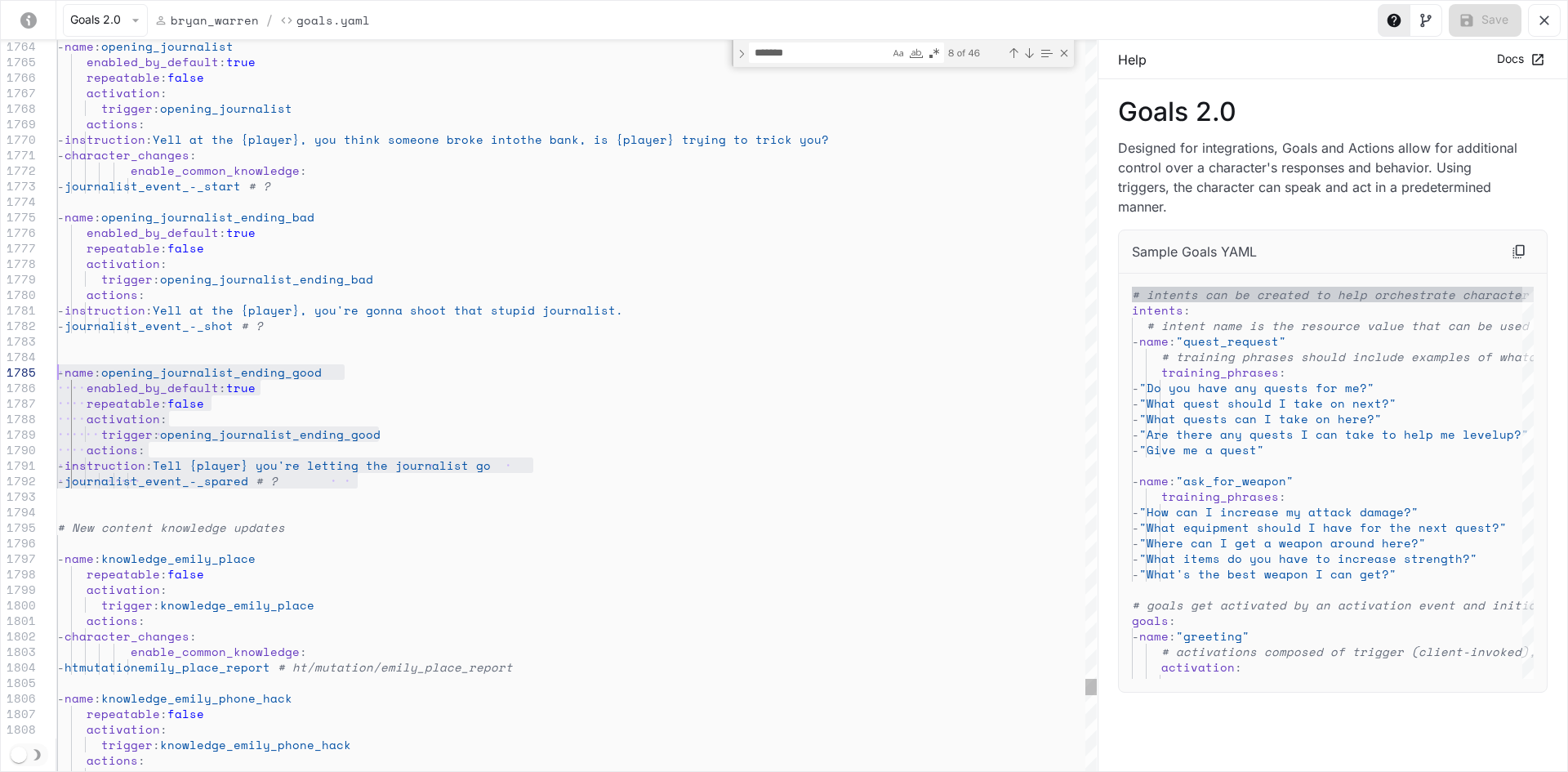 click on "trigger :  opening_journalist_ending_bad      actions :       -  instruction :  Yell at the {player}, you're gonna shoot that stup id journalist.             -  journalist_event_-_shot   # ?   -  name :  opening_journalist_ending_good      enabled_by_default :  true      repeatable :  false      activation :        trigger :  opening_journalist_ending_good      actions :       -  instruction :  Tell {player} you're letting the journalist go             -  journalist_event_-_spared   # ? # New content knowledge updates   -  name :  knowledge_emily_place      repeatable :  false      activation :        trigger :  knowledge_emily_place      actions :       -  character_changes :            enable_common_knowledge :             -  htmutationemily_place_report   # ht/mutation/emily_place_report   -  name :  knowledge_emily_phone_hack      :" at bounding box center [577, -11663] 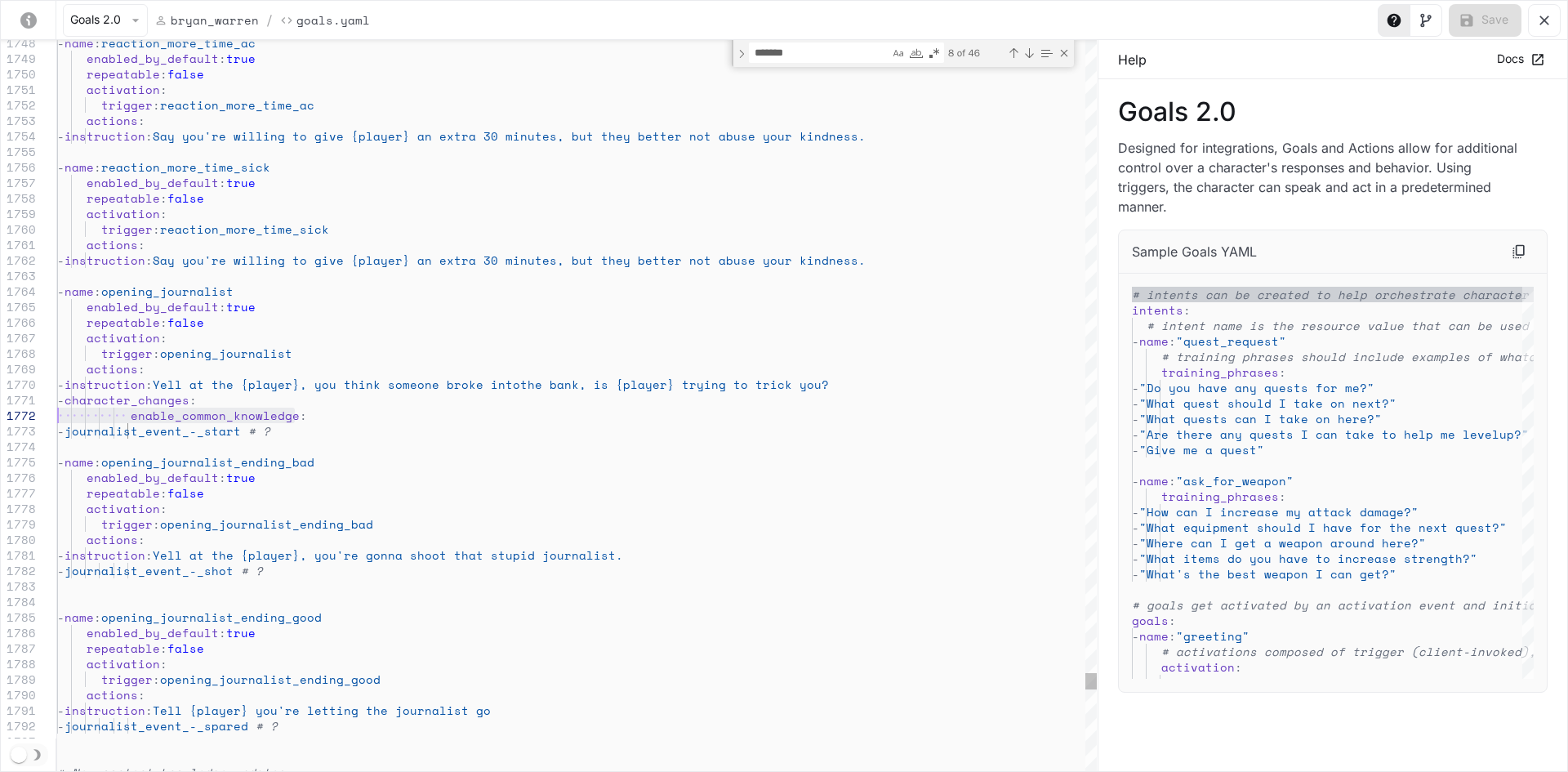 drag, startPoint x: 313, startPoint y: 413, endPoint x: -12, endPoint y: 413, distance: 325 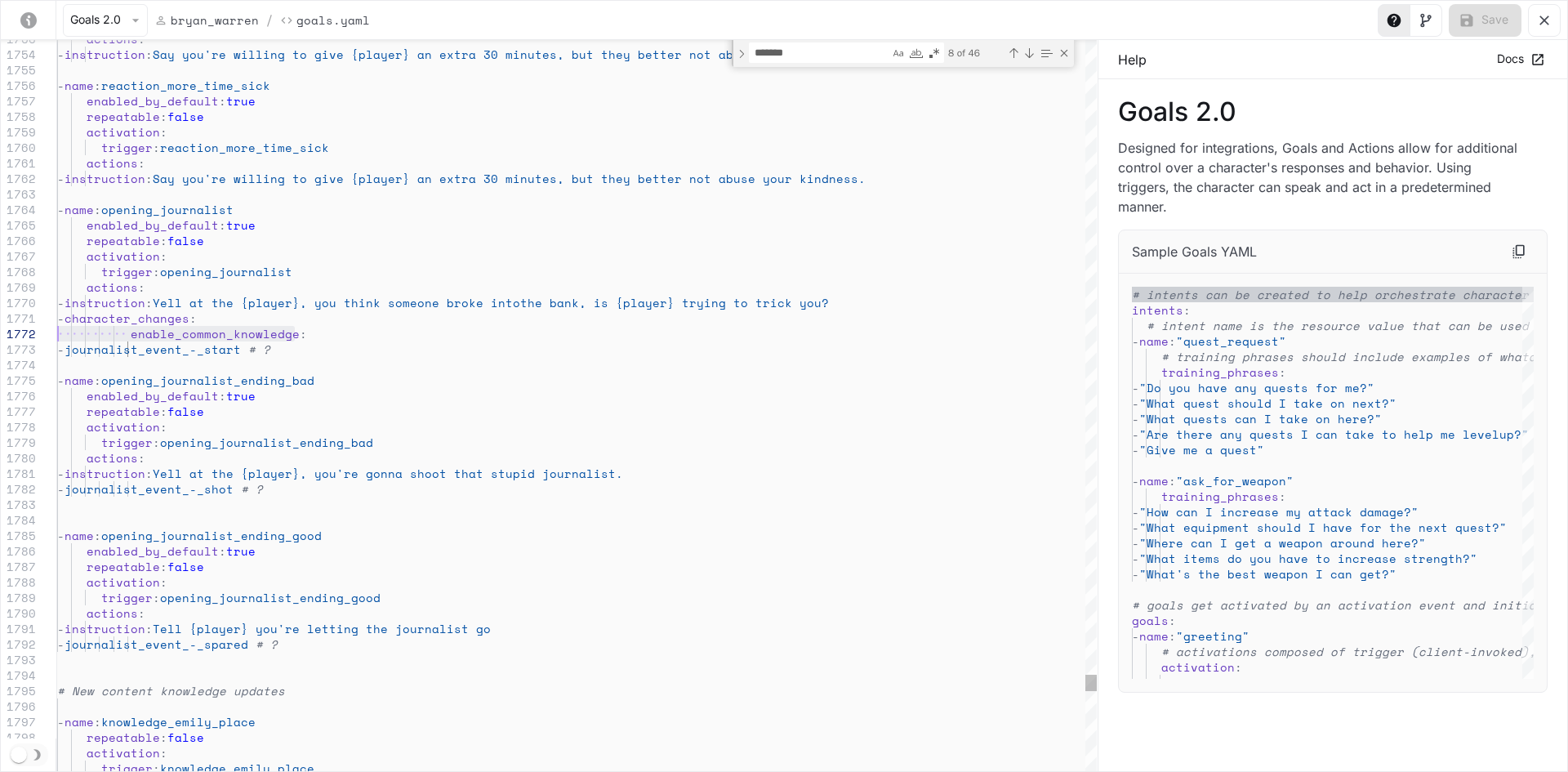 click on "trigger :  opening_journalist_ending_bad      actions :       -  instruction :  Yell at the {player}, you're gonna shoot that stup id journalist.             -  journalist_event_-_shot   # ?   -  name :  opening_journalist_ending_good      enabled_by_default :  true      repeatable :  false      activation :        trigger :  opening_journalist_ending_good      actions :       -  instruction :  Tell {player} you're letting the journalist go             -  journalist_event_-_spared   # ? # New content knowledge updates      repeatable :  false      activation :   -  name :  opening_journalist_ending_bad      enabled_by_default :  true            enable_common_knowledge :             -  journalist_event_-_start   # ?      actions :       -  instruction :  Yell at the {player}, you think someone broke into       -  character_changes" at bounding box center (577, -11499) 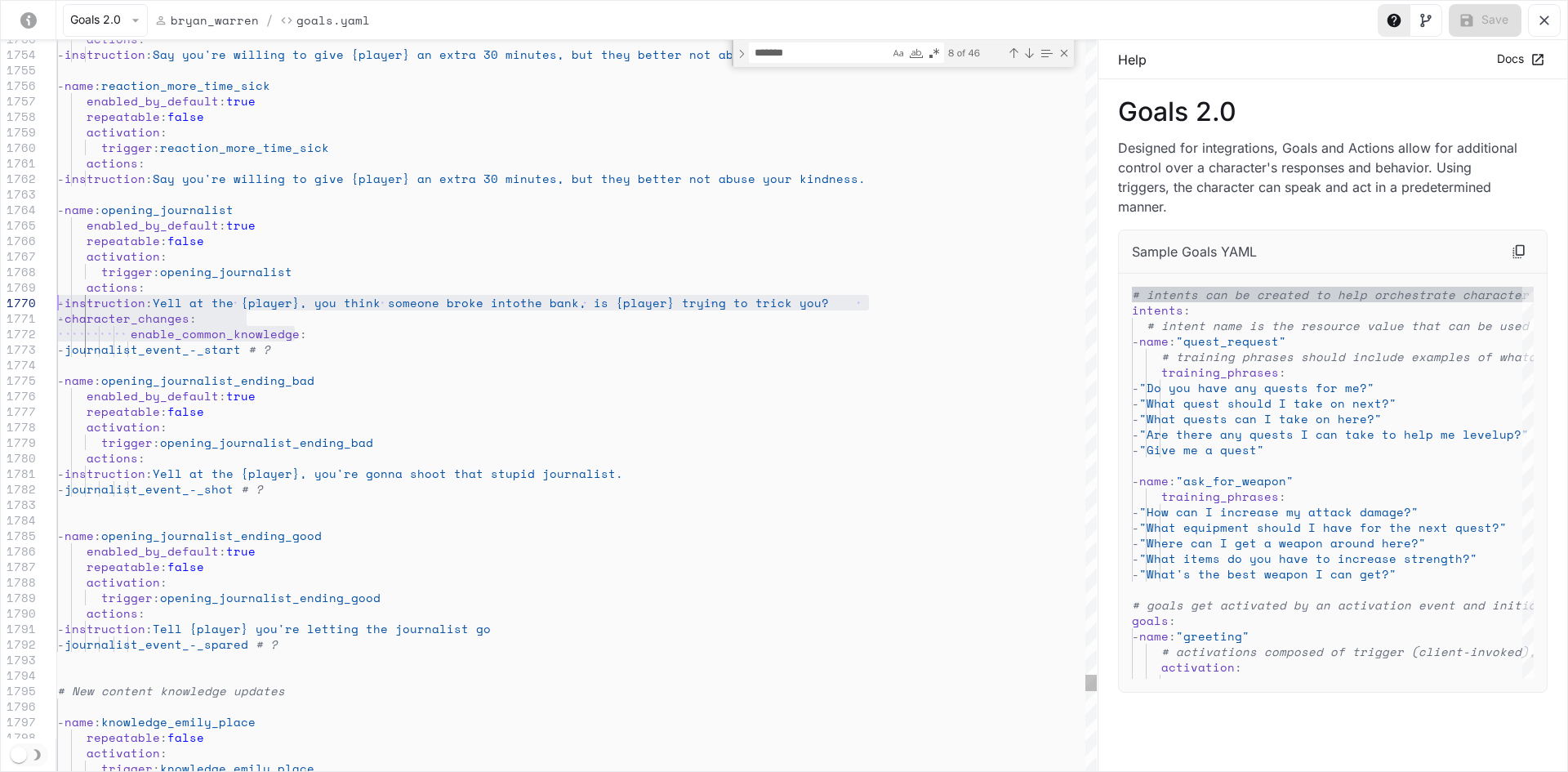 drag, startPoint x: 322, startPoint y: 335, endPoint x: 15, endPoint y: 305, distance: 308.4623 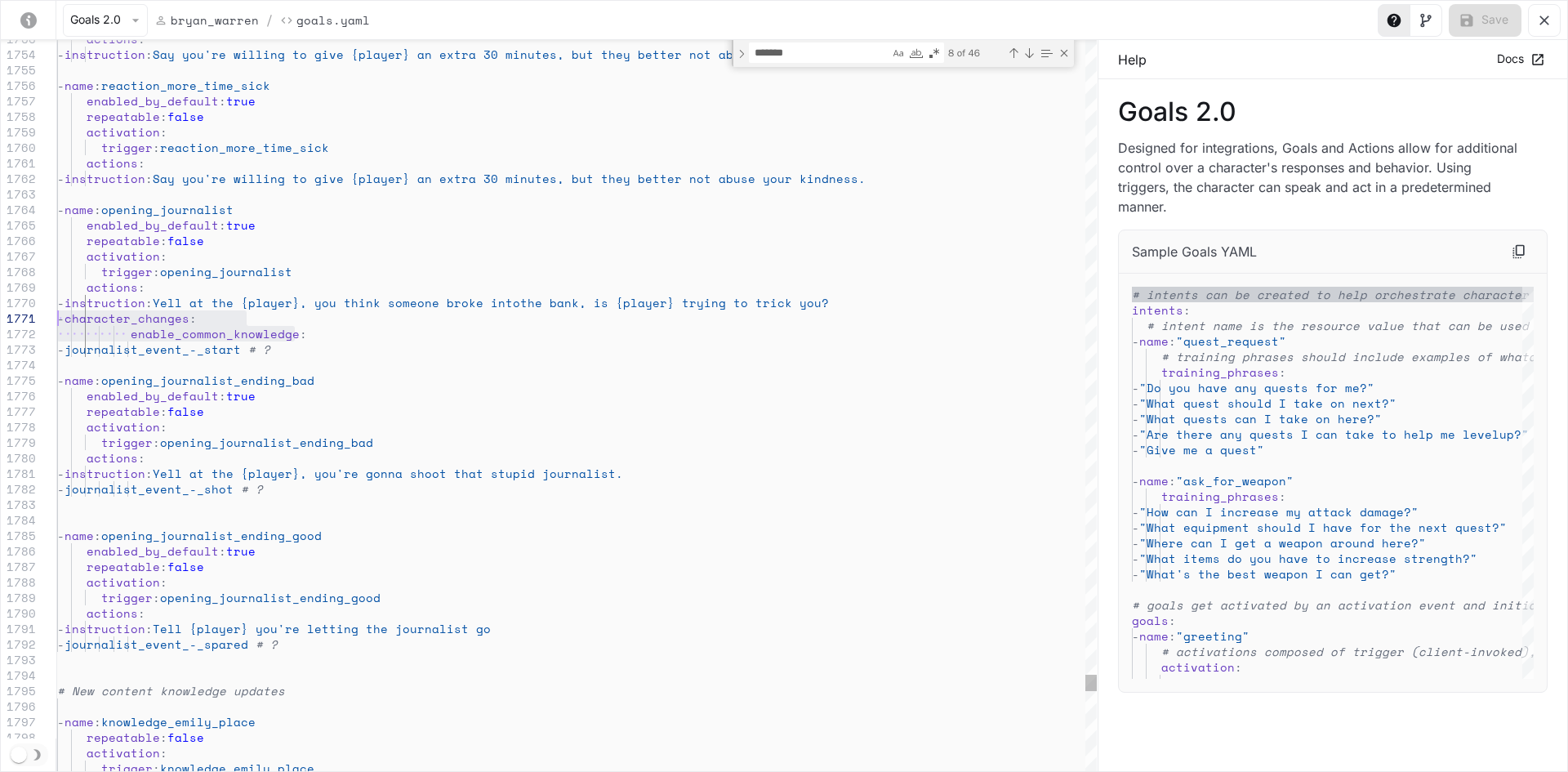 drag, startPoint x: 307, startPoint y: 334, endPoint x: -33, endPoint y: 321, distance: 340.24844 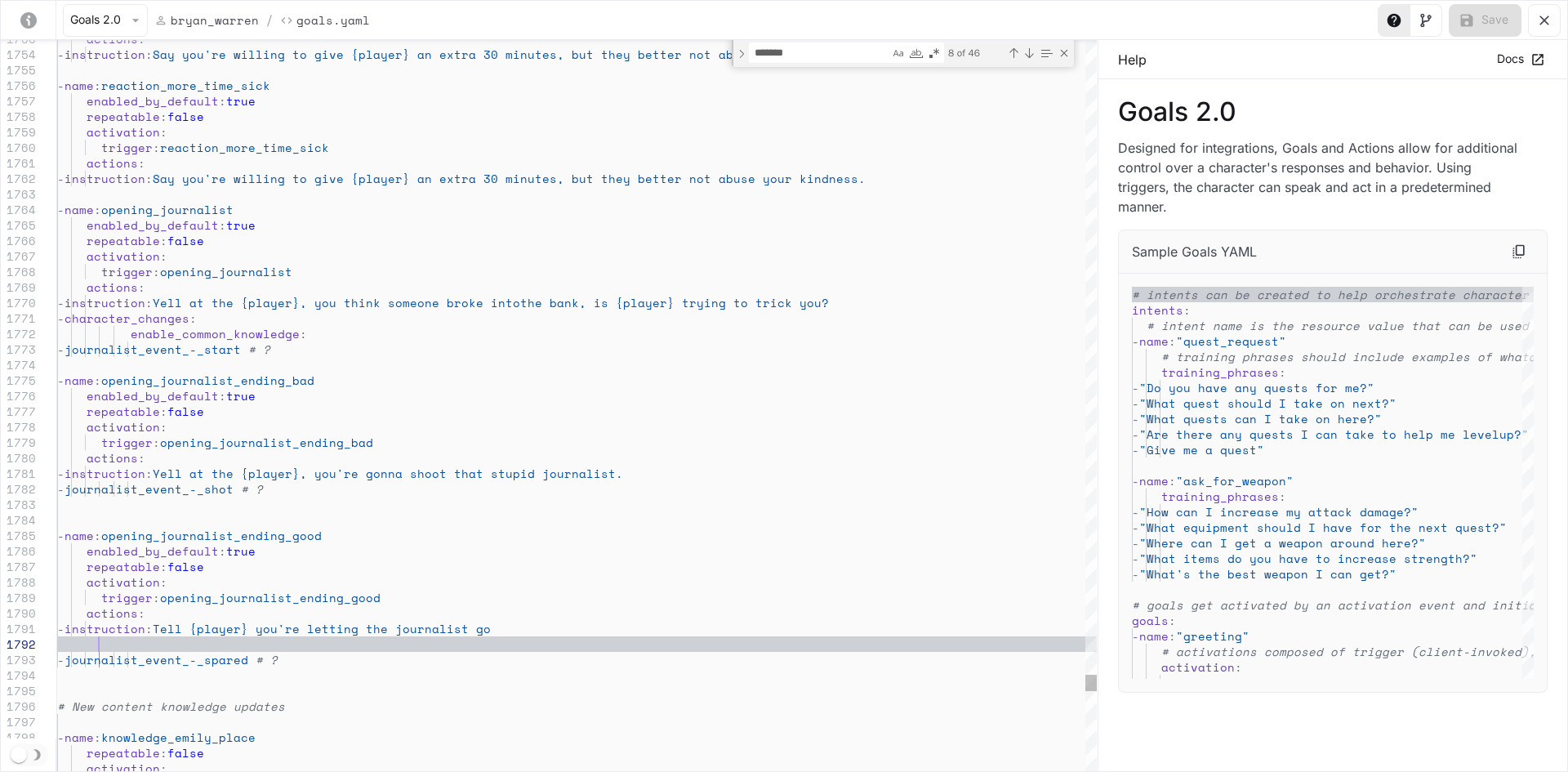 scroll, scrollTop: 15, scrollLeft: 41, axis: both 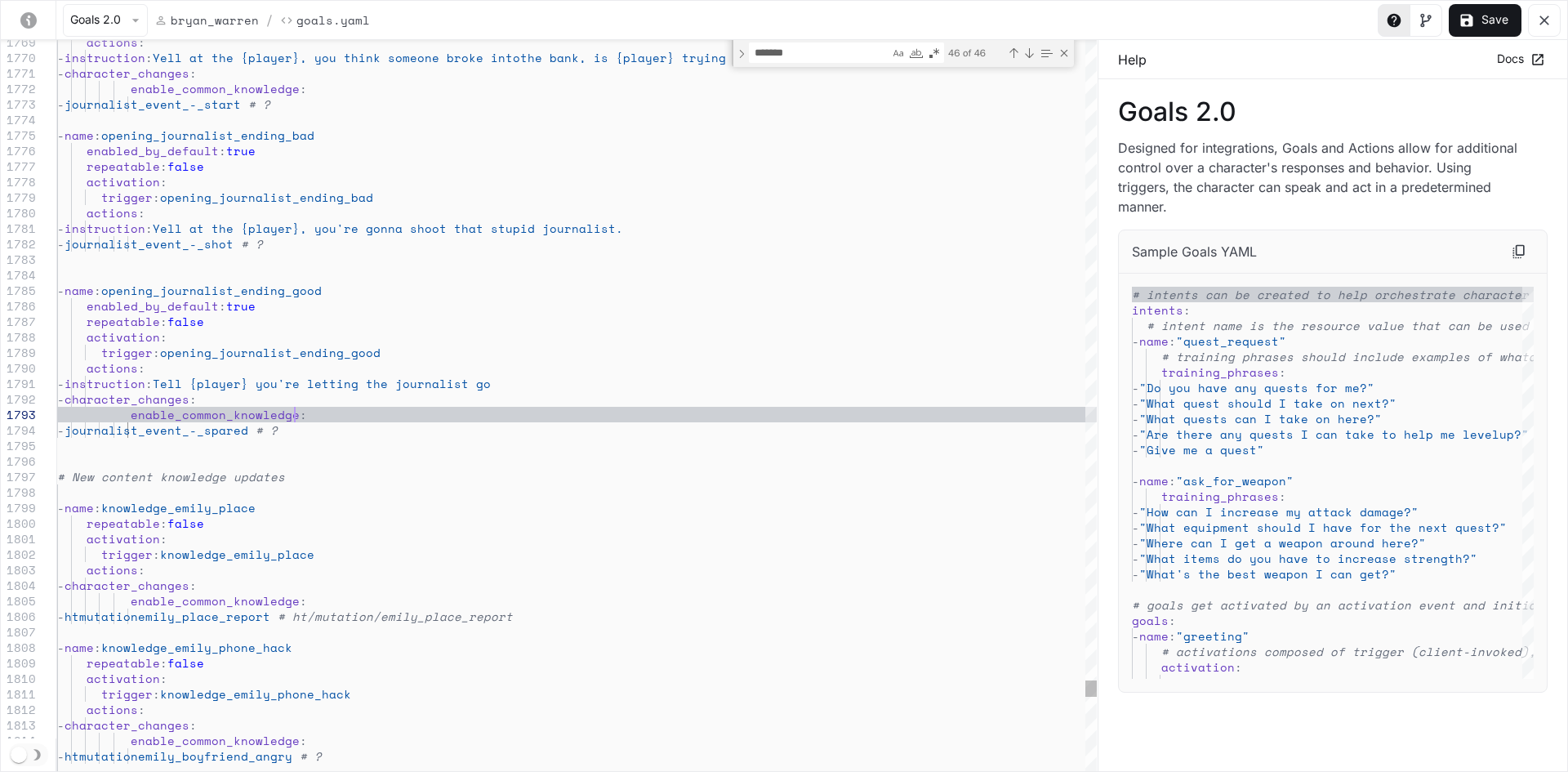 click on "trigger :  opening_journalist_ending_bad      actions :       -  instruction :  Yell at the {player}, you're gonna shoot that stup id journalist.             -  journalist_event_-_shot   # ?   -  name :  opening_journalist_ending_good      enabled_by_default :  true      repeatable :  false      activation :        trigger :  opening_journalist_ending_good      actions :       -  instruction :  Tell {player} you're letting the journalist go             -  journalist_event_-_spared   # ? # New content knowledge updates      repeatable :  false      activation :   -  name :  opening_journalist_ending_bad      enabled_by_default :  true            enable_common_knowledge :             -  journalist_event_-_start   # ?      actions :       -  instruction :  Yell at the {player}, you think someone broke into       -  character_changes" at bounding box center (577, -11729) 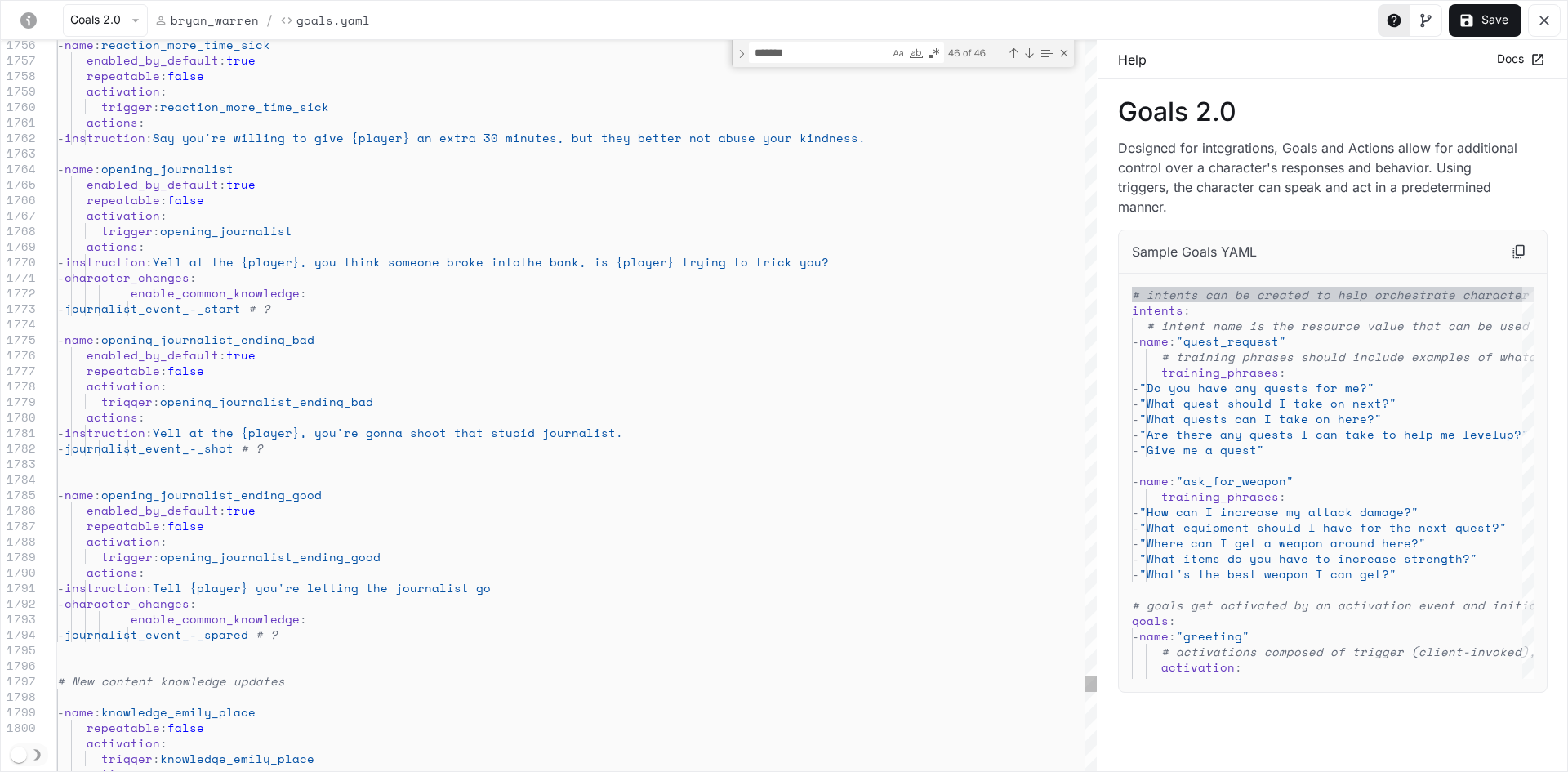 click on "trigger :  opening_journalist_ending_bad      actions :       -  instruction :  Yell at the {player}, you're gonna shoot that stup id journalist.             -  journalist_event_-_shot   # ?   -  name :  opening_journalist_ending_good      enabled_by_default :  true      repeatable :  false      activation :        trigger :  opening_journalist_ending_good      actions :       -  instruction :  Tell {player} you're letting the journalist go             -  journalist_event_-_spared   # ? # New content knowledge updates      repeatable :  false      activation :   -  name :  opening_journalist_ending_bad      enabled_by_default :  true            enable_common_knowledge :             -  journalist_event_-_start   # ?      actions :       -  instruction :  Yell at the {player}, you think someone broke into       -  character_changes" at bounding box center [577, -11524] 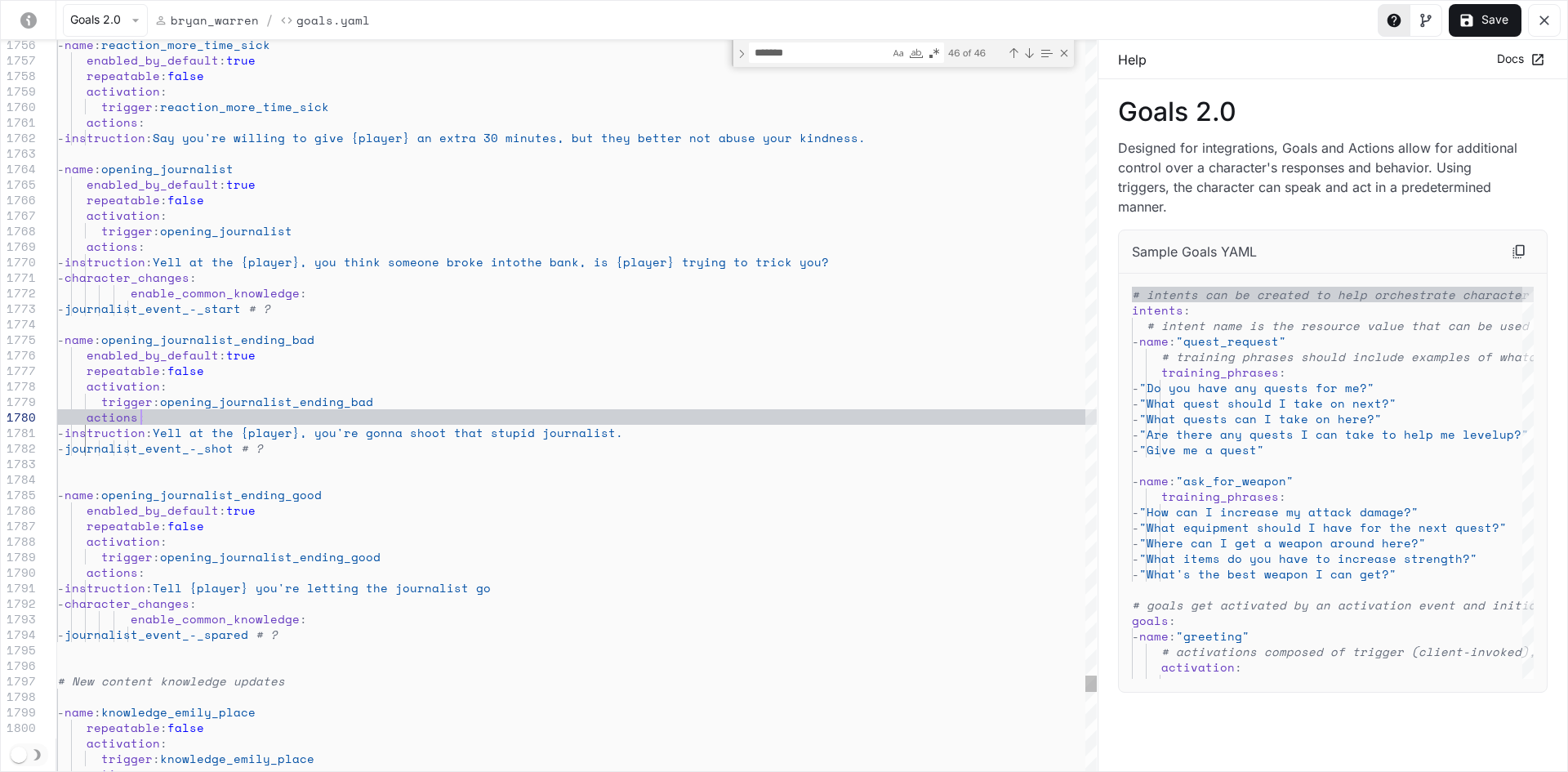 click on "trigger :  opening_journalist_ending_bad      actions :       -  instruction :  Yell at the {player}, you're gonna shoot that stup id journalist.             -  journalist_event_-_shot   # ?   -  name :  opening_journalist_ending_good      enabled_by_default :  true      repeatable :  false      activation :        trigger :  opening_journalist_ending_good      actions :       -  instruction :  Tell {player} you're letting the journalist go             -  journalist_event_-_spared   # ? # New content knowledge updates      repeatable :  false      activation :   -  name :  opening_journalist_ending_bad      enabled_by_default :  true            enable_common_knowledge :             -  journalist_event_-_start   # ?      actions :       -  instruction :  Yell at the {player}, you think someone broke into       -  character_changes" at bounding box center (577, -11524) 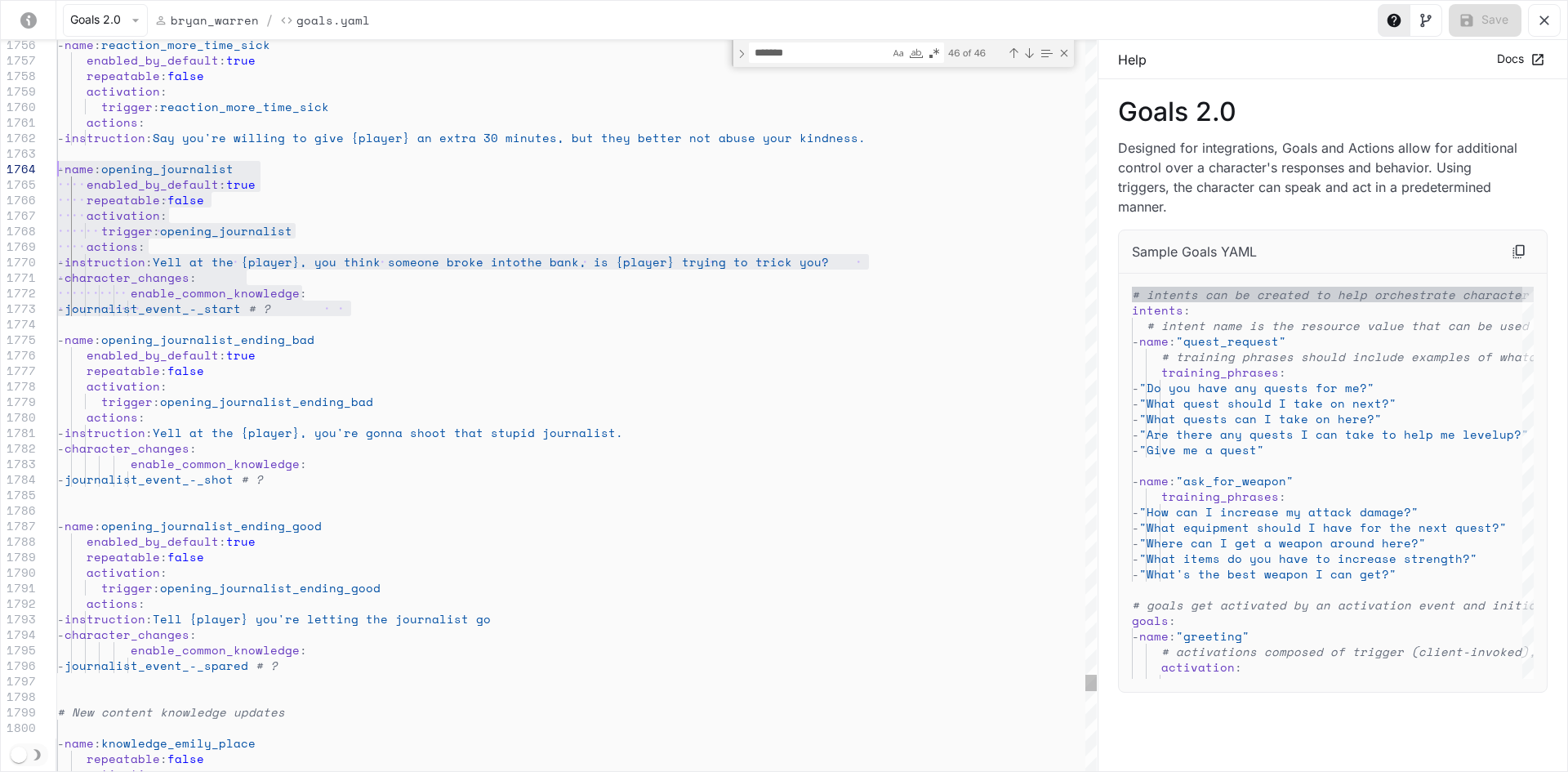 drag, startPoint x: 390, startPoint y: 304, endPoint x: 11, endPoint y: 173, distance: 401.00125 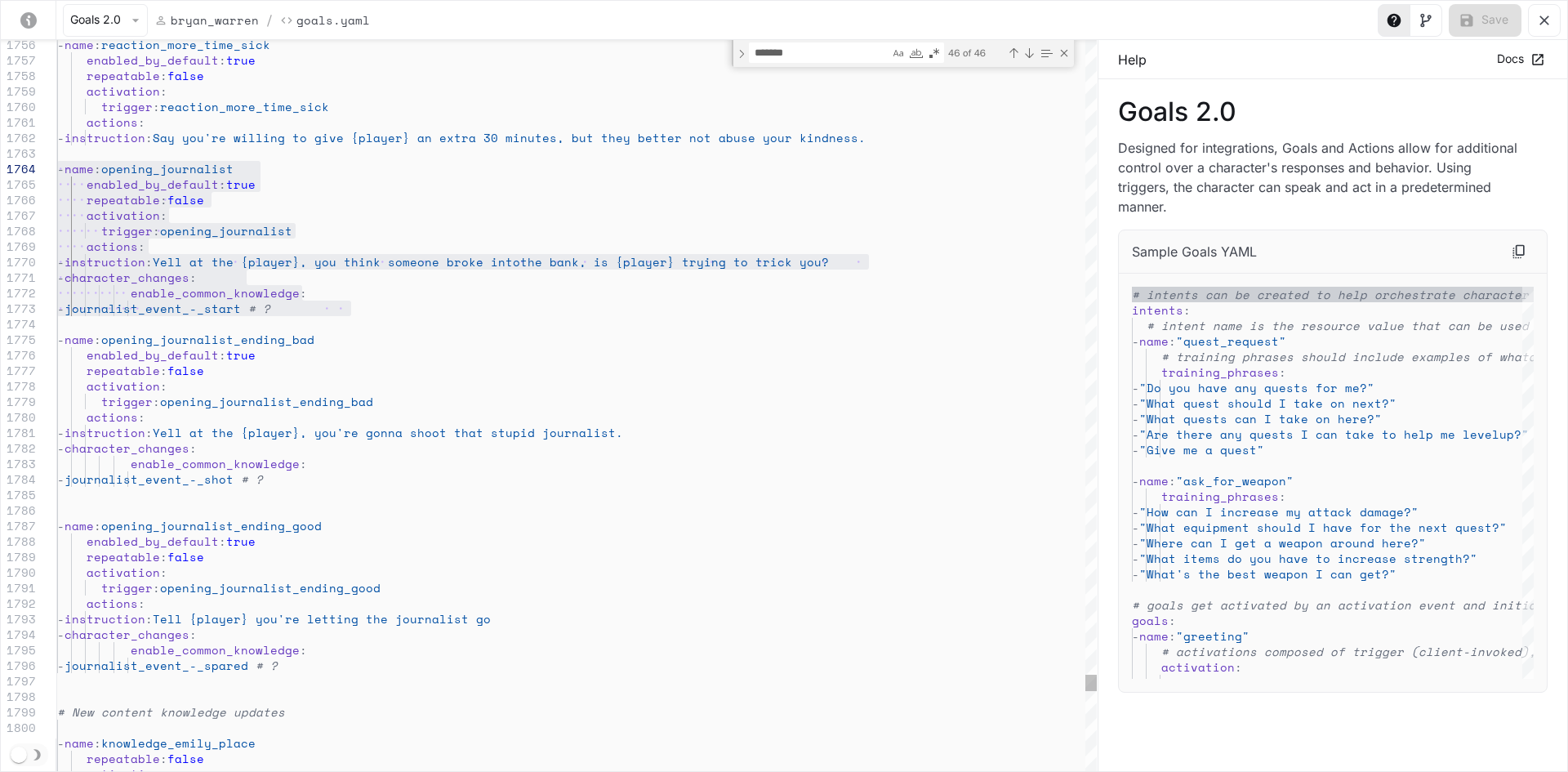 click on "trigger :  opening_journalist_ending_bad      actions :       -  instruction :  Yell at the {player}, you're gonna shoot that stup id journalist.             -  journalist_event_-_shot   # ?   -  name :  opening_journalist_ending_good      enabled_by_default :  true      repeatable :  false      activation :        trigger :  opening_journalist_ending_good      actions :       -  instruction :  Tell {player} you're letting the journalist go             -  journalist_event_-_spared   # ?      repeatable :  false      activation :   -  name :  opening_journalist_ending_bad      enabled_by_default :  true            enable_common_knowledge :             -  journalist_event_-_start   # ?      actions :       -  instruction :  Yell at the {player}, you think someone broke into  the bank, is {player} trying to trick you?        -" at bounding box center (577, -11509) 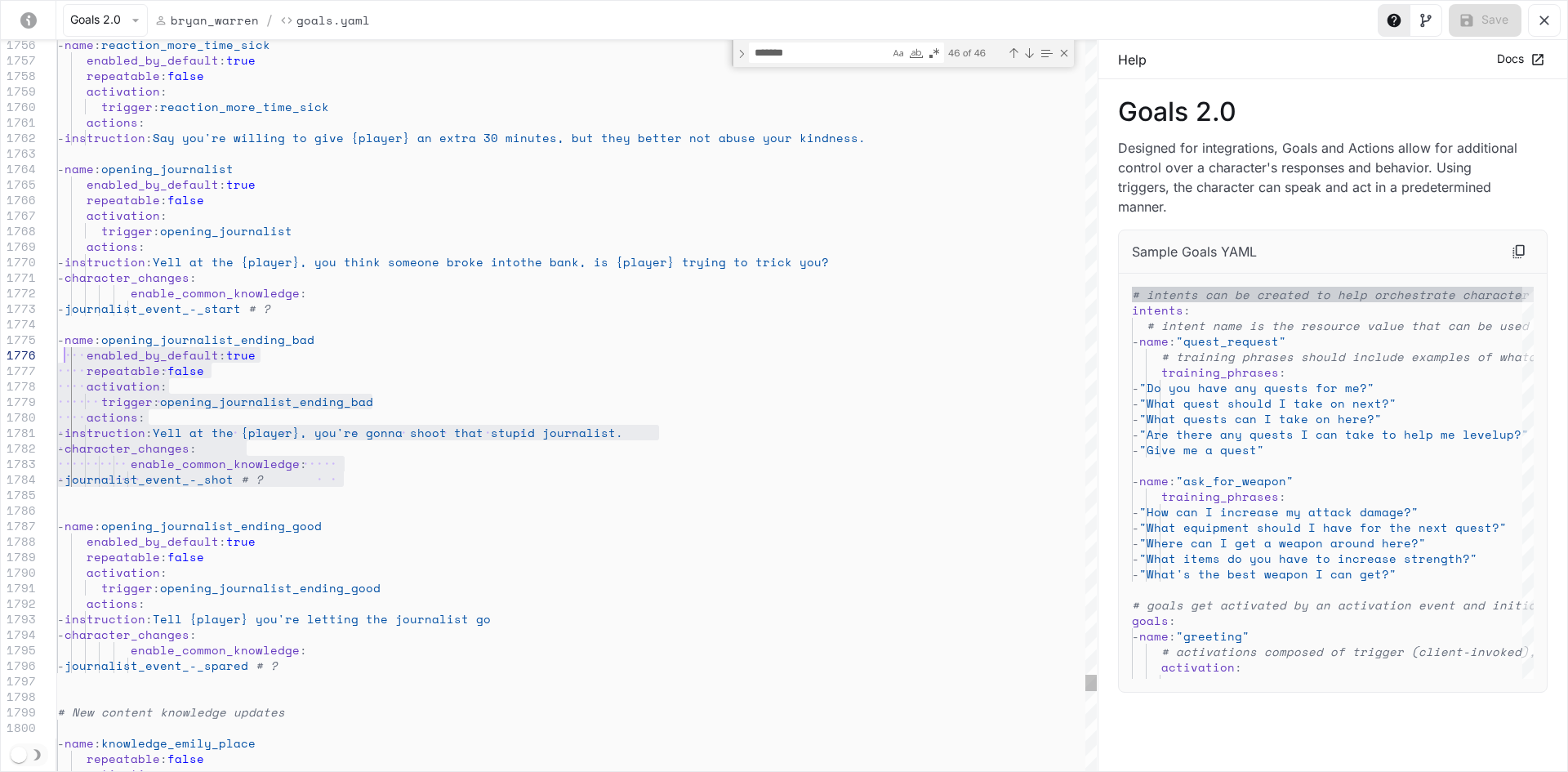 drag, startPoint x: 369, startPoint y: 469, endPoint x: 39, endPoint y: 344, distance: 352.881 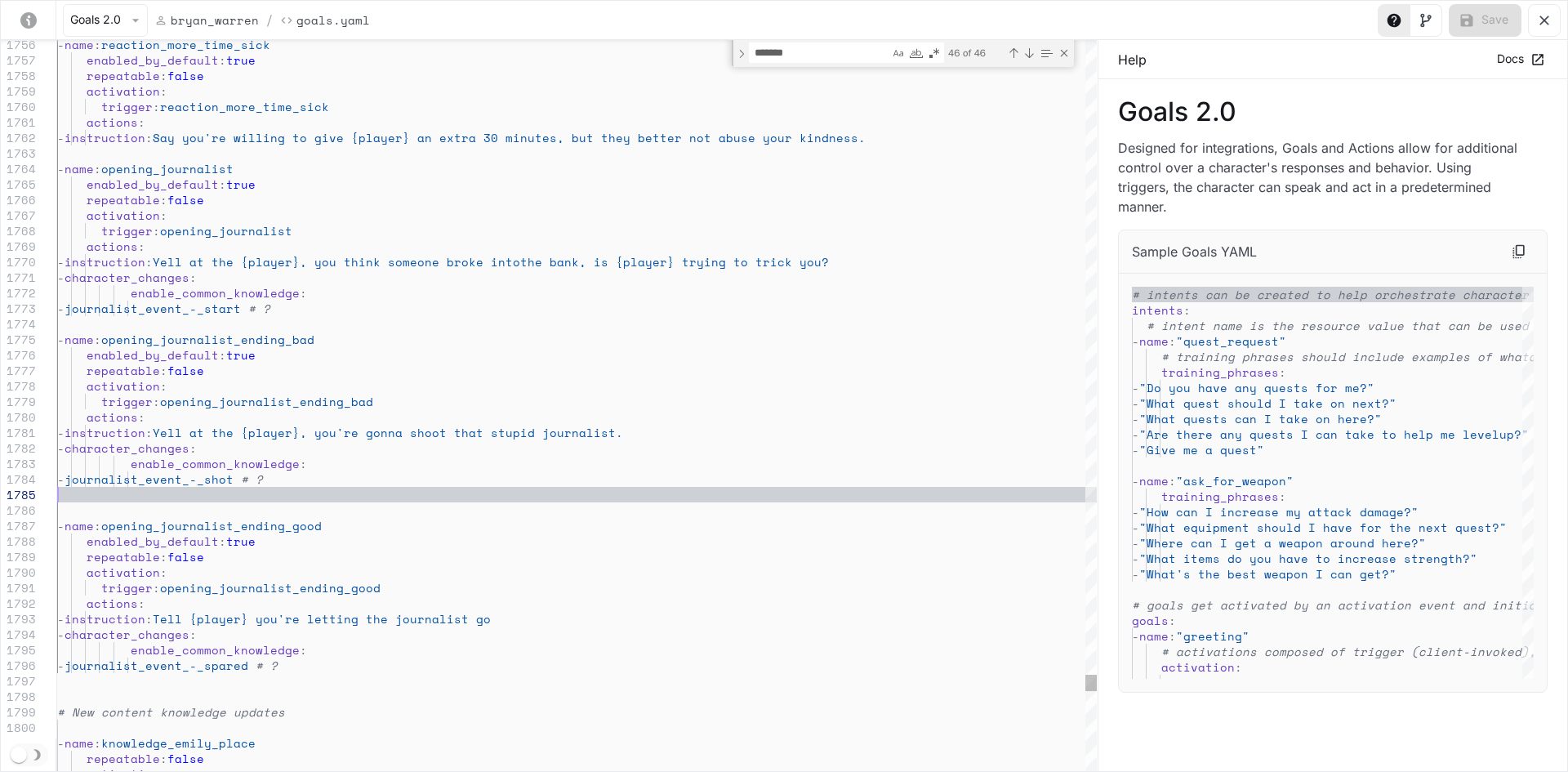 click on "trigger :  opening_journalist_ending_bad      actions :       -  instruction :  Yell at the {player}, you're gonna shoot that stup id journalist.             -  journalist_event_-_shot   # ?   -  name :  opening_journalist_ending_good      enabled_by_default :  true      repeatable :  false      activation :        trigger :  opening_journalist_ending_good      actions :       -  instruction :  Tell {player} you're letting the journalist go             -  journalist_event_-_spared   # ?      repeatable :  false      activation :   -  name :  opening_journalist_ending_bad      enabled_by_default :  true            enable_common_knowledge :             -  journalist_event_-_start   # ?      actions :       -  instruction :  Yell at the {player}, you think someone broke into  the bank, is {player} trying to trick you?        -" at bounding box center (577, -11509) 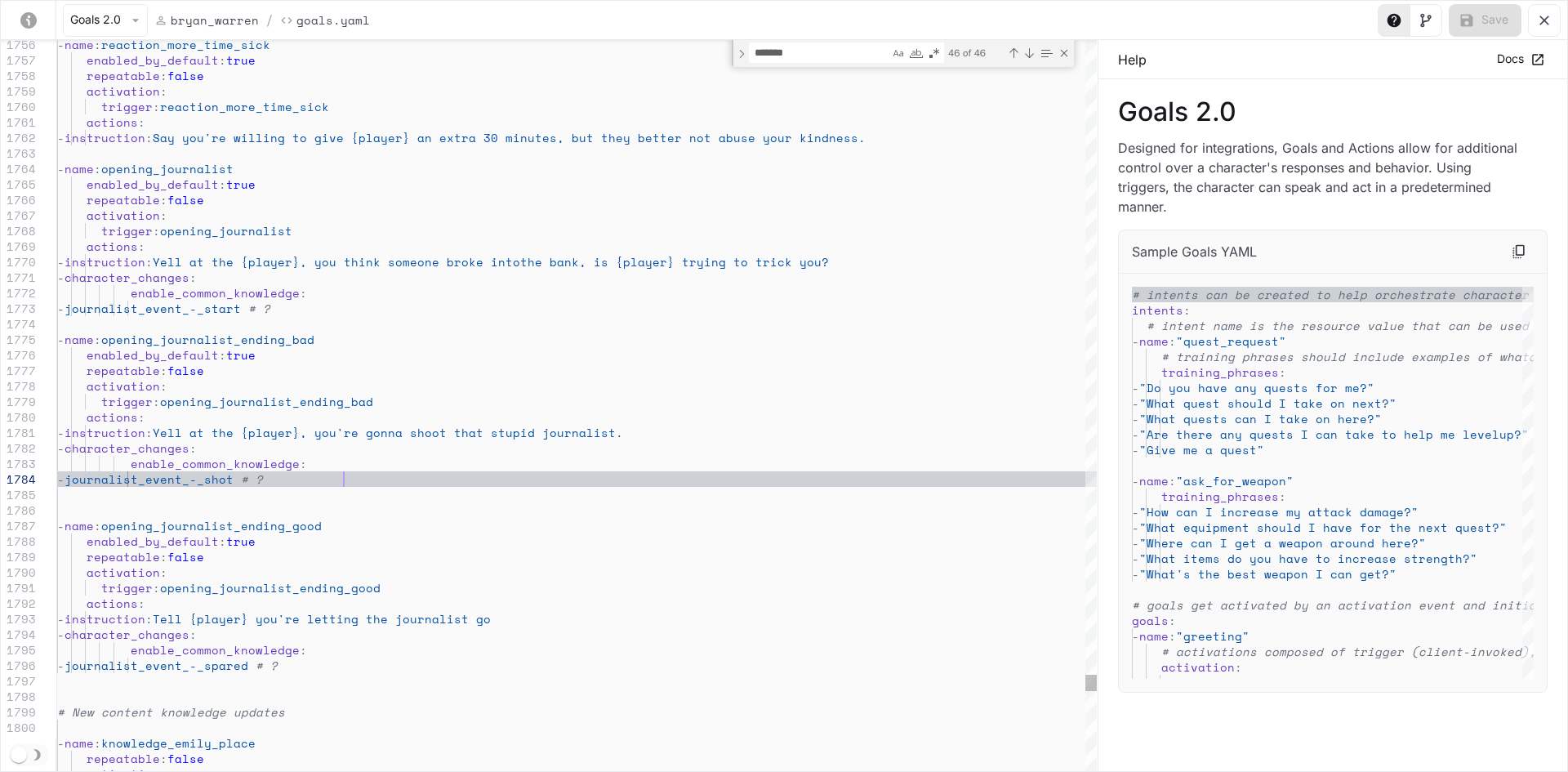 click on "trigger :  opening_journalist_ending_bad      actions :       -  instruction :  Yell at the {player}, you're gonna shoot that stup id journalist.             -  journalist_event_-_shot   # ?   -  name :  opening_journalist_ending_good      enabled_by_default :  true      repeatable :  false      activation :        trigger :  opening_journalist_ending_good      actions :       -  instruction :  Tell {player} you're letting the journalist go             -  journalist_event_-_spared   # ?      repeatable :  false      activation :   -  name :  opening_journalist_ending_bad      enabled_by_default :  true            enable_common_knowledge :             -  journalist_event_-_start   # ?      actions :       -  instruction :  Yell at the {player}, you think someone broke into  the bank, is {player} trying to trick you?        -" at bounding box center [577, -11509] 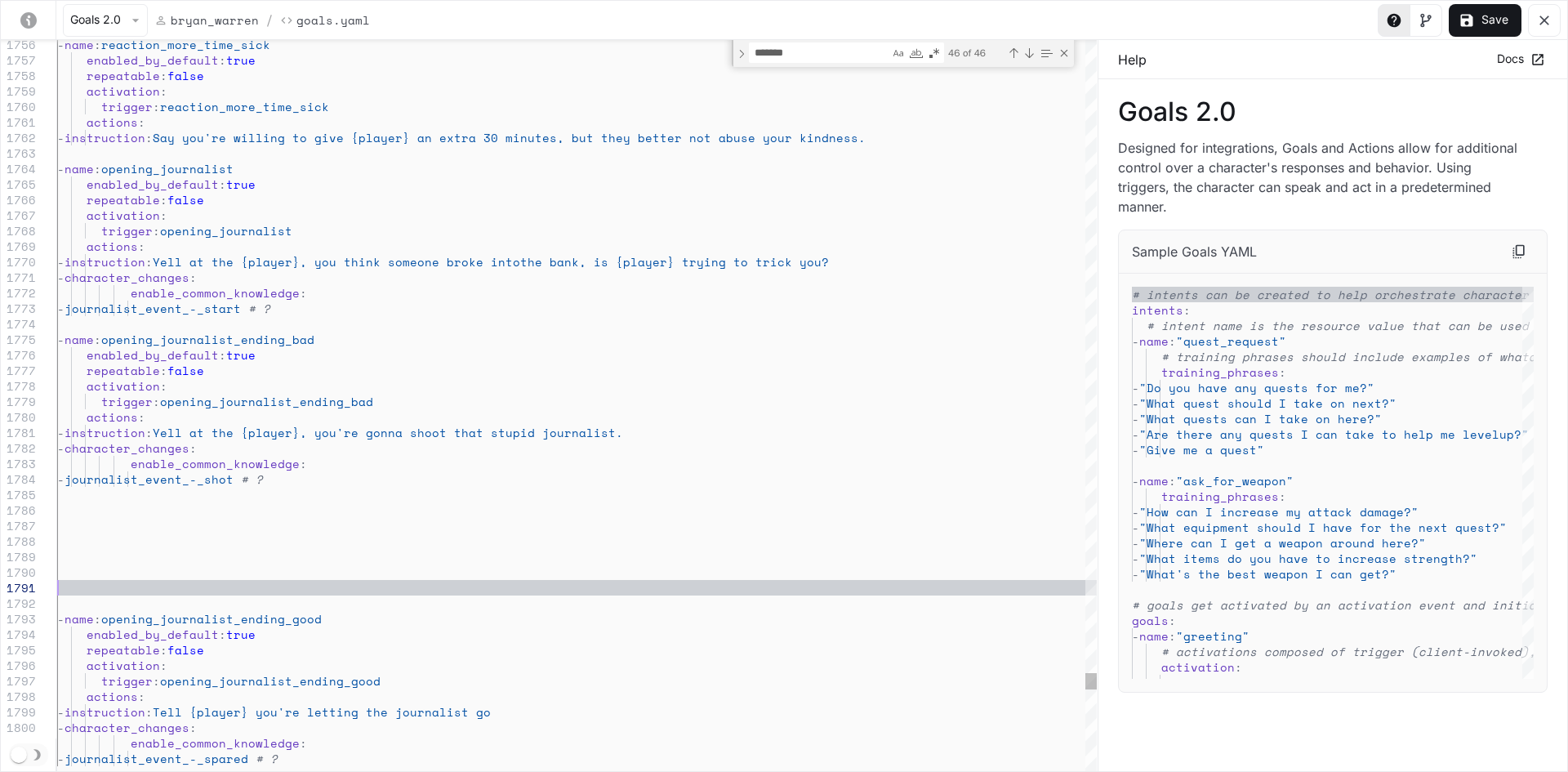 scroll, scrollTop: 16, scrollLeft: 0, axis: vertical 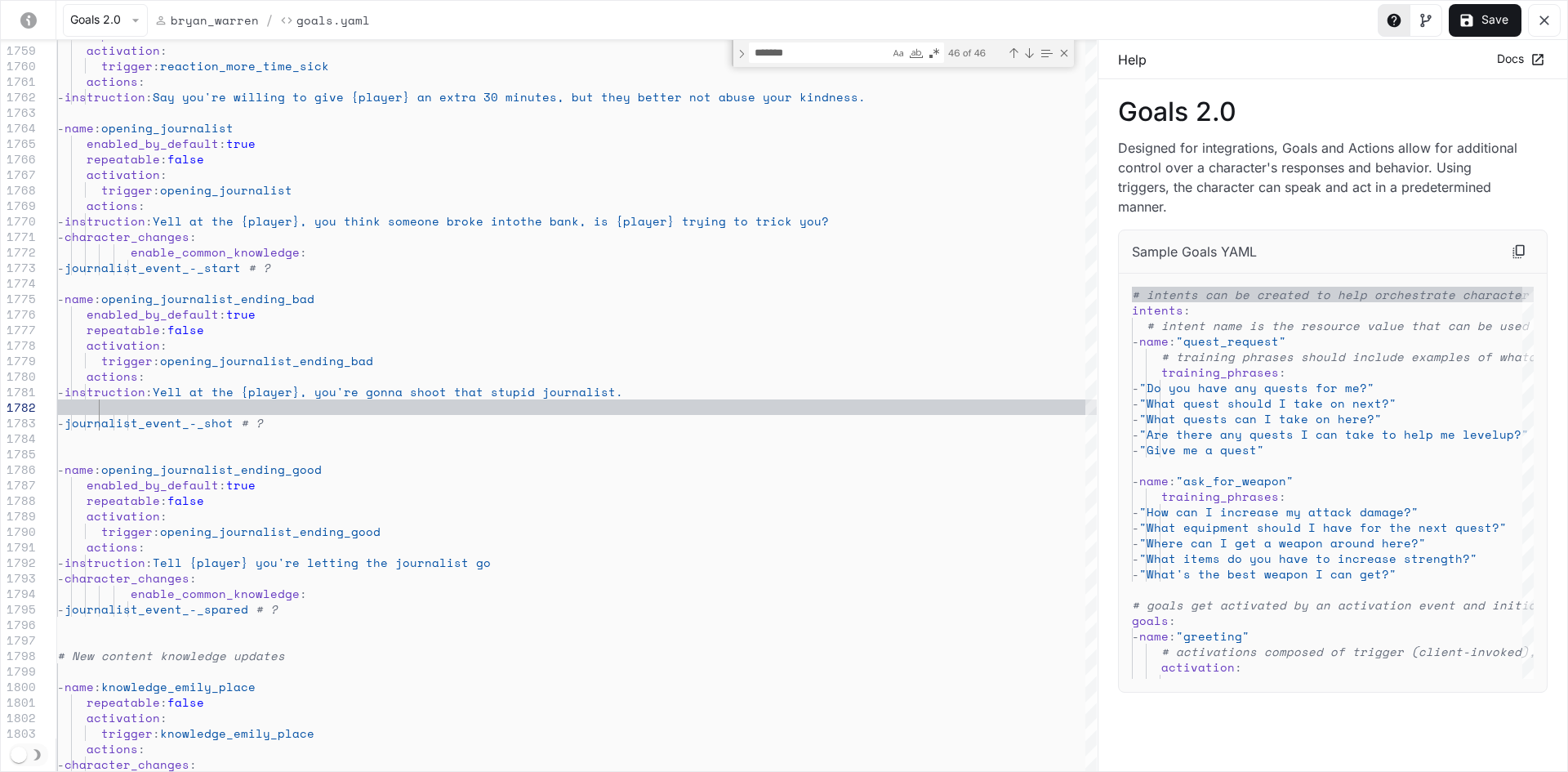 type on "**********" 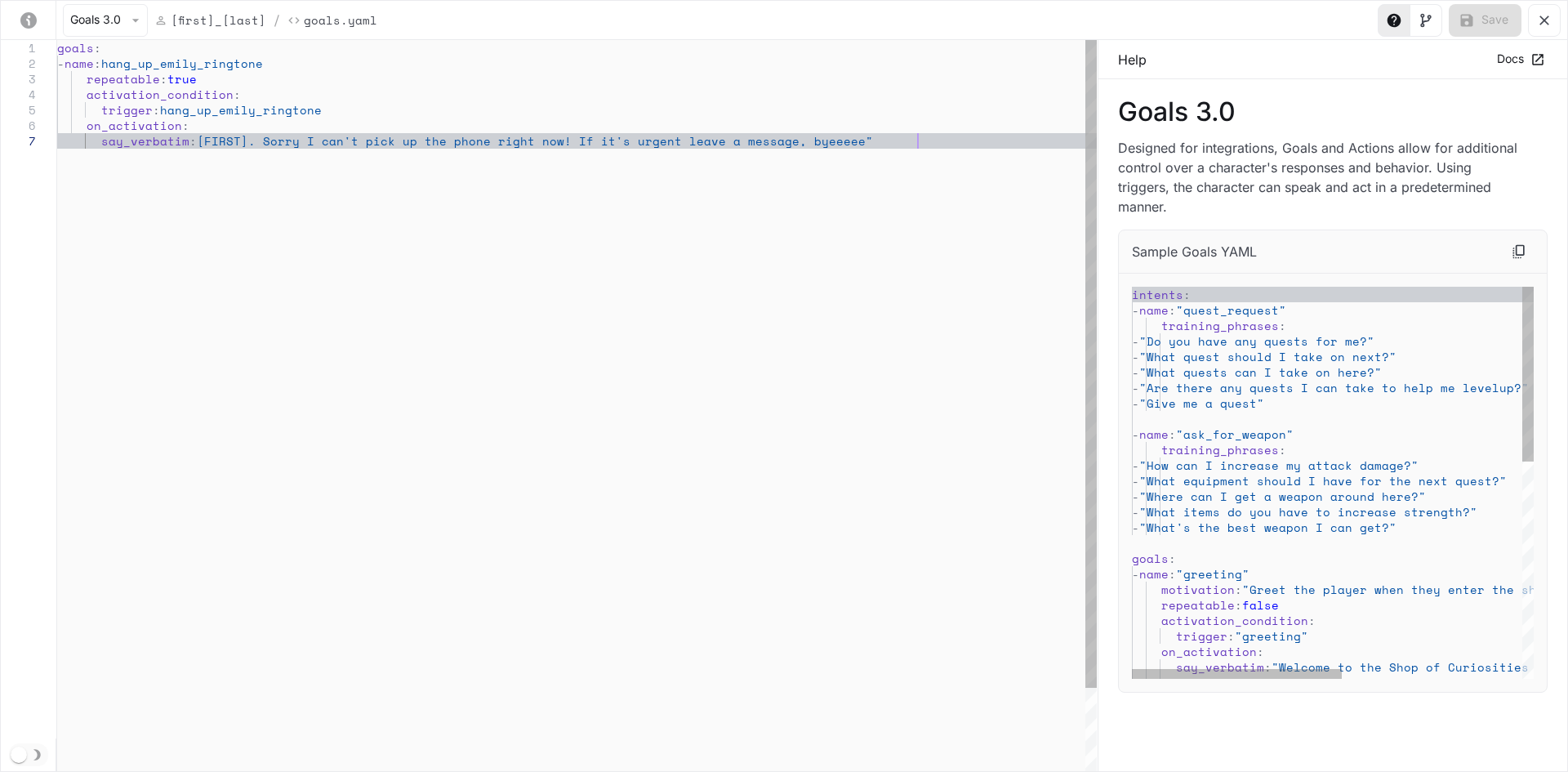 scroll, scrollTop: 1716, scrollLeft: 0, axis: vertical 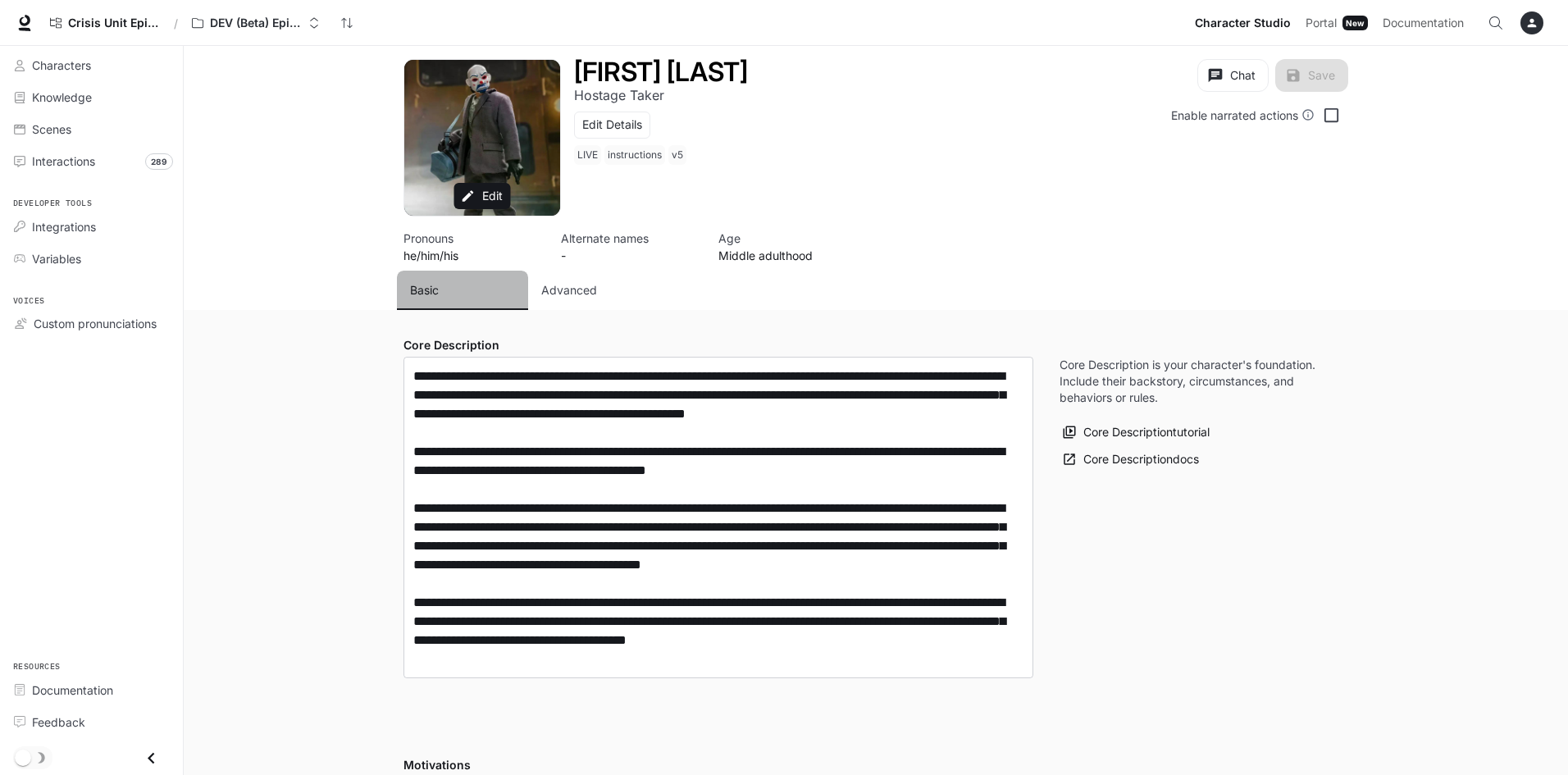 click on "Basic" at bounding box center [463, 290] 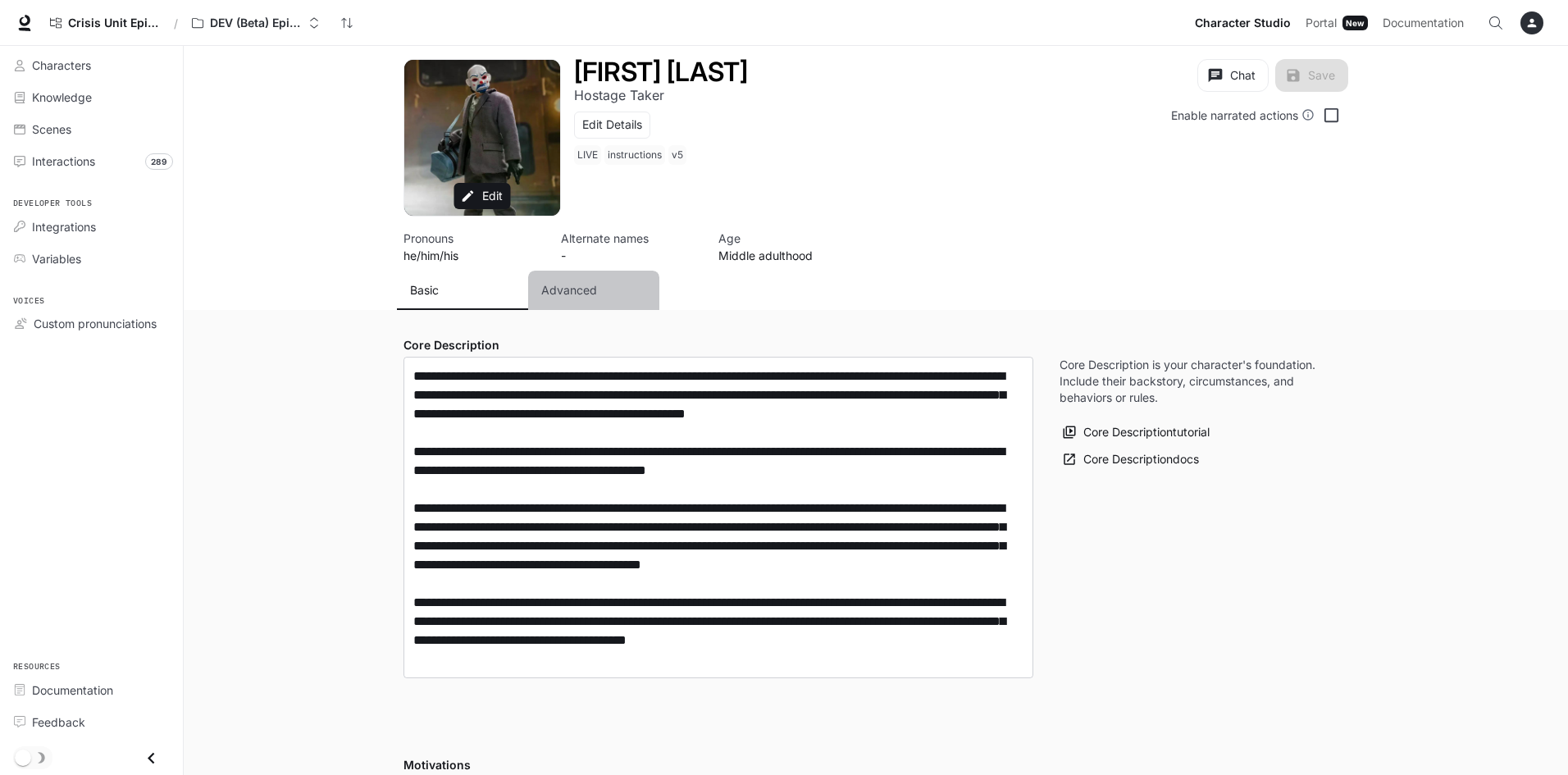 click on "Advanced" at bounding box center [569, 290] 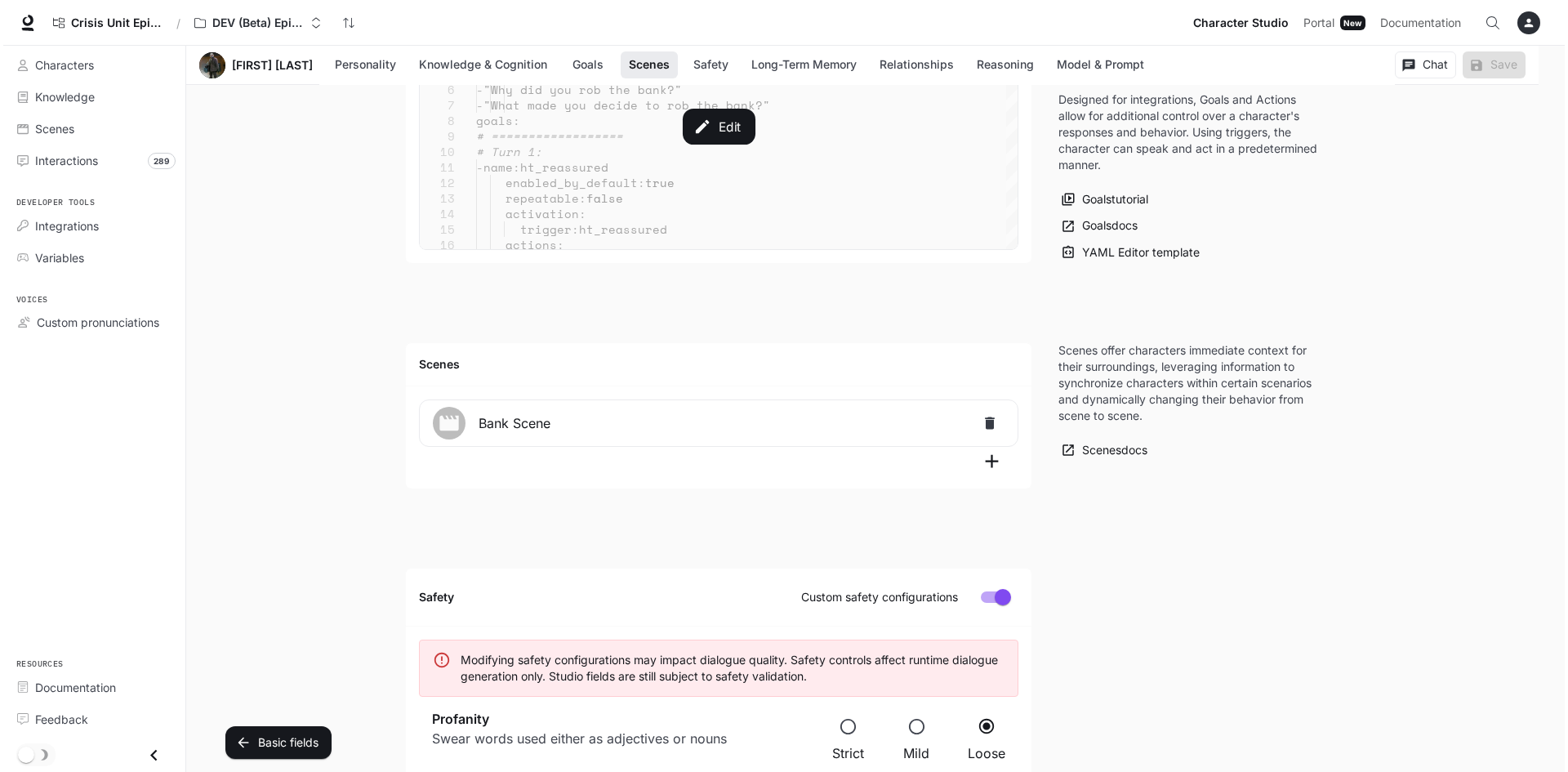 scroll, scrollTop: 1797, scrollLeft: 0, axis: vertical 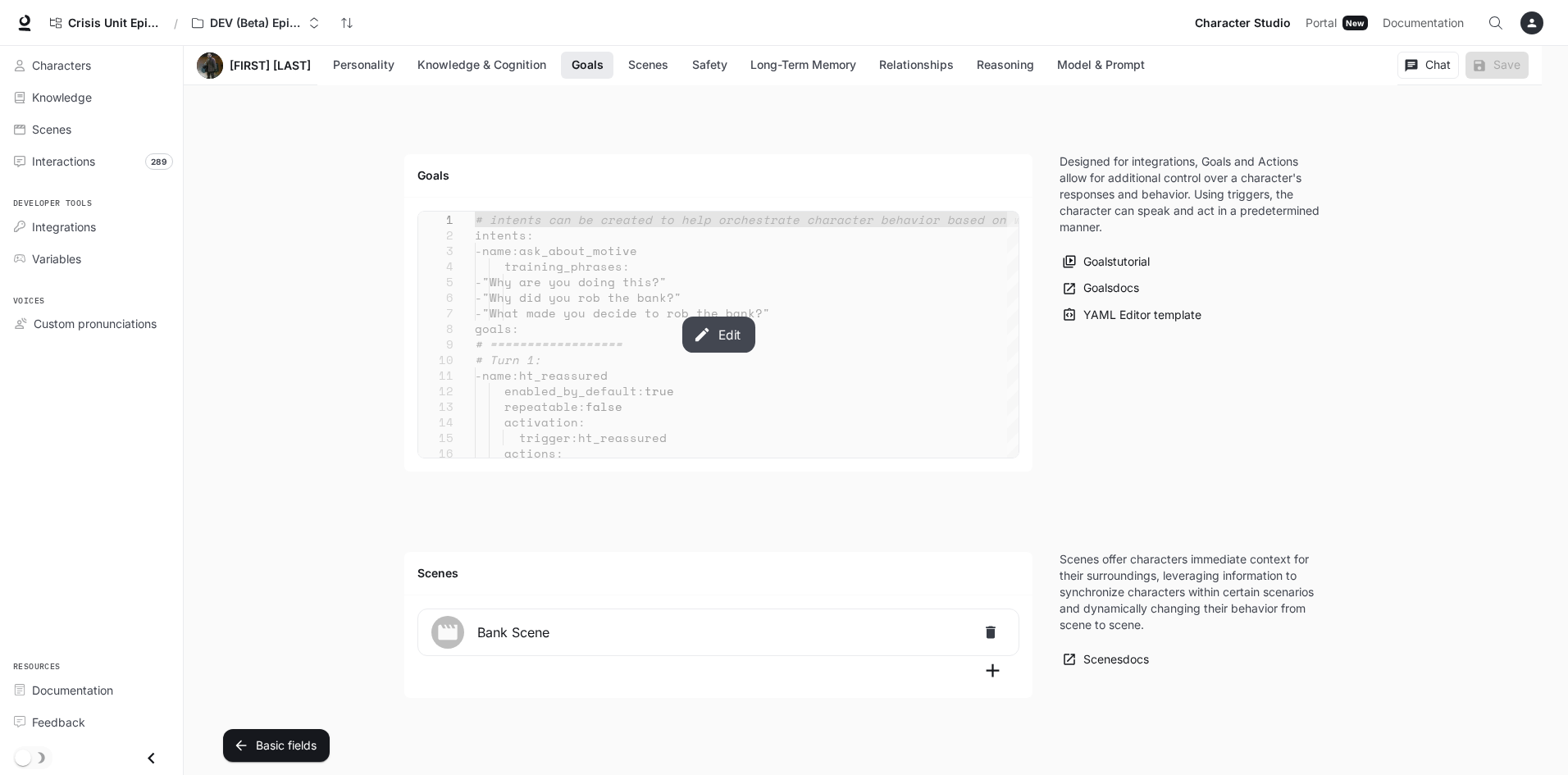 click on "Edit" at bounding box center (718, 335) 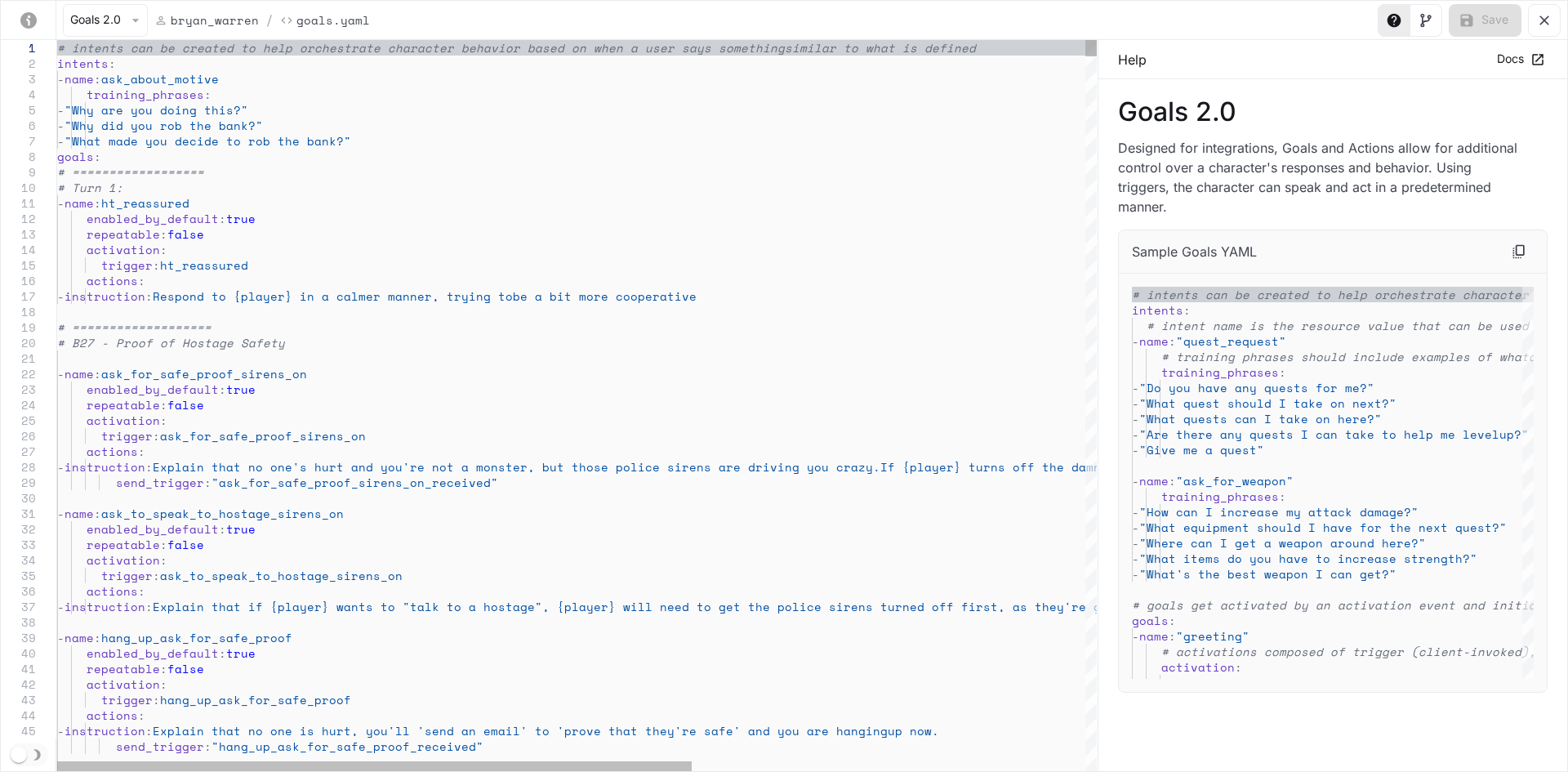 click on "# intents can be created to help orchestrate chara cter behavior based on when a user says something  similar to what is defined  intents :   -  name :  ask_about_motive      training_phrases :        -  "Why are you doing this?"       -  "Why did you rob the bank?"       -  "What made you decide to rob the bank?" goals : # ================== # Turn 1:   -  name :  ht_reassured      enabled_by_default :  true      repeatable :  false      activation :        trigger :  ht_reassured      actions :       -  instruction :  Respond to {player} in a calmer manner, trying to  be a bit more cooperative # =================== # B27 - Proof of Hostage Safety      -  name :  ask_for_safe_proof_sirens_on      enabled_by_default :  true      repeatable :  false      activation :        trigger :  ask_for_safe_proof_sirens_on      actions :       -  :  :  :" at bounding box center (899, 15749) 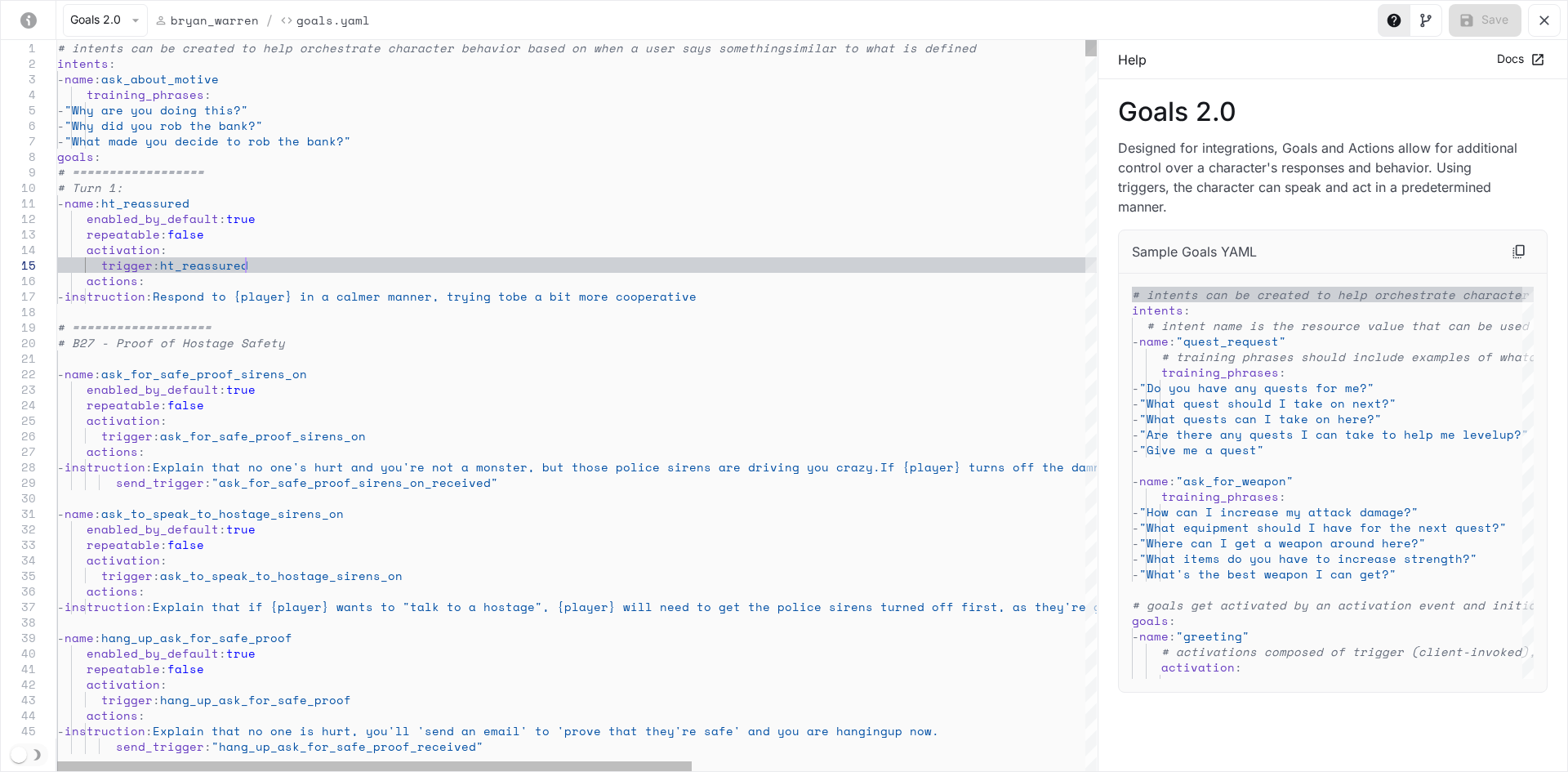scroll, scrollTop: 0, scrollLeft: 0, axis: both 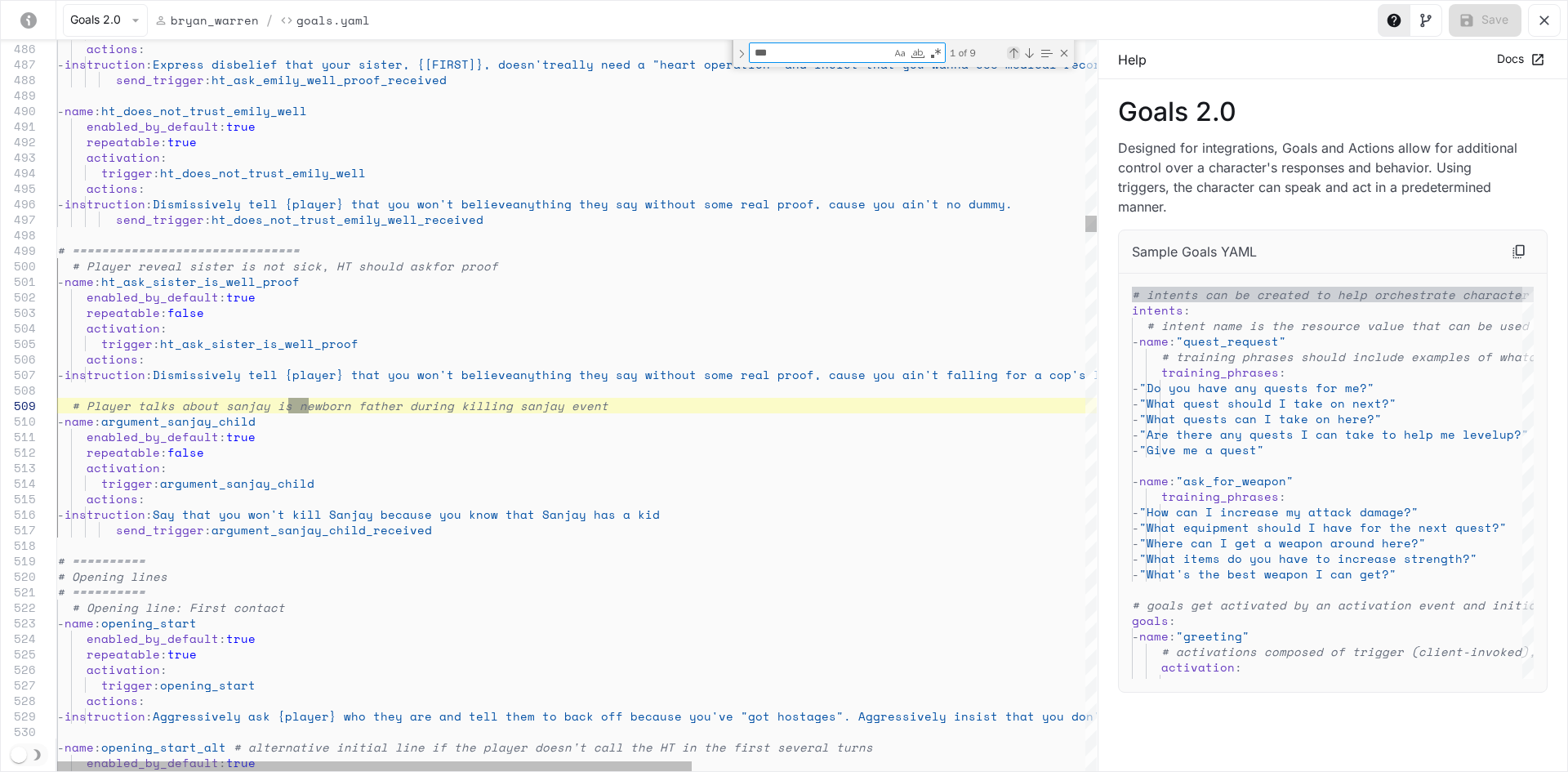 type on "***" 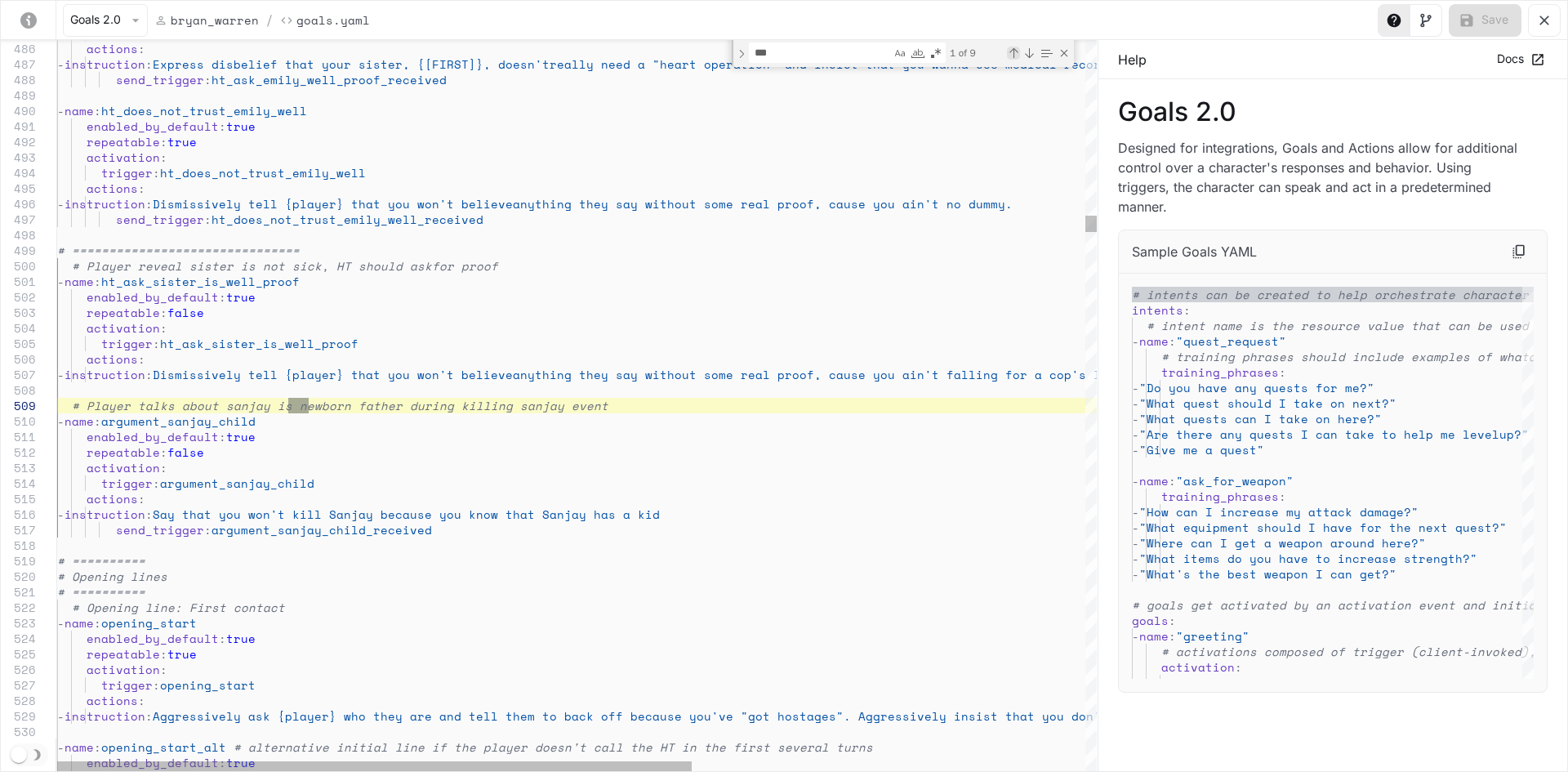 click at bounding box center [1013, 53] 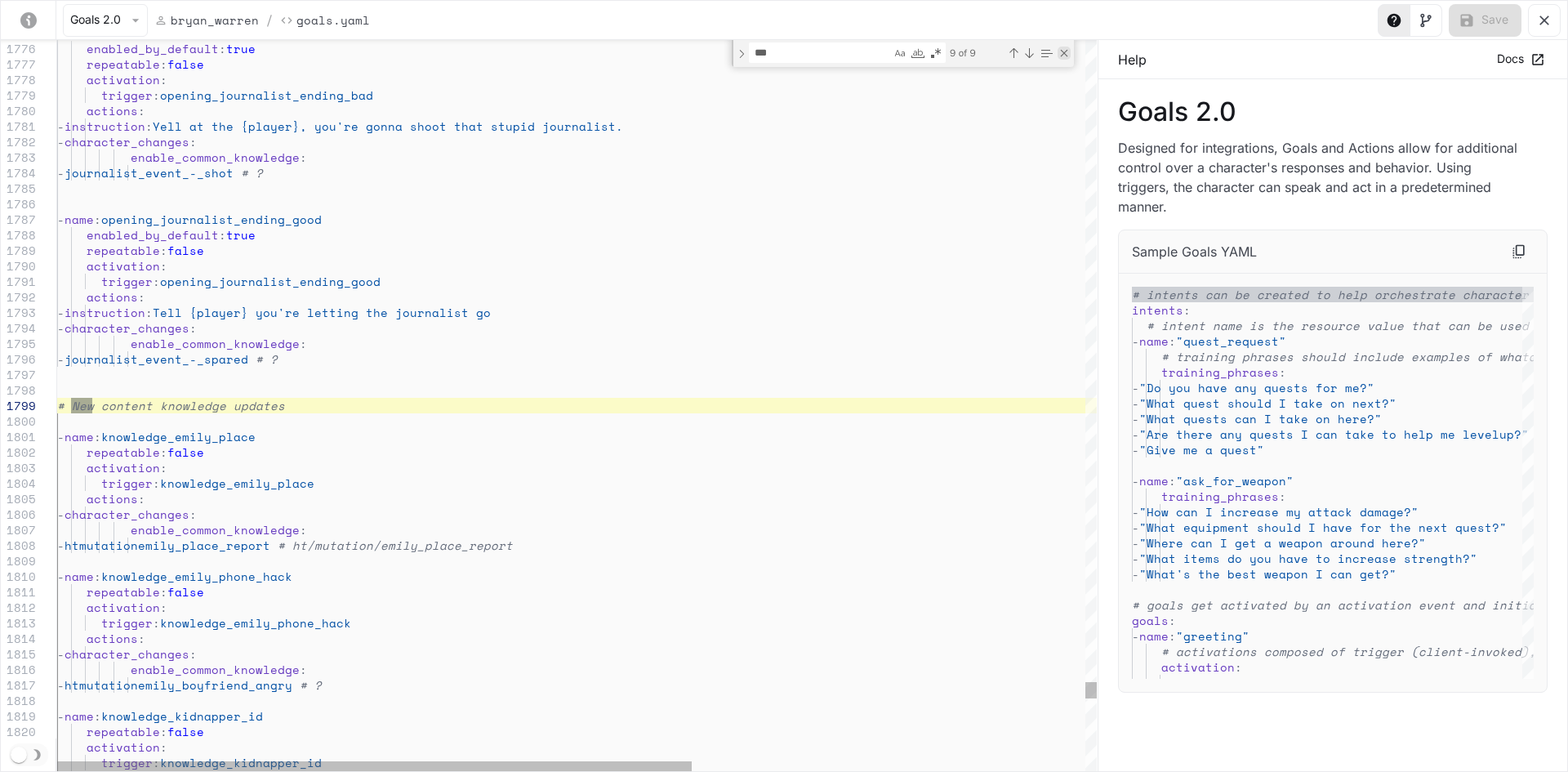 click at bounding box center [1064, 53] 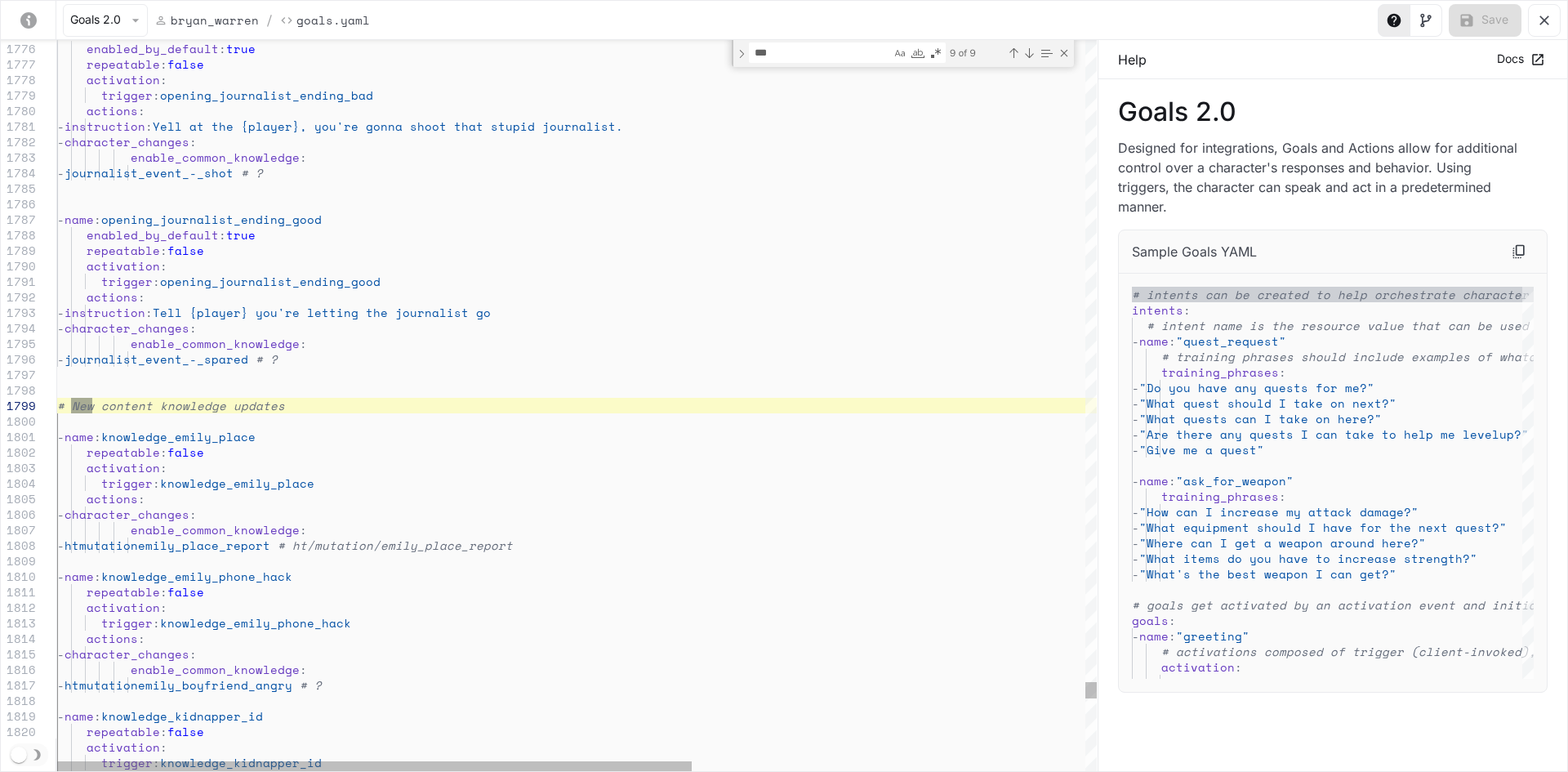 scroll, scrollTop: 0, scrollLeft: 0, axis: both 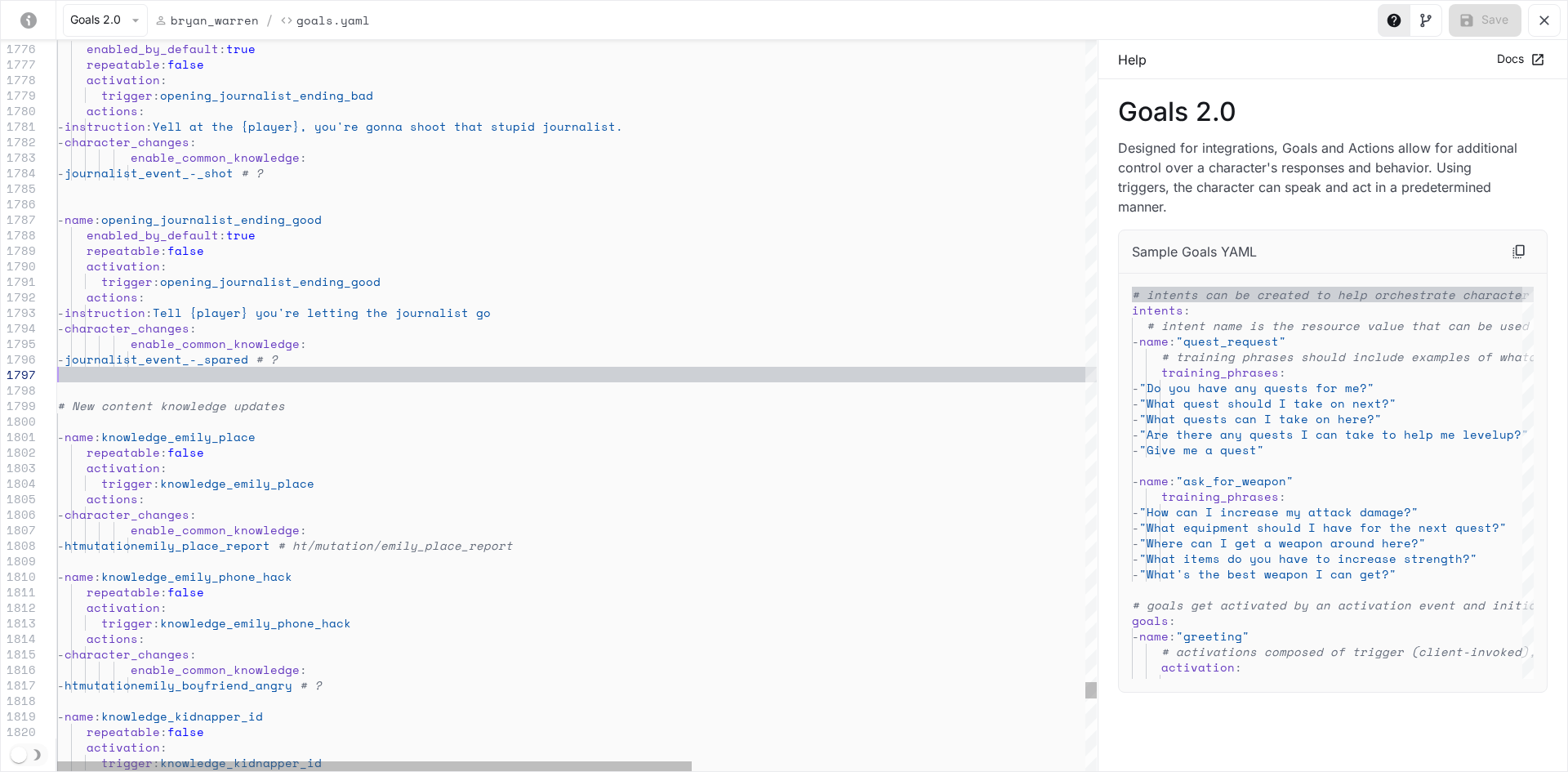 click on "- name : opening_journalist_ending_bad enabled_by_default : true repeatable : false activation : trigger : opening_journalist_ending_bad actions :- instruction : Yell at the {player}, you're gonna shoot that stupid journalist. - character_changes : enable_common_knowledge : - journalist_event-_shot # ? - name : opening_journalist_ending_good enabled_by_default : true repeatable : false activation : trigger : opening_journalist_ending_good actions :- instruction : Tell {player} you're letting the journalist go - character_changes : enable_common_knowledge : - journalist_event-_spared # ? # New content knowledge updates - name : knowledge_emily_place repeatable :" at bounding box center [899, -11801] 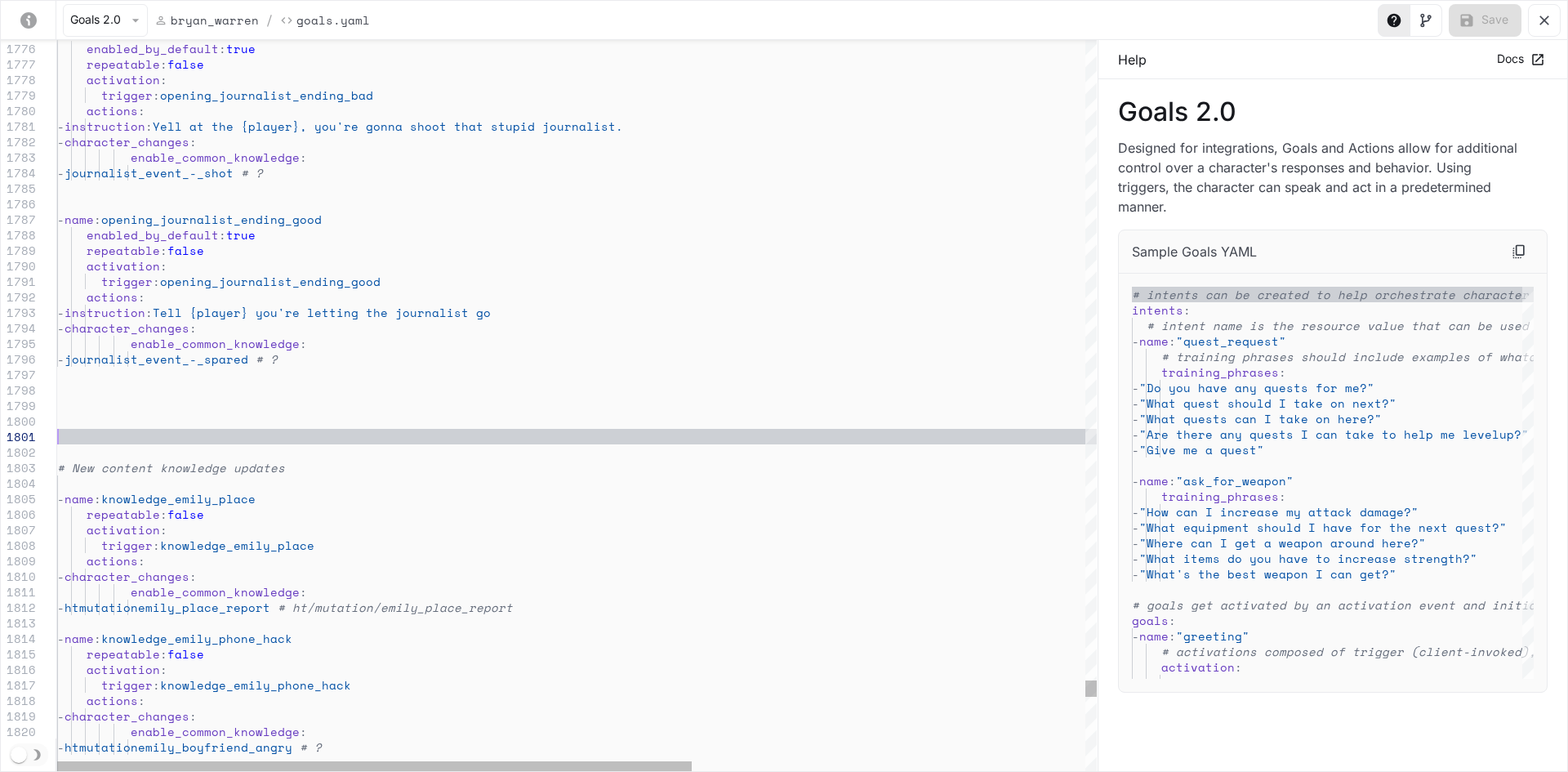 scroll, scrollTop: 16, scrollLeft: 0, axis: vertical 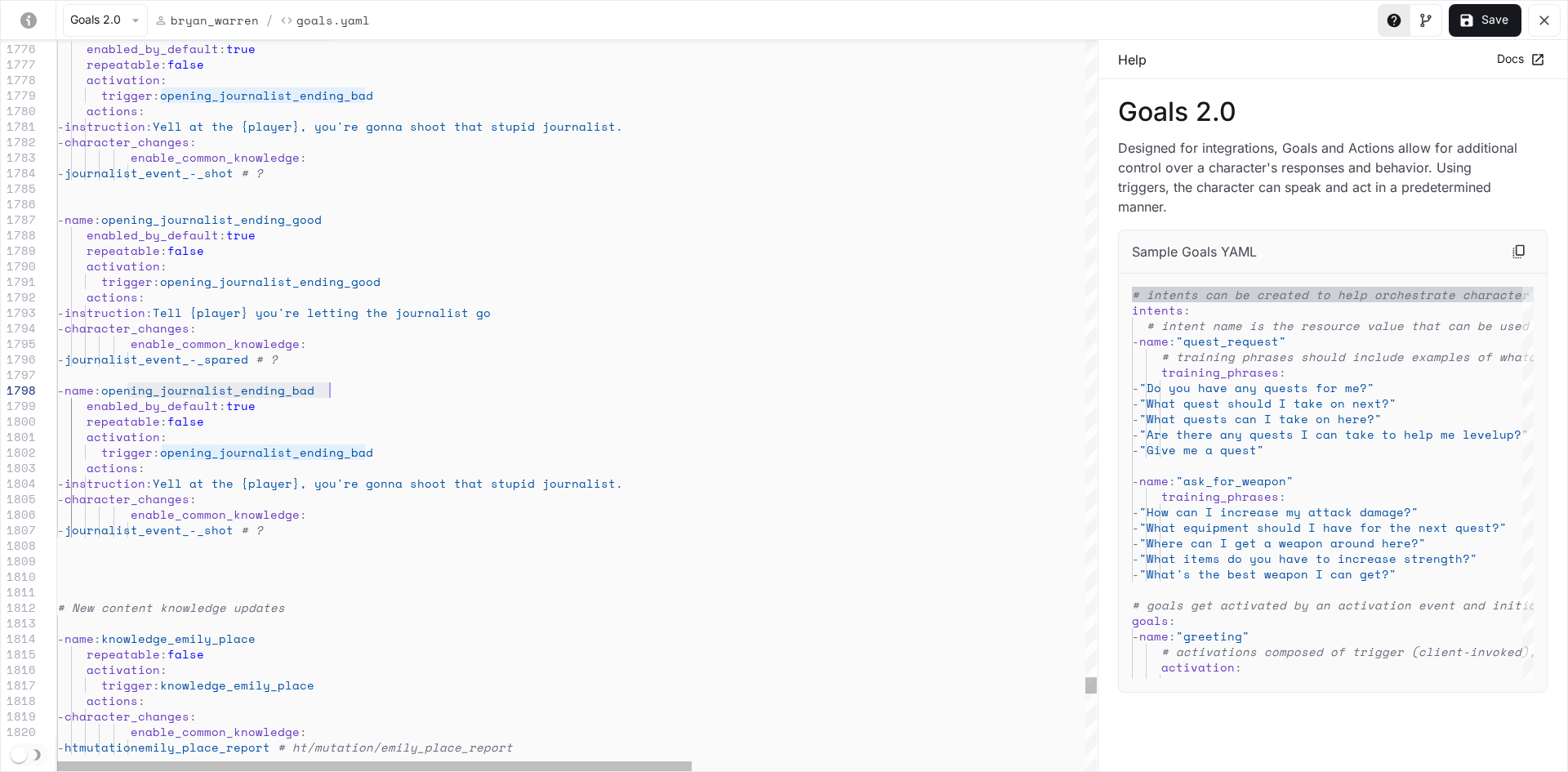 drag, startPoint x: 126, startPoint y: 389, endPoint x: 384, endPoint y: 382, distance: 258.09494 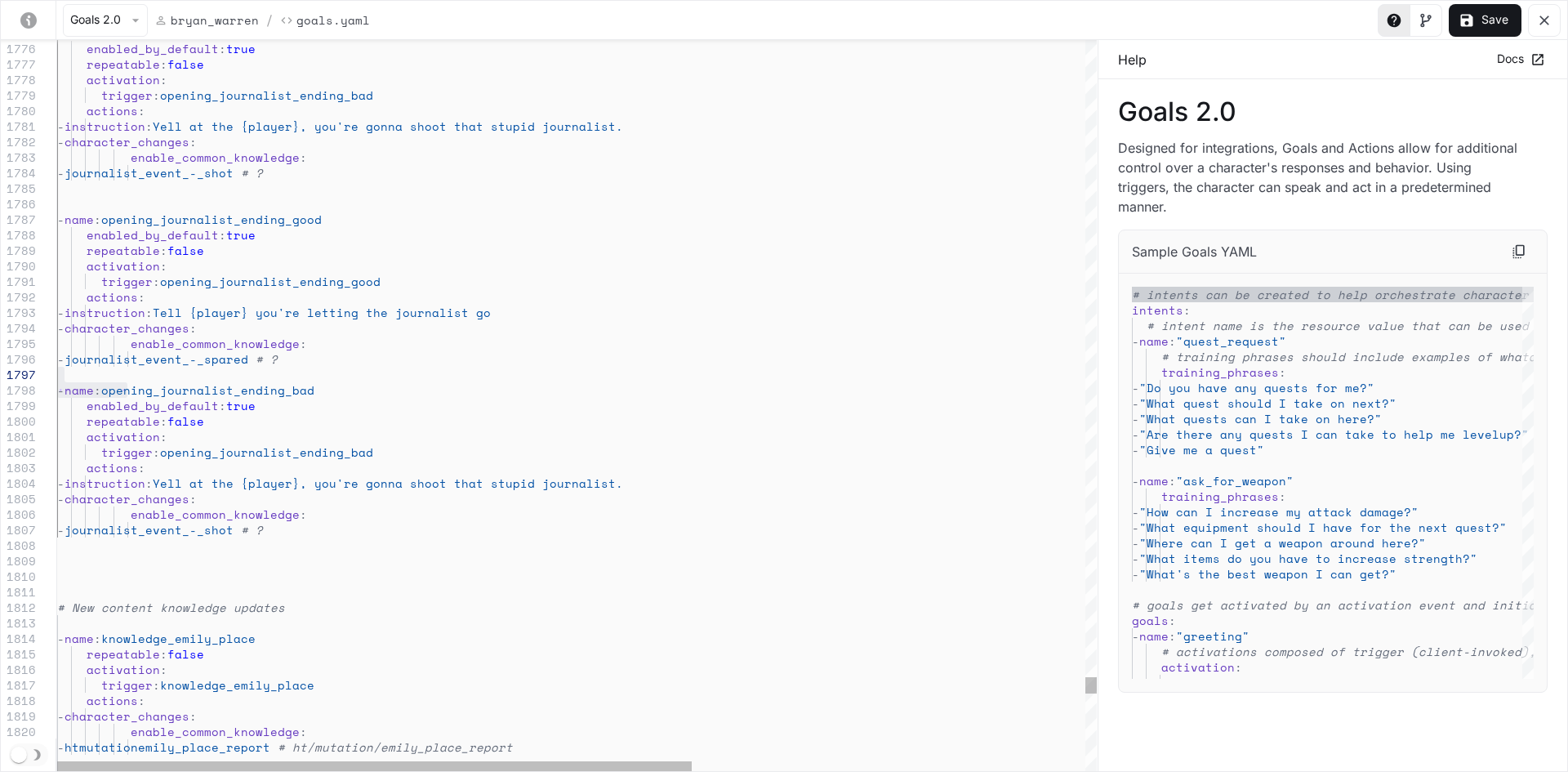 click on "- name : opening_journalist_ending_bad enabled_by_default : true repeatable : false activation : trigger : opening_journalist_ending_bad actions :- instruction : Yell at the {player}, you're gonna shoot that stupid journalist. - character_changes : enable_common_knowledge : - journalist_event-_shot # ? - name : opening_journalist_ending_good enabled_by_default : true repeatable : false activation : trigger : opening_journalist_ending_good actions :- instruction : Tell {player} you're letting the journalist go - character_changes : enable_common_knowledge : - journalist_event-_spared # ? # New content knowledge updates - name : knowledge_emily_place repeatable :" at bounding box center [899, -11701] 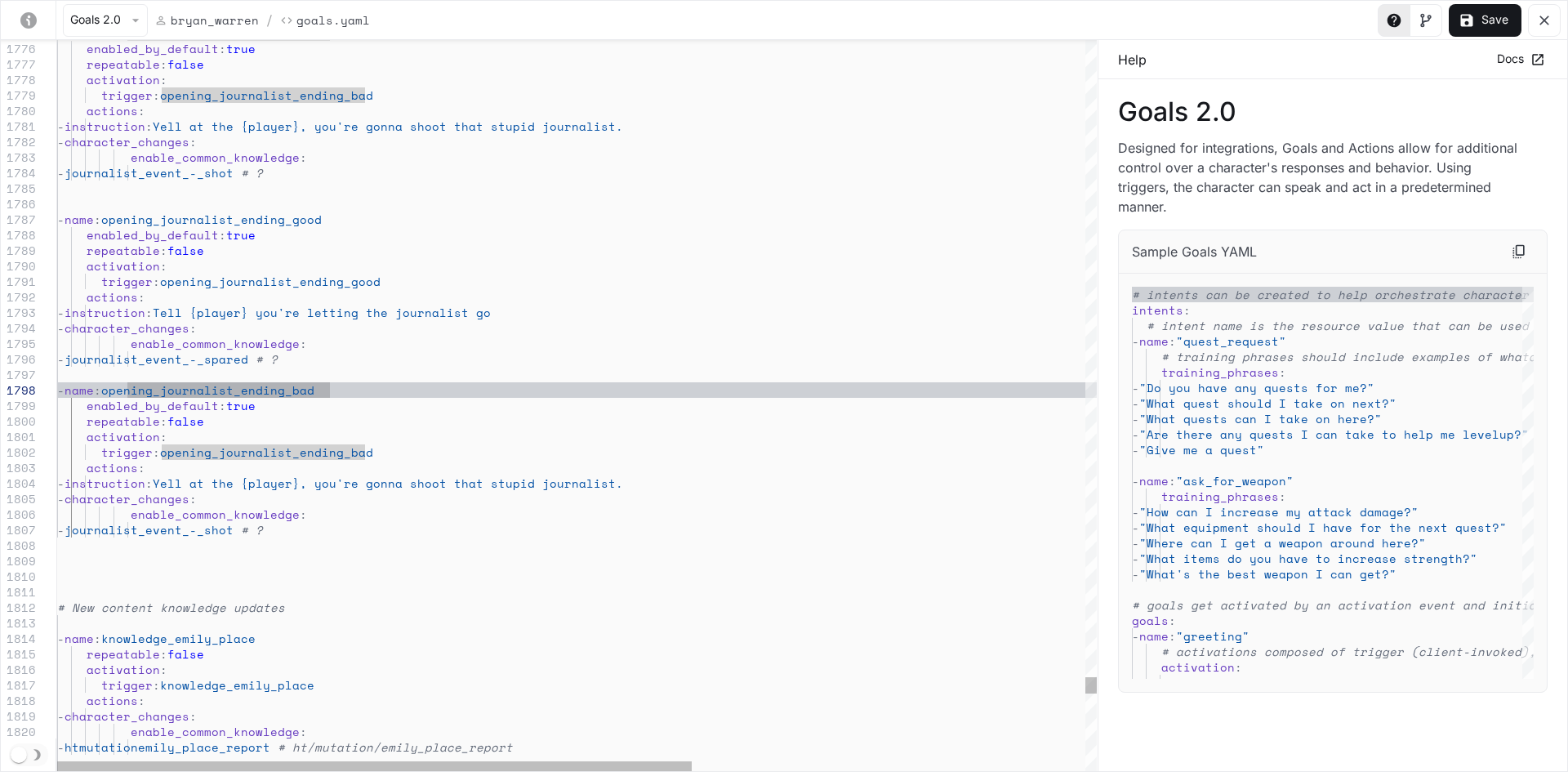 click on "- name : opening_journalist_ending_bad enabled_by_default : true repeatable : false activation : trigger : opening_journalist_ending_bad actions :- instruction : Yell at the {player}, you're gonna shoot that stupid journalist. - character_changes : enable_common_knowledge : - journalist_event-_shot # ? - name : opening_journalist_ending_good enabled_by_default : true repeatable : false activation : trigger : opening_journalist_ending_good actions :- instruction : Tell {player} you're letting the journalist go - character_changes : enable_common_knowledge : - journalist_event-_spared # ? # New content knowledge updates - name : knowledge_emily_place repeatable :" at bounding box center [899, -11701] 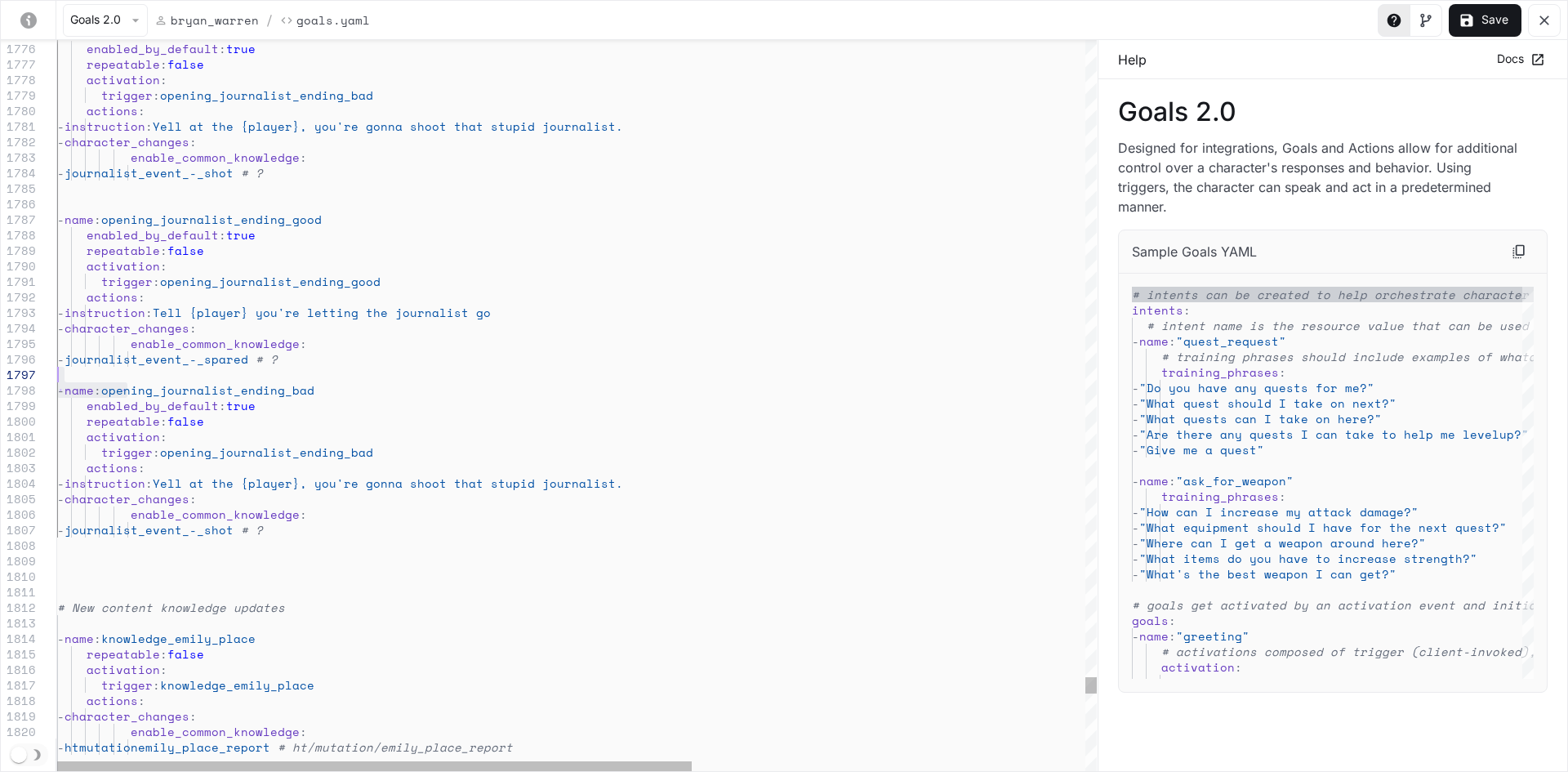 drag, startPoint x: 130, startPoint y: 386, endPoint x: 343, endPoint y: 381, distance: 213.05868 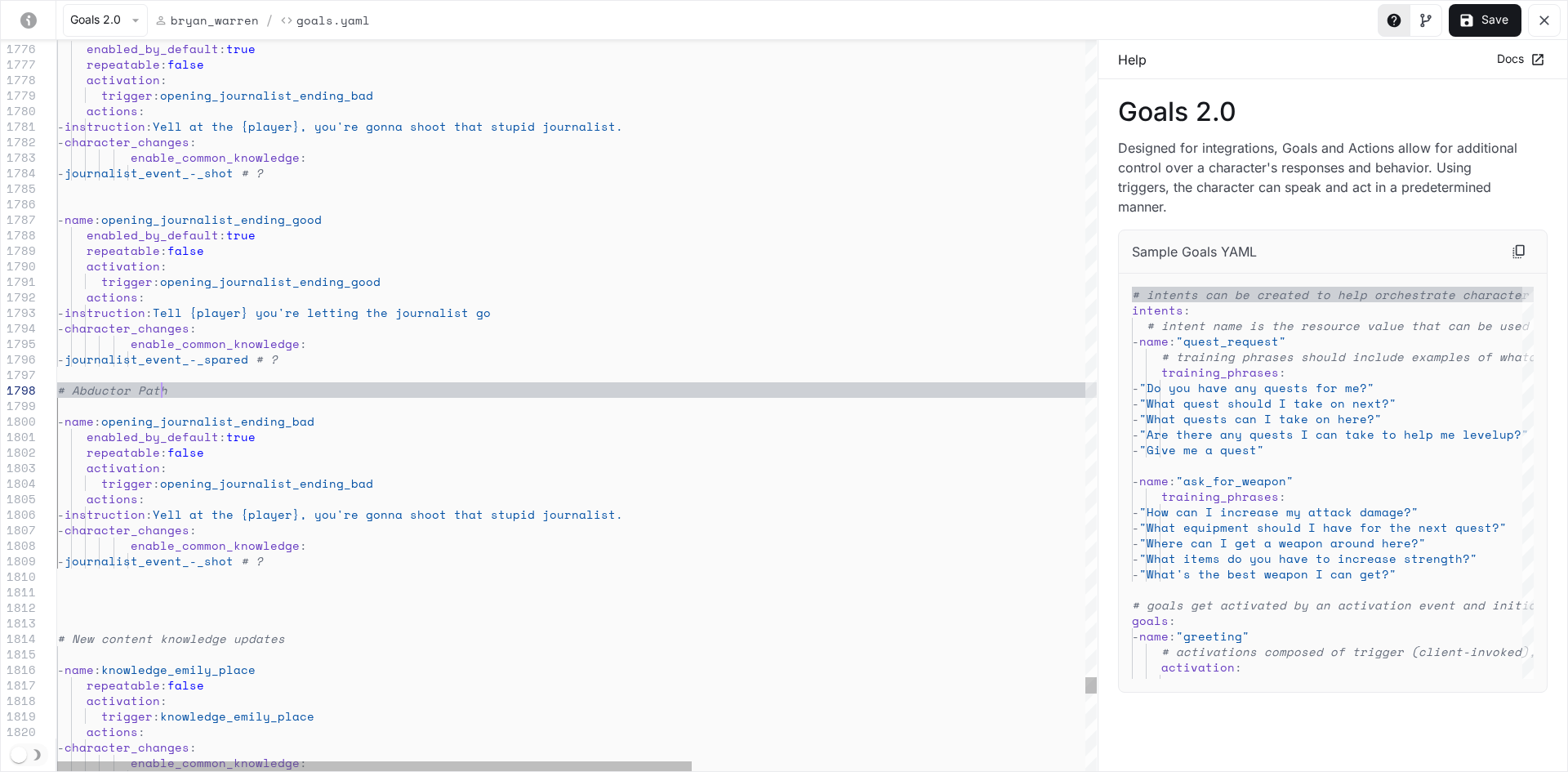scroll, scrollTop: 124, scrollLeft: 104, axis: both 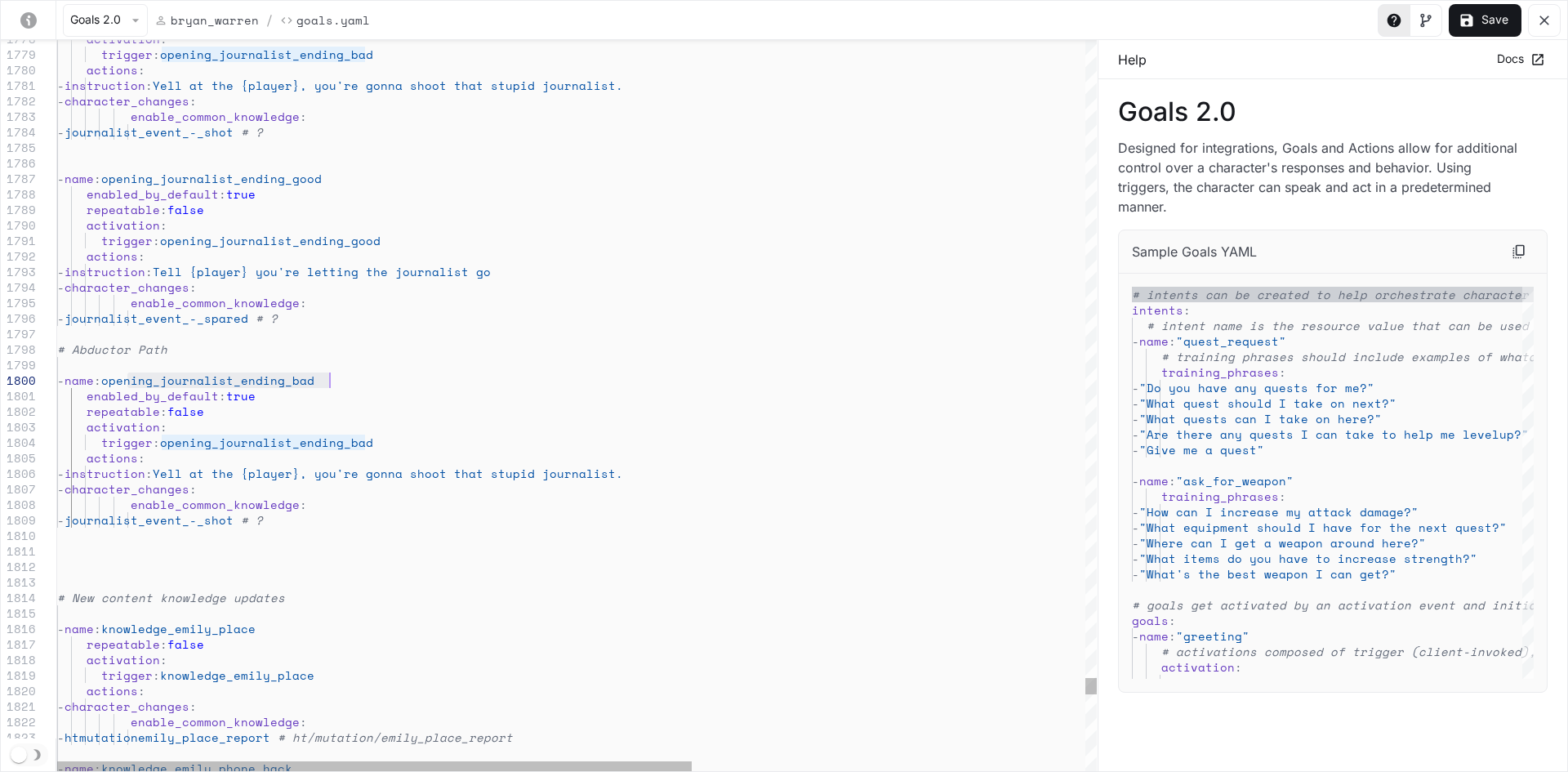 drag, startPoint x: 127, startPoint y: 382, endPoint x: 372, endPoint y: 382, distance: 245 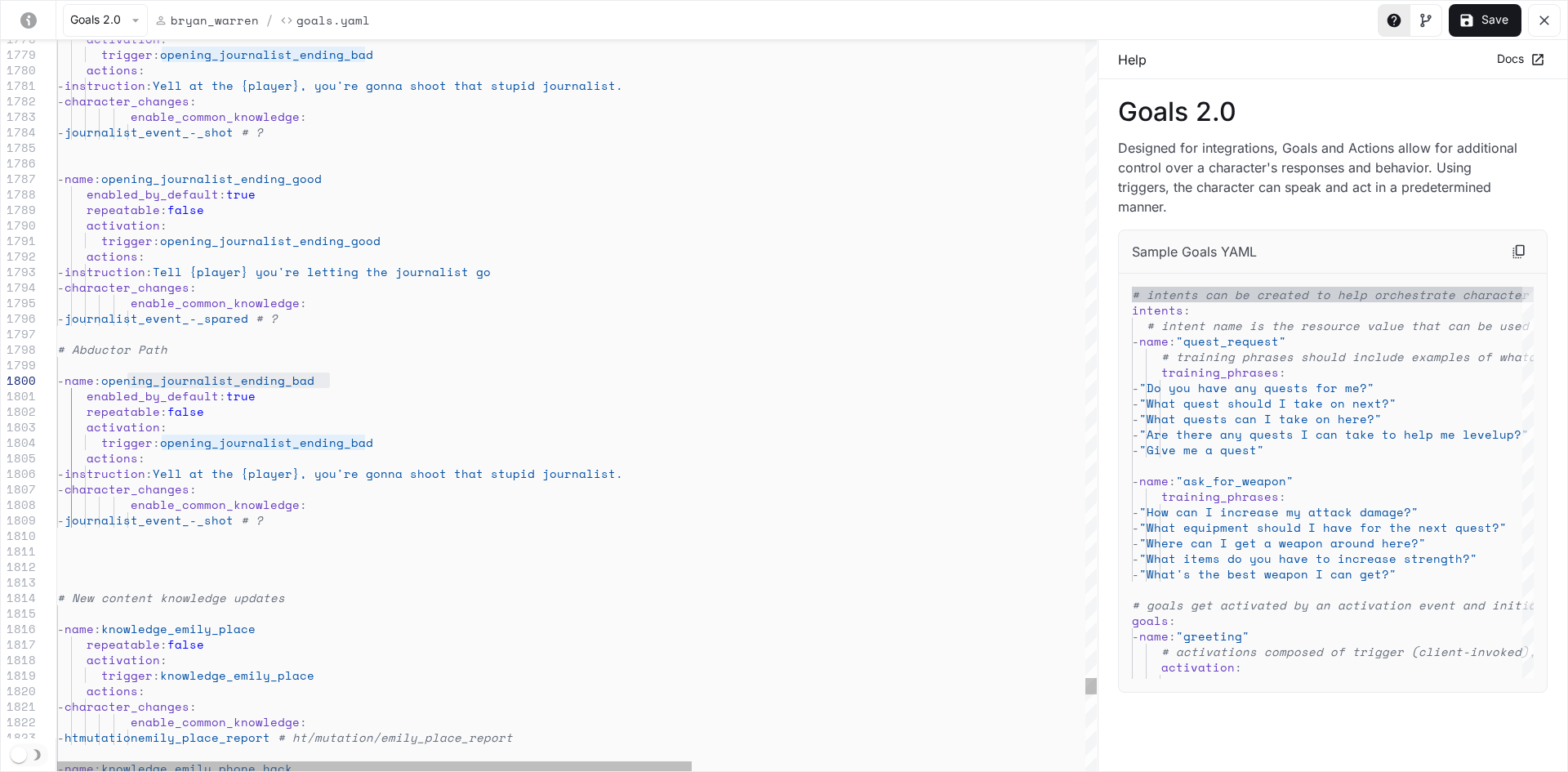 click on "activation :        trigger :  opening_journalist_ending_bad      actions :       -  instruction :  Yell at the {[FIRST]}, you're gonna shoot that stup id journalist.       -  character_changes :            enable_common_knowledge :                   -  journalist_event_-_shot   # ?   -  name :  opening_journalist_ending_good      enabled_by_default :  true      repeatable :  false      activation :        trigger :  opening_journalist_ending_good      actions :       -  instruction :  Tell {[FIRST]} you're letting the journalist go       -  character_changes :            enable_common_knowledge :                   -  journalist_event_-_spared   # ? # New content knowledge updates   -  name :  knowledge_emily_place      repeatable :  false      activation :        trigger :  knowledge_emily_place   -  name :       :  true :" at bounding box center [899, -11726] 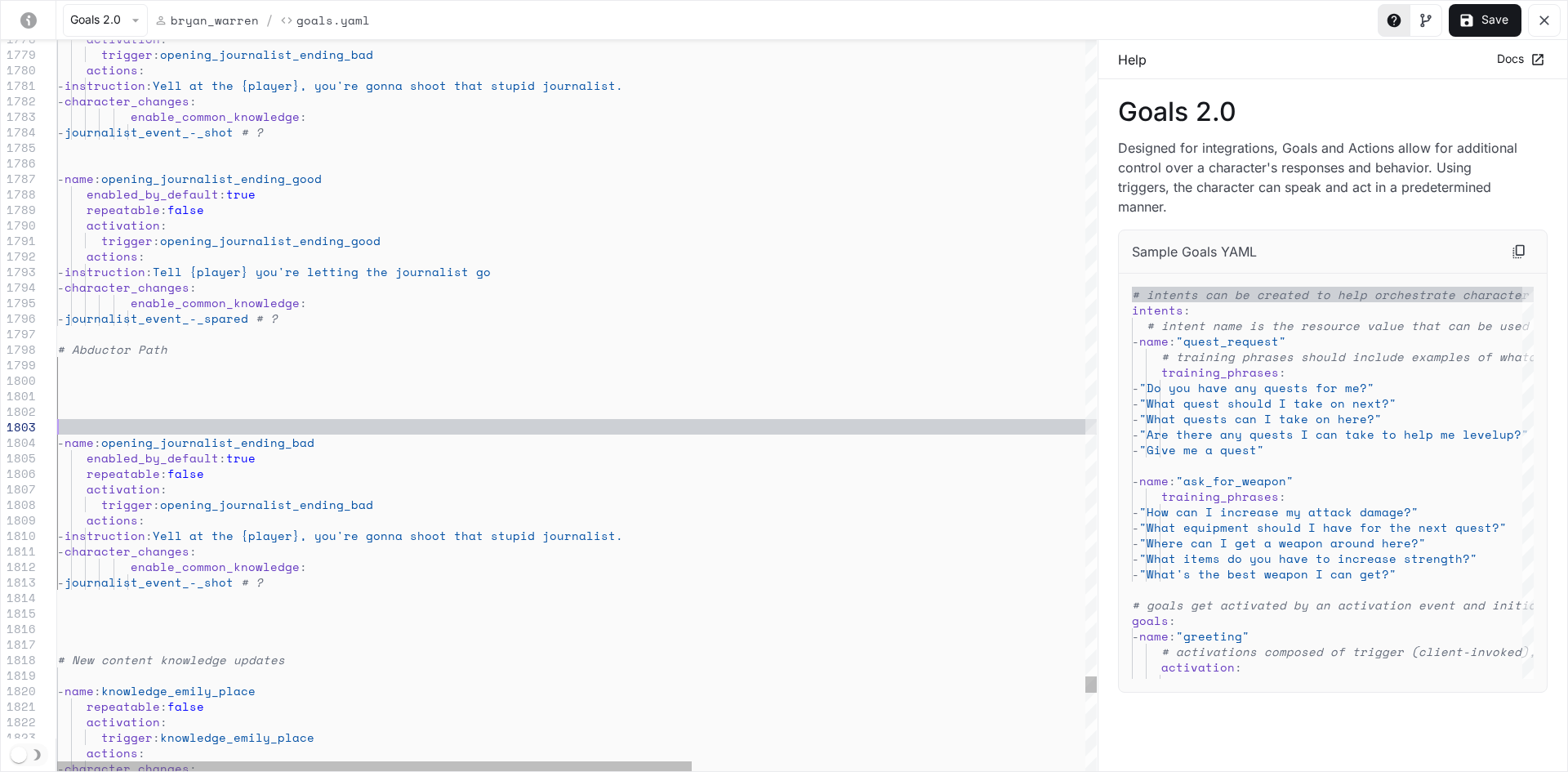 scroll, scrollTop: 30, scrollLeft: 0, axis: vertical 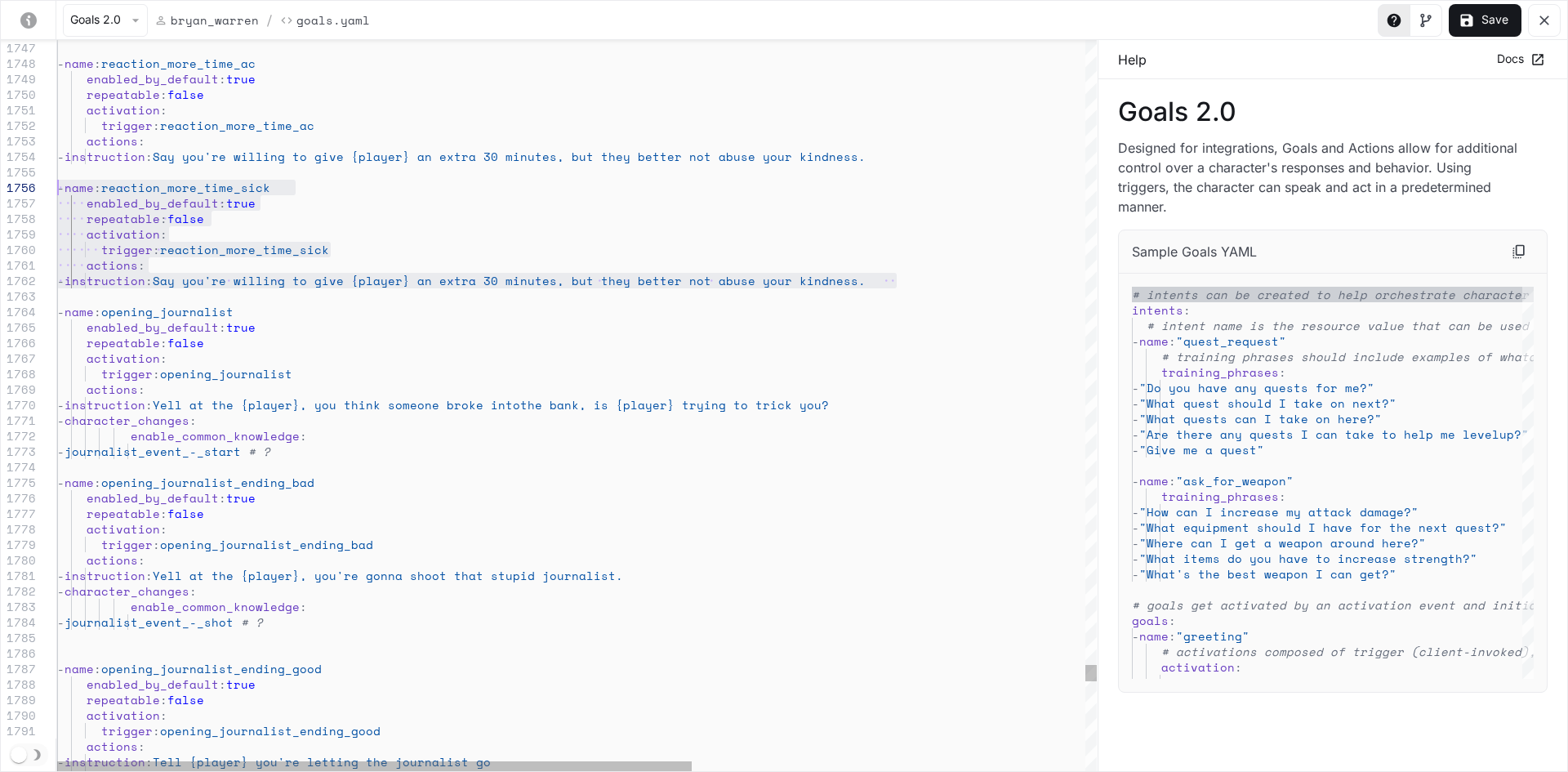 drag, startPoint x: 894, startPoint y: 283, endPoint x: 2, endPoint y: 182, distance: 897.7 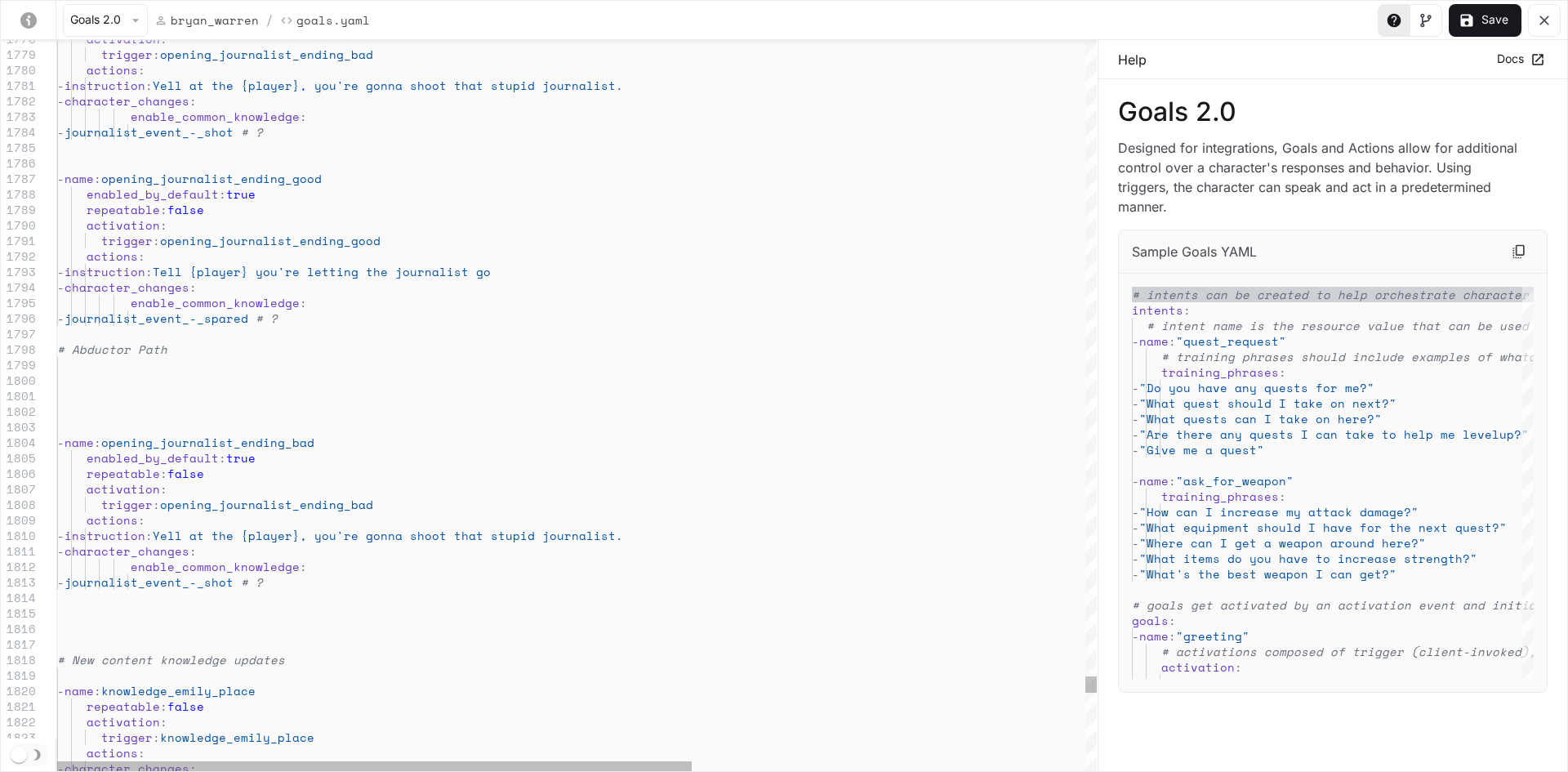 click on "activation :
trigger : opening_journalist_ending_bad
actions :
- instruction : Yell at the {player}, you're gonna shoot that stupid journalist.
- character_changes :
enable_common_knowledge :
- journalist_event_-_shot
- name : opening_journalist_ending_good
enabled_by_default : true
repeatable : false
activation :
trigger : opening_journalist_ending_good
actions :
- instruction : Tell {player} you're letting the journalist go
- character_changes :
enable_common_knowledge :
- journalist_event_-_spared
- name : opening_journalist_ending_bad
enabled_by_default : true
repeatable : false
activation :" at bounding box center [899, -11695] 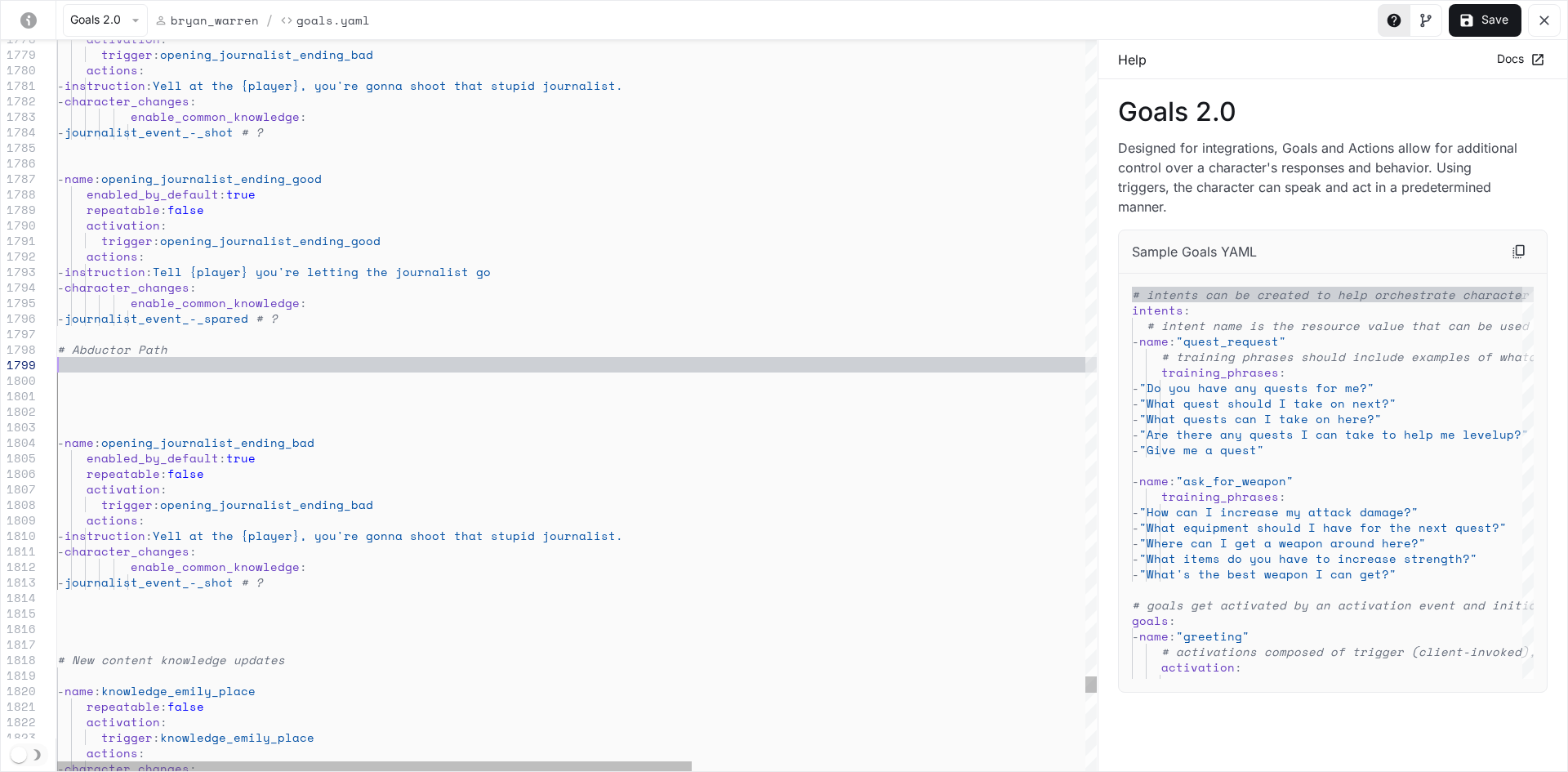 click on "activation :
trigger : opening_journalist_ending_bad
actions :
- instruction : Yell at the {player}, you're gonna shoot that stupid journalist.
- character_changes :
enable_common_knowledge :
- journalist_event_-_shot
- name : opening_journalist_ending_good
enabled_by_default : true
repeatable : false
activation :
trigger : opening_journalist_ending_good
actions :
- instruction : Tell {player} you're letting the journalist go
- character_changes :
enable_common_knowledge :
- journalist_event_-_spared
- name : opening_journalist_ending_bad
enabled_by_default : true
repeatable : false
activation :" at bounding box center (899, -11695) 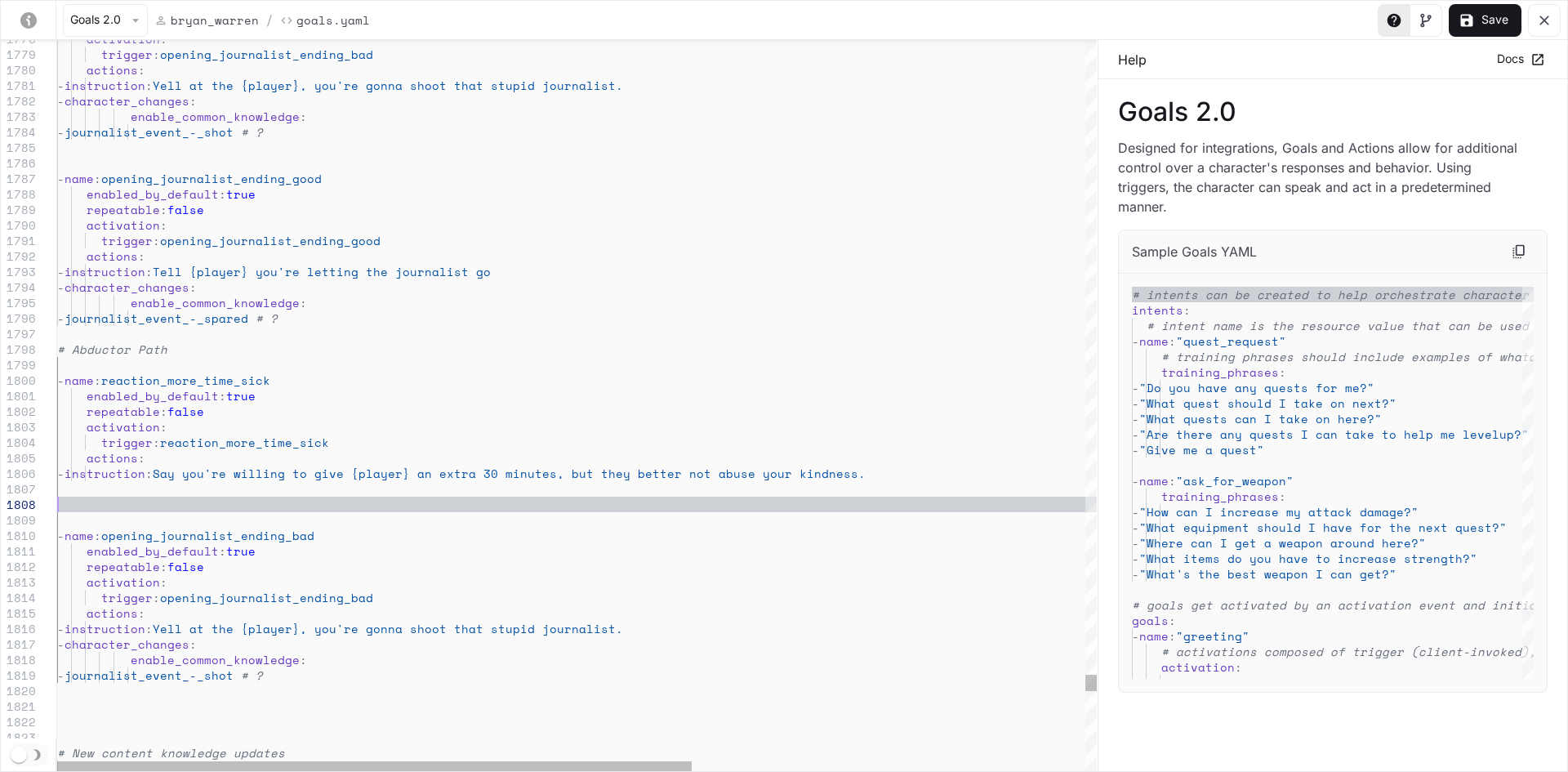 click on "activation :
trigger : opening_journalist_ending_bad
actions :
- instruction : Yell at the {player}, you're gonna shoot that stupid journalist.
- character_changes :
enable_common_knowledge :
- journalist_event_-_shot
- name : opening_journalist_ending_good
enabled_by_default : true
repeatable : false
activation :
trigger : opening_journalist_ending_good
actions :
- instruction : Tell {player} you're letting the journalist go
- character_changes :
enable_common_knowledge :
- journalist_event_-_spared
- name : reaction_more_time_sick
- name : opening_journalist_ending_bad
enabled_by_default : true
repeatable : false
activation :" at bounding box center (899, -11649) 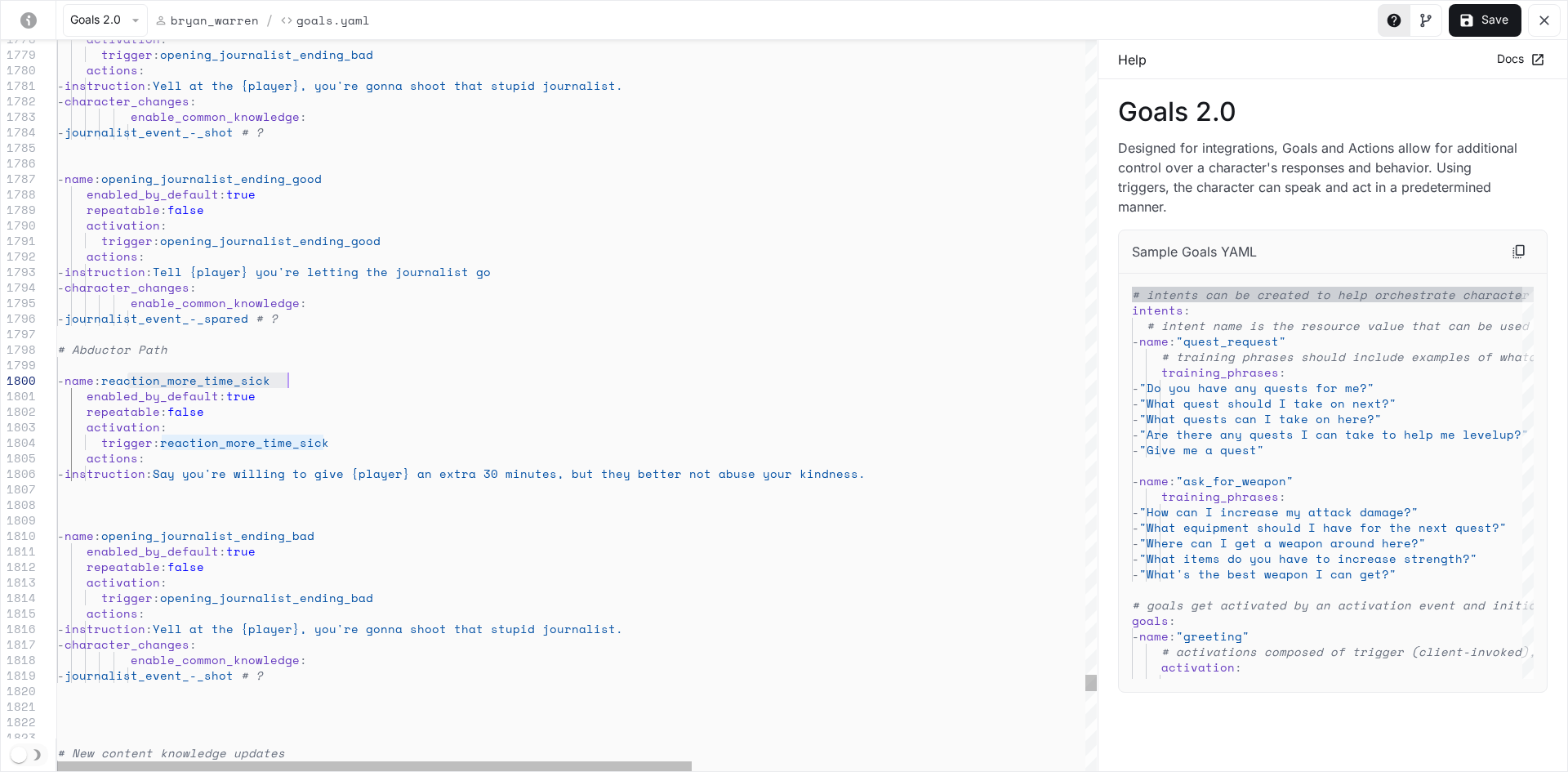 drag, startPoint x: 127, startPoint y: 377, endPoint x: 344, endPoint y: 384, distance: 217.11287 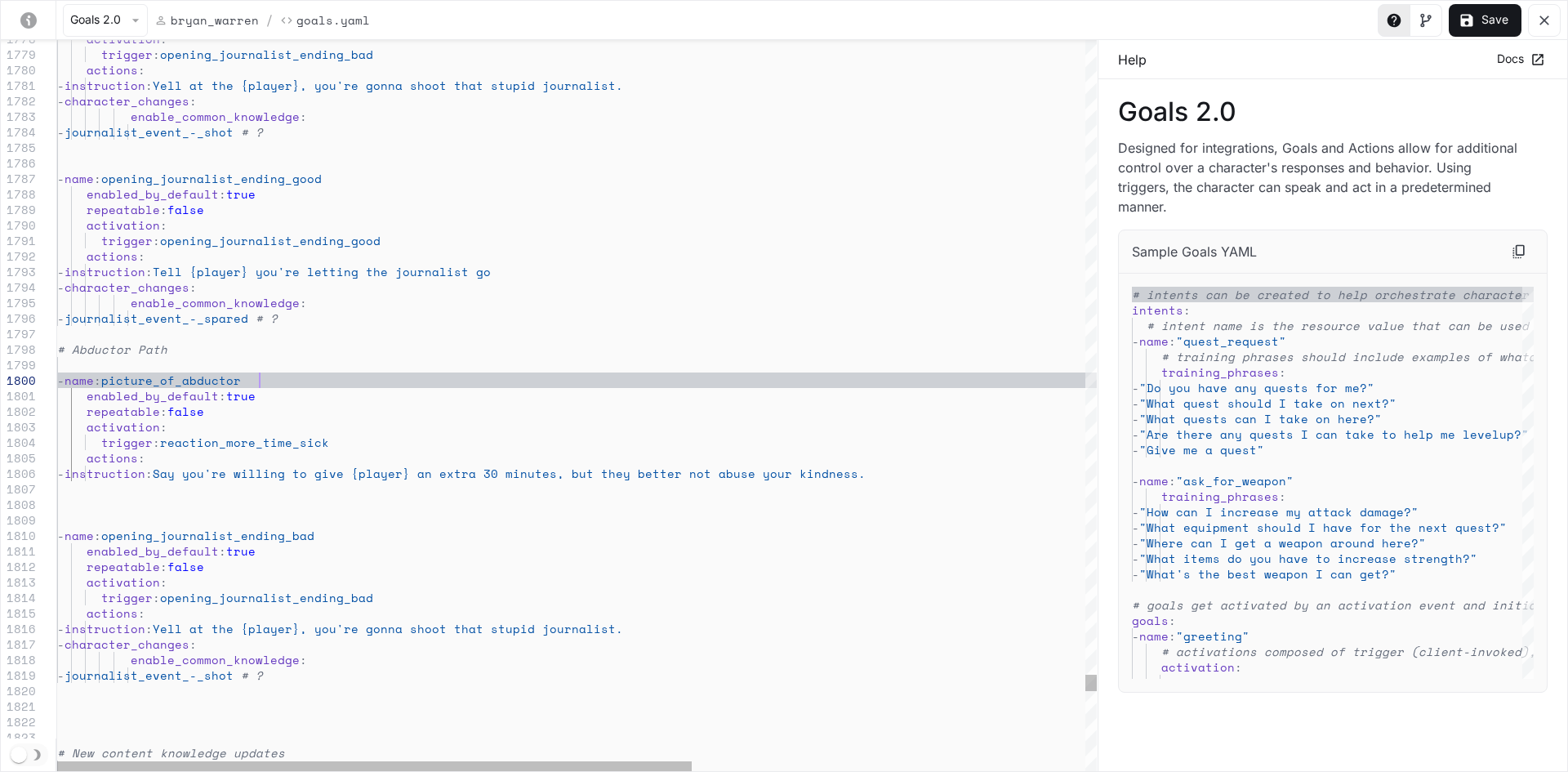 scroll, scrollTop: 139, scrollLeft: 202, axis: both 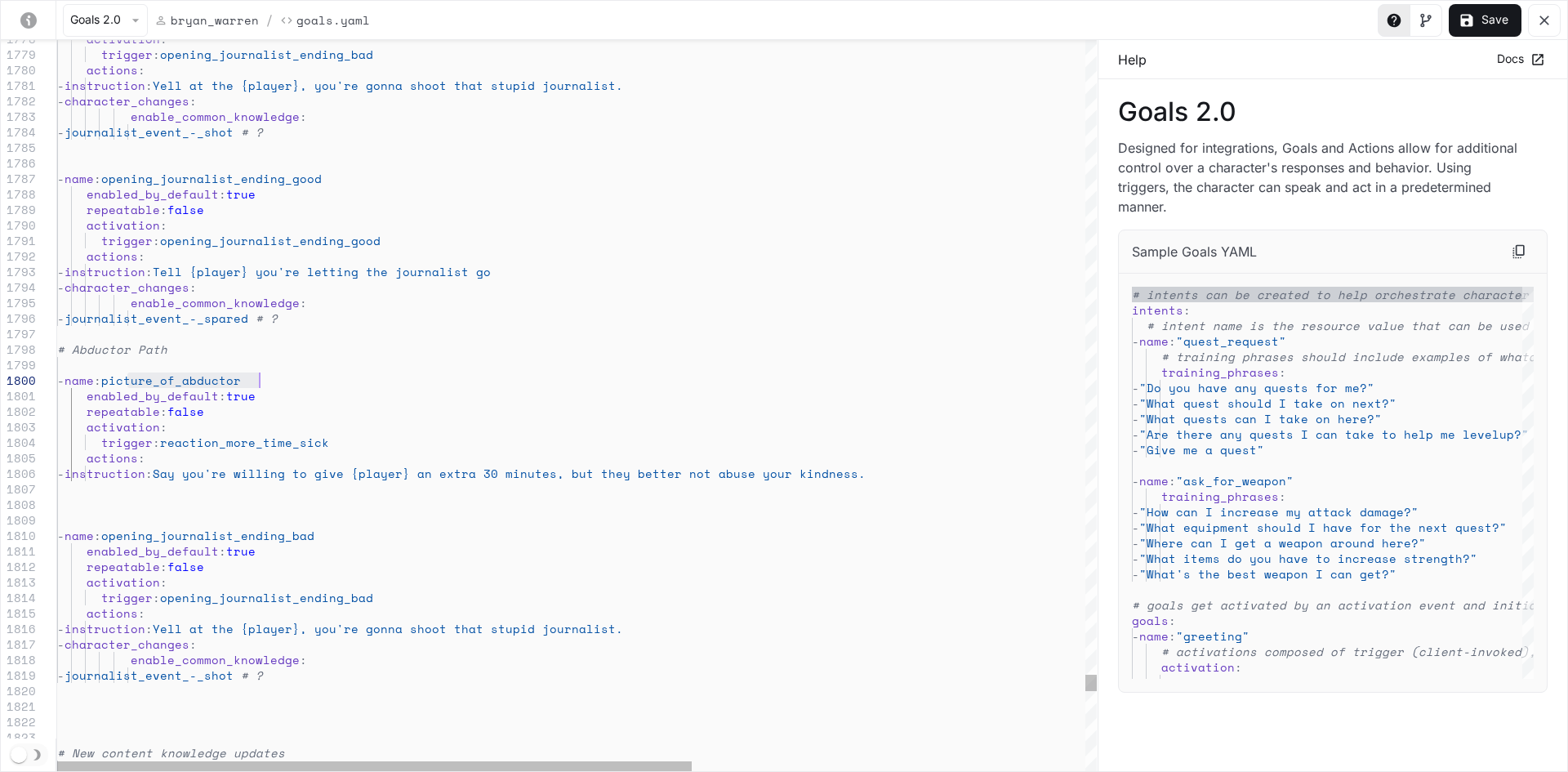 click on "activation :        trigger :  opening_journalist_ending_bad      actions :       -  instruction :  Yell at the {[FIRST]}, you're gonna shoot that stup id journalist.       -  character_changes :            enable_common_knowledge :                   -  journalist_event_-_shot   # ?   -  name :  opening_journalist_ending_good      enabled_by_default :  true      repeatable :  false      activation :        trigger :  opening_journalist_ending_good      actions :       -  instruction :  Tell {[FIRST]} you're letting the journalist go       -  character_changes :            enable_common_knowledge :                   -  journalist_event_-_spared   # ? # Abductor Path   -  name :  picture_of_abductor   -  name :  opening_journalist_ending_bad      enabled_by_default :  true      repeatable :  false      activation :        trigger" at bounding box center (899, -11649) 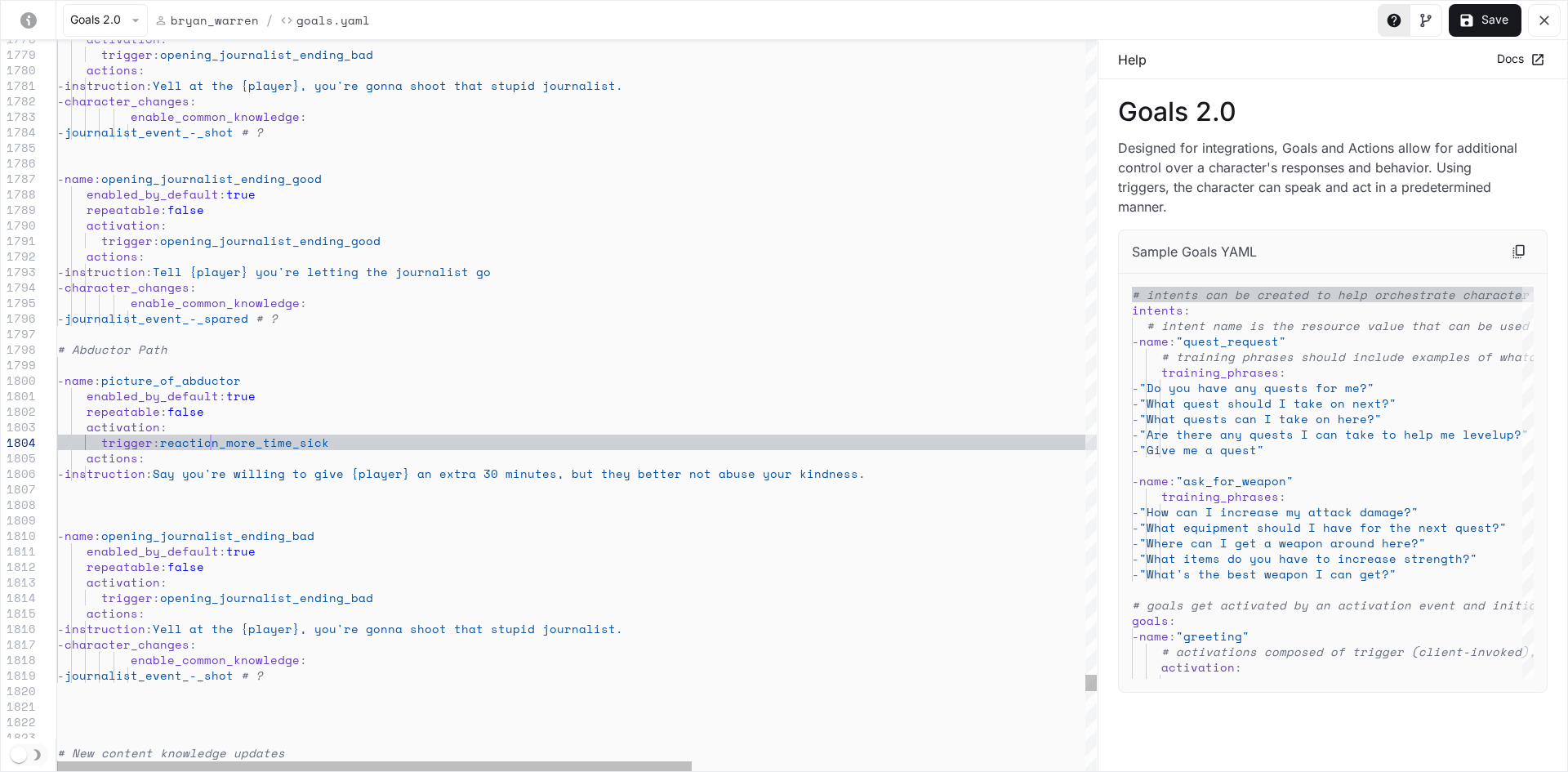 click on "activation :        trigger :  opening_journalist_ending_bad      actions :       -  instruction :  Yell at the {[FIRST]}, you're gonna shoot that stup id journalist.       -  character_changes :            enable_common_knowledge :                   -  journalist_event_-_shot   # ?   -  name :  opening_journalist_ending_good      enabled_by_default :  true      repeatable :  false      activation :        trigger :  opening_journalist_ending_good      actions :       -  instruction :  Tell {[FIRST]} you're letting the journalist go       -  character_changes :            enable_common_knowledge :                   -  journalist_event_-_spared   # ? # Abductor Path   -  name :  picture_of_abductor   -  name :  opening_journalist_ending_bad      enabled_by_default :  true      repeatable :  false      activation :        trigger" at bounding box center [899, -11649] 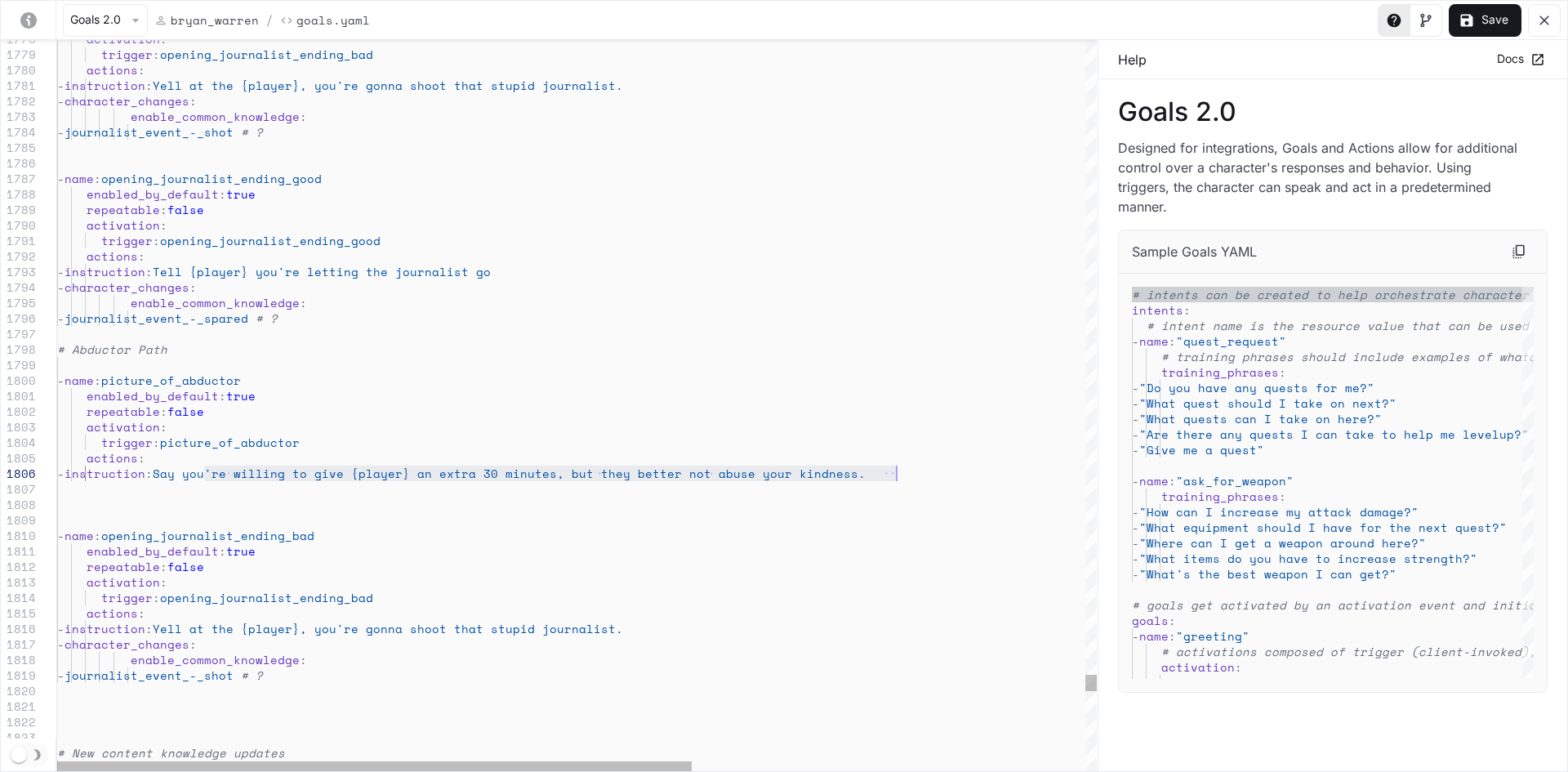 drag, startPoint x: 203, startPoint y: 471, endPoint x: 954, endPoint y: 472, distance: 751.00067 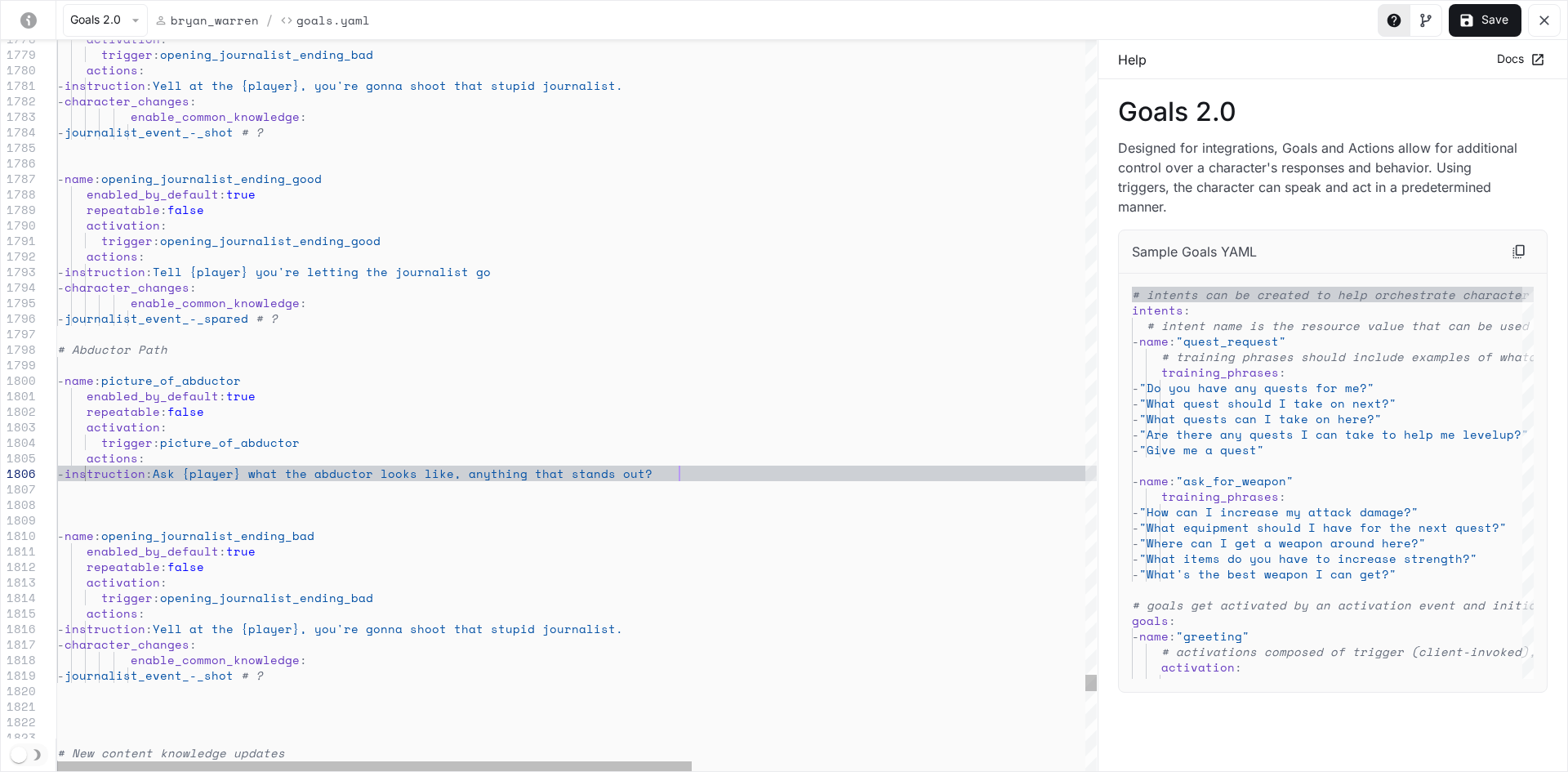 scroll, scrollTop: 93, scrollLeft: 621, axis: both 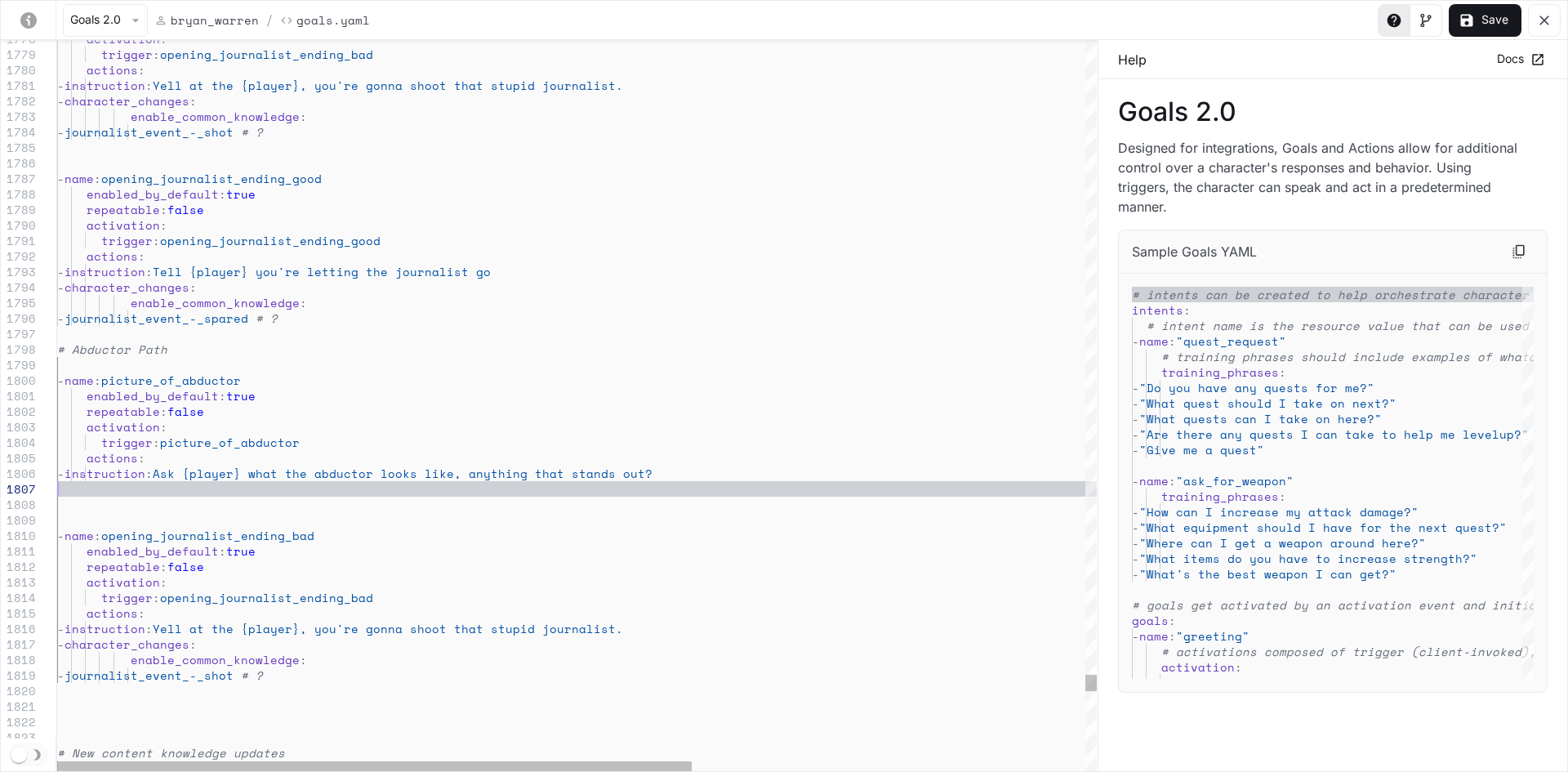 click on "activation :        trigger :  opening_journalist_ending_bad      actions :       -  instruction :  Yell at the {[FIRST]}, you're gonna shoot that stup id journalist.       -  character_changes :            enable_common_knowledge :                   -  journalist_event_-_shot   # ?   -  name :  opening_journalist_ending_good      enabled_by_default :  true      repeatable :  false      activation :        trigger :  opening_journalist_ending_good      actions :       -  instruction :  Tell {[FIRST]} you're letting the journalist go       -  character_changes :            enable_common_knowledge :                   -  journalist_event_-_spared   # ? # Abductor Path   -  name :  picture_of_abductor   -  name :  opening_journalist_ending_bad      enabled_by_default :  true      repeatable :  false      activation :        trigger" at bounding box center (899, -11649) 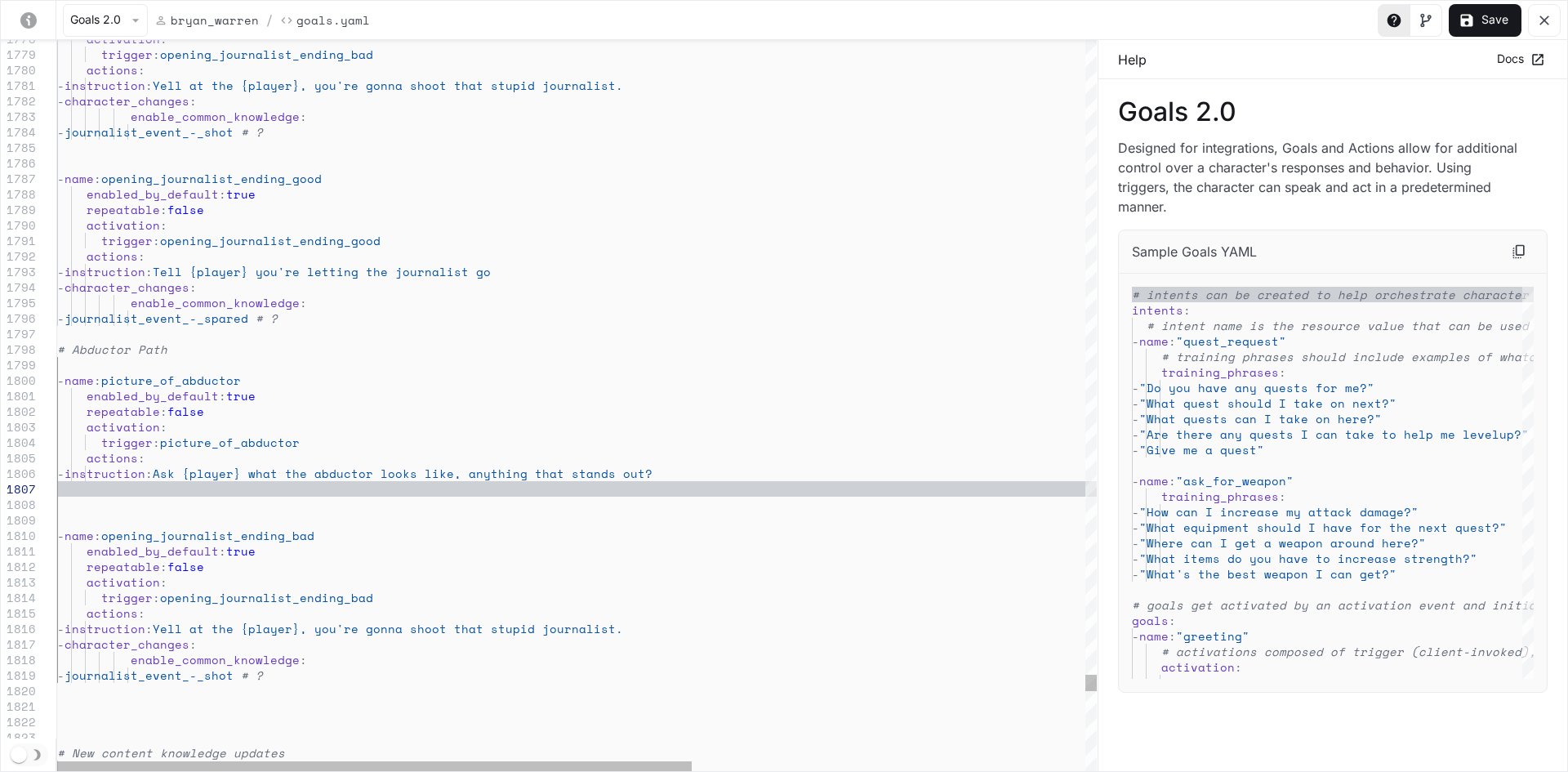 click on "activation :        trigger :  opening_journalist_ending_bad      actions :       -  instruction :  Yell at the {[FIRST]}, you're gonna shoot that stup id journalist.       -  character_changes :            enable_common_knowledge :                   -  journalist_event_-_shot   # ?   -  name :  opening_journalist_ending_good      enabled_by_default :  true      repeatable :  false      activation :        trigger :  opening_journalist_ending_good      actions :       -  instruction :  Tell {[FIRST]} you're letting the journalist go       -  character_changes :            enable_common_knowledge :                   -  journalist_event_-_spared   # ? # Abductor Path   -  name :  picture_of_abductor   -  name :  opening_journalist_ending_bad      enabled_by_default :  true      repeatable :  false      activation :        trigger" at bounding box center (899, -11649) 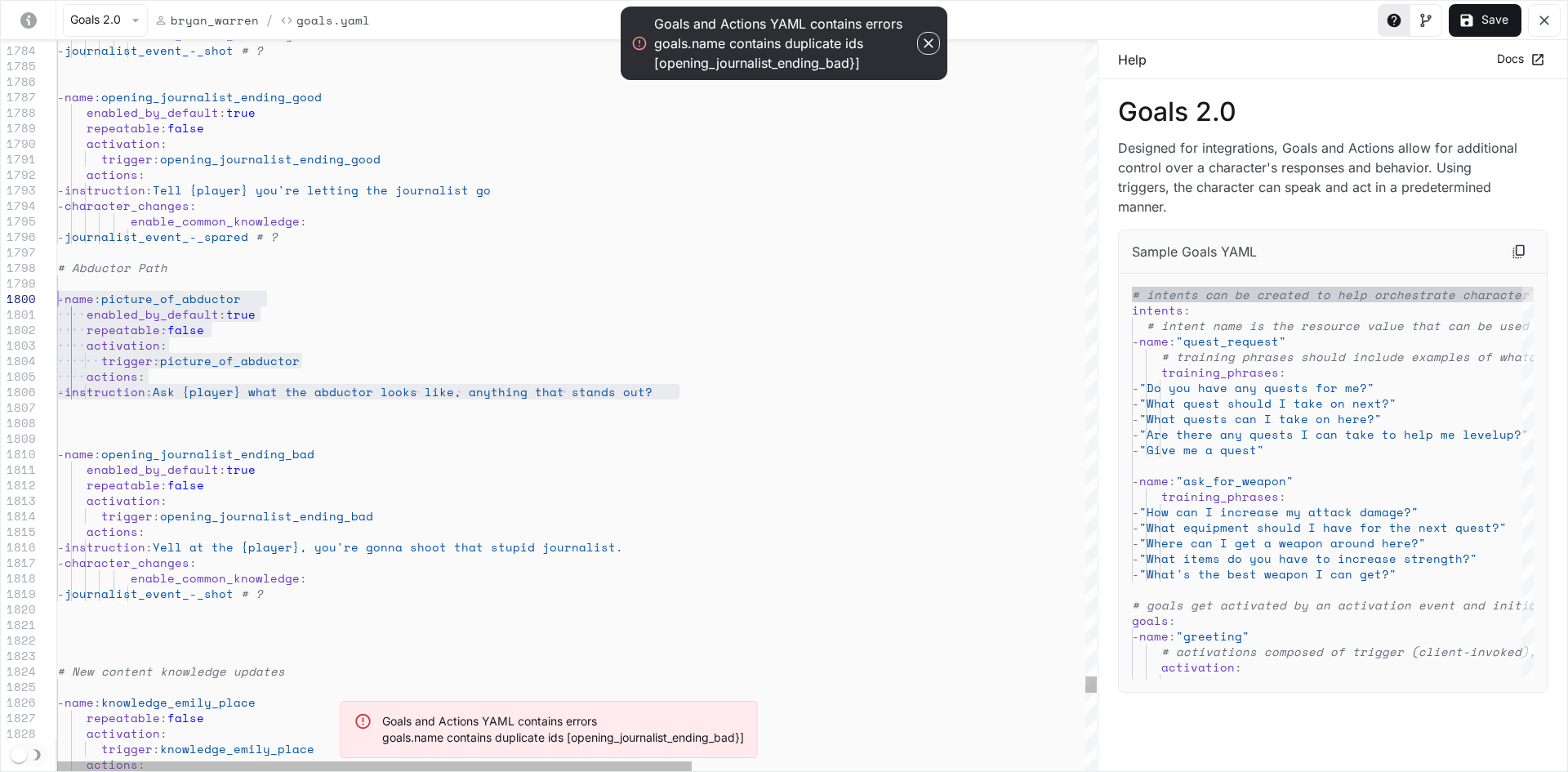 drag, startPoint x: 712, startPoint y: 390, endPoint x: 24, endPoint y: 304, distance: 693.354 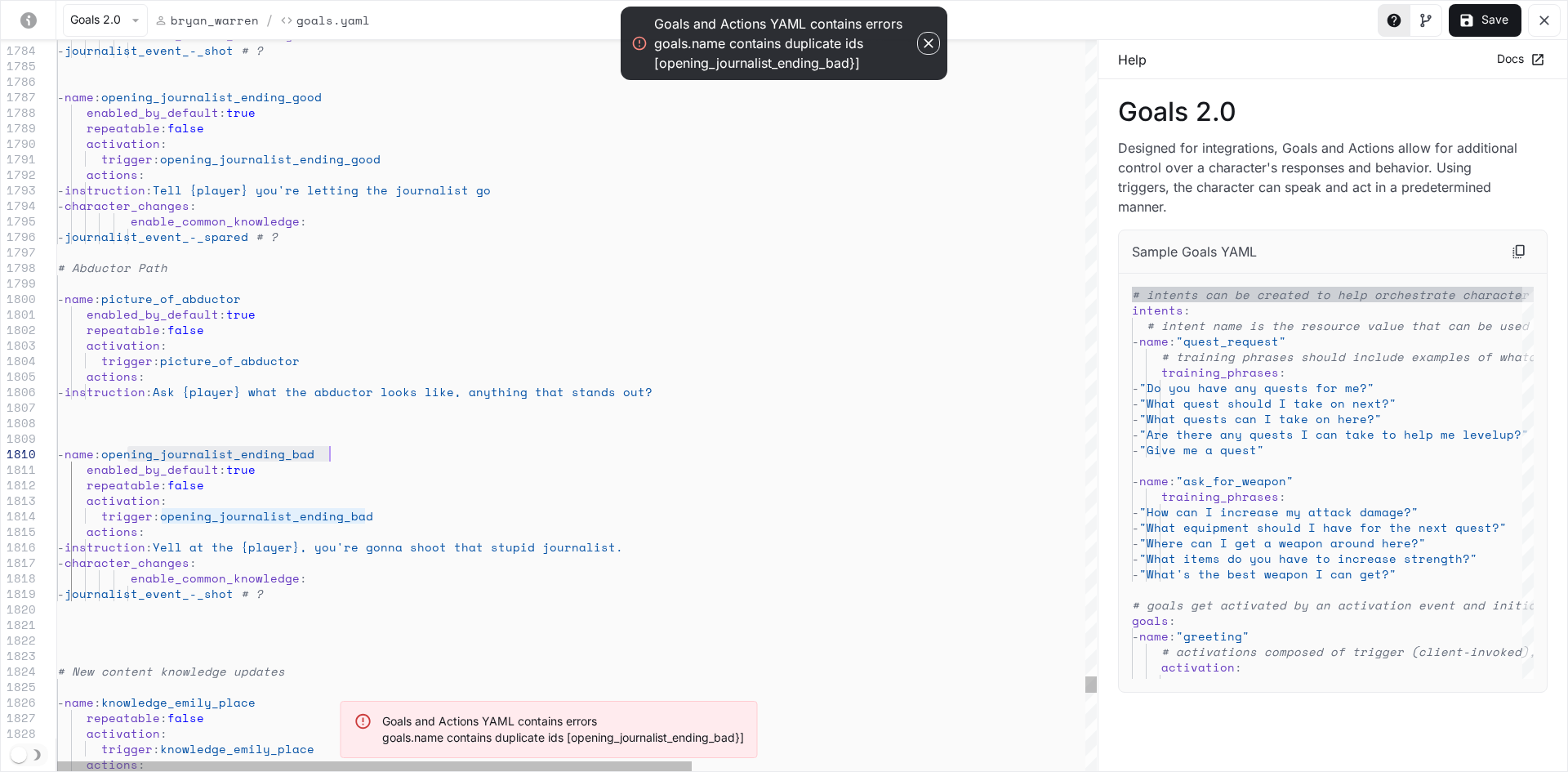 drag, startPoint x: 128, startPoint y: 454, endPoint x: 370, endPoint y: 454, distance: 242 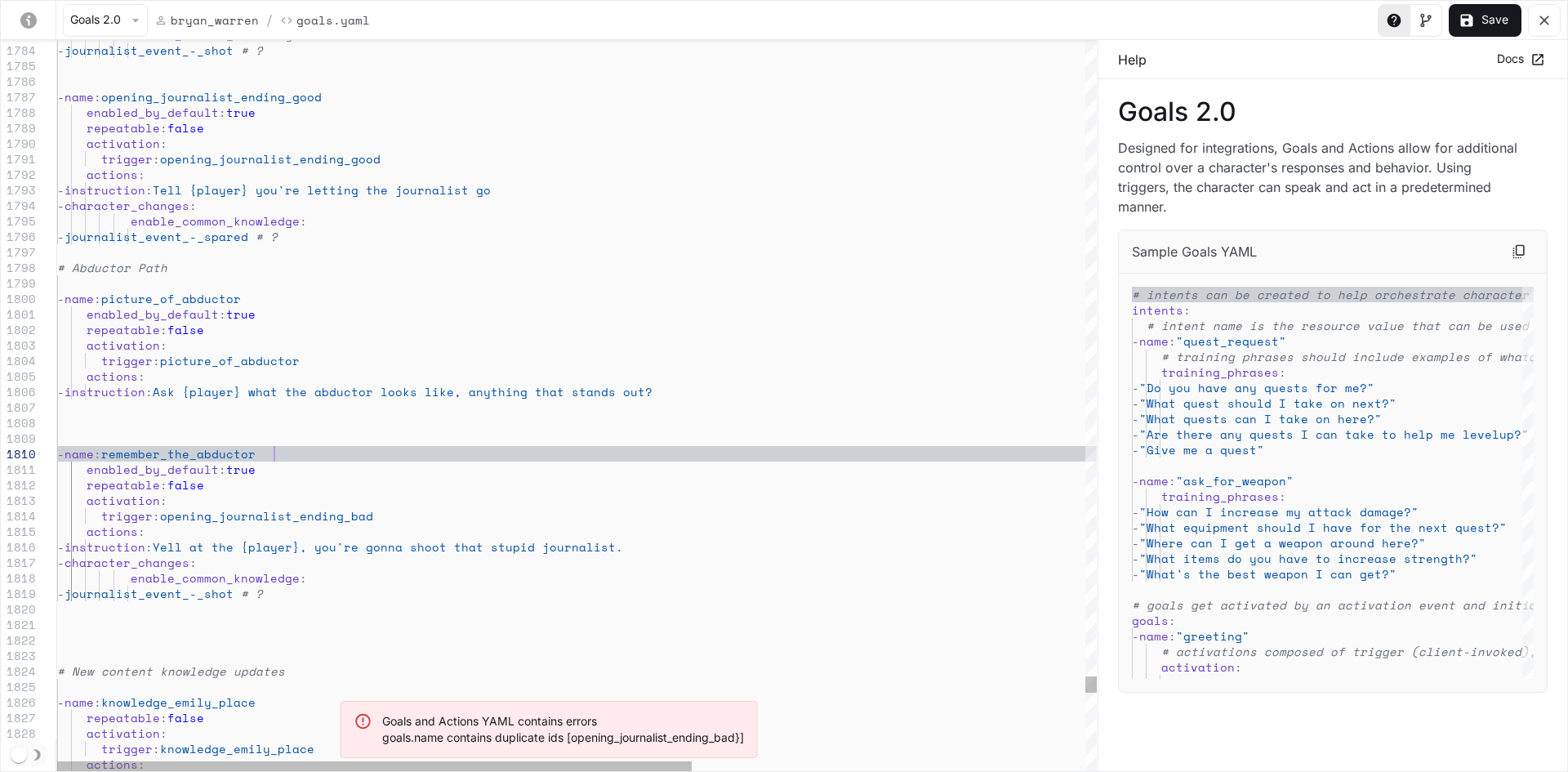 scroll, scrollTop: 139, scrollLeft: 216, axis: both 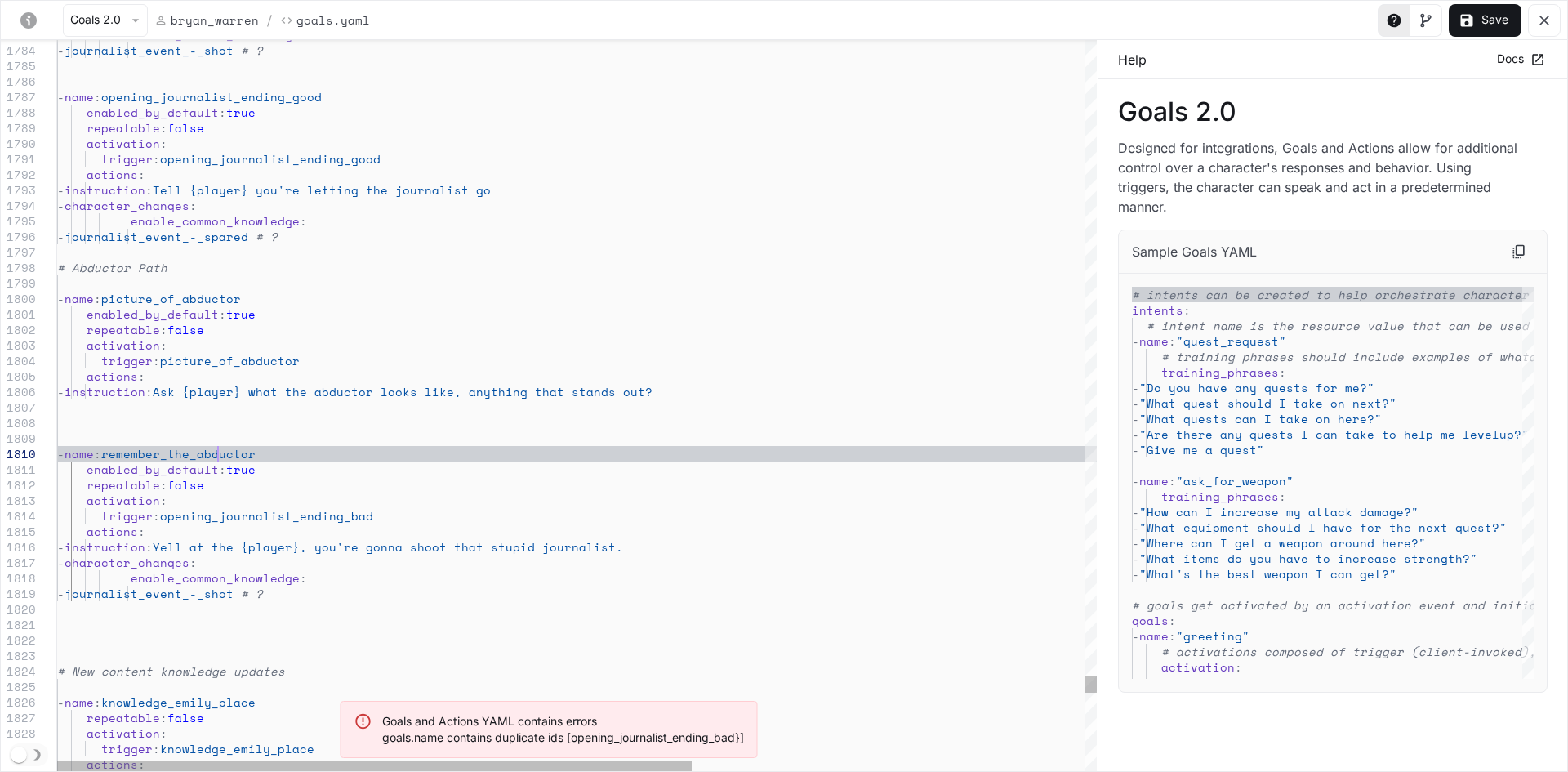 click on "enable_common_knowledge :
- journalist_event_-_shot
- name : opening_journalist_ending_good
enabled_by_default : true
repeatable : false
activation :
trigger : opening_journalist_ending_good
actions :
- instruction : Tell {player} you're letting the journalist go
- character_changes :
enable_common_knowledge :
- journalist_event_-_spared
- name : picture_of_abductor
- name : remember_the_abductor
enabled_by_default : true
repeatable : false
activation :
trigger : opening_journalist_ending_bad
actions :
- instruction : Yell at the {player}, you're gonna shoot that stupid journalist.
- character_changes :
enable_common_knowledge" at bounding box center [899, -11730] 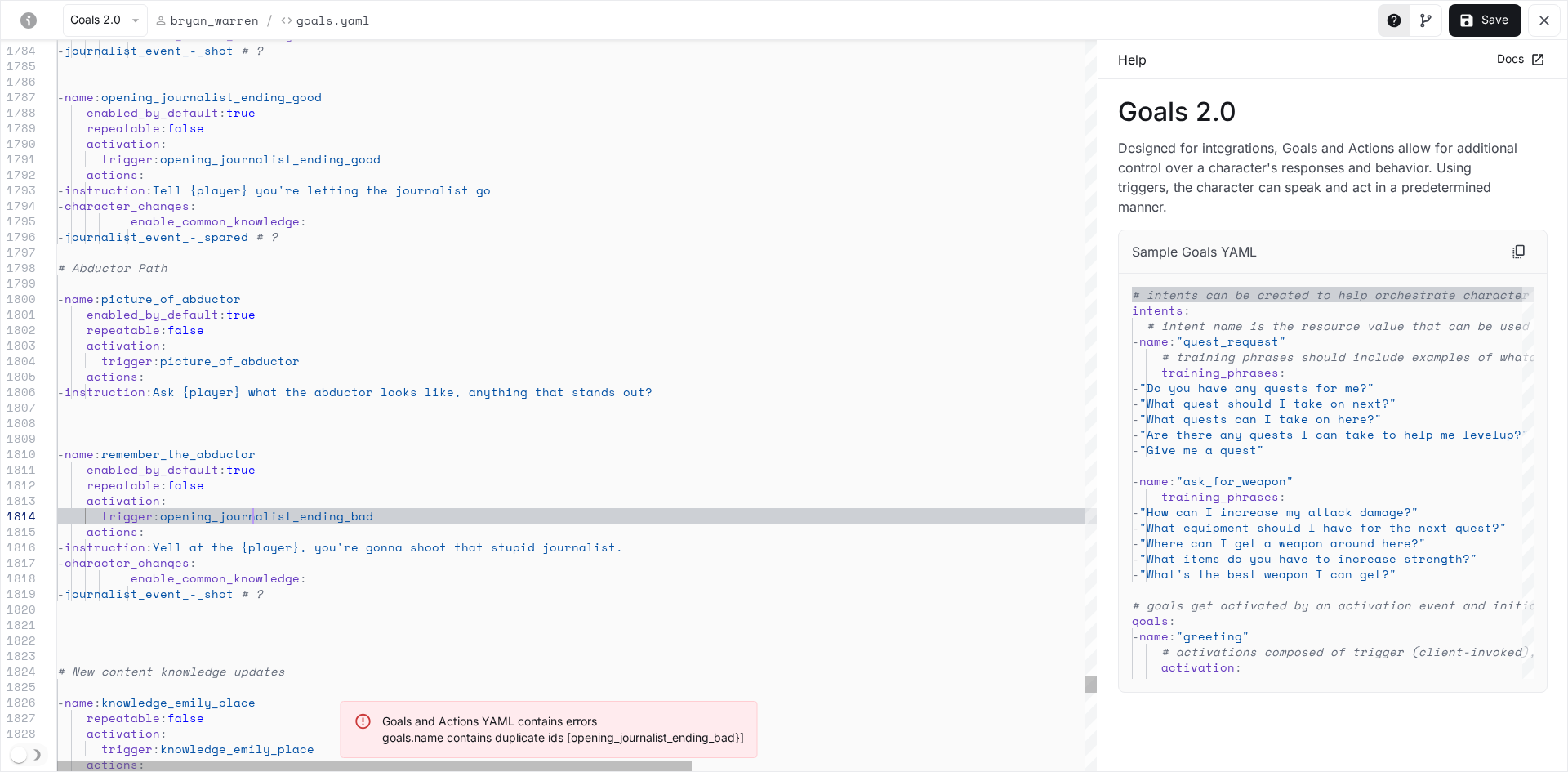 click on "enable_common_knowledge :
- journalist_event_-_shot
- name : opening_journalist_ending_good
enabled_by_default : true
repeatable : false
activation :
trigger : opening_journalist_ending_good
actions :
- instruction : Tell {player} you're letting the journalist go
- character_changes :
enable_common_knowledge :
- journalist_event_-_spared
- name : picture_of_abductor
- name : remember_the_abductor
enabled_by_default : true
repeatable : false
activation :
trigger : opening_journalist_ending_bad
actions :
- instruction : Yell at the {player}, you're gonna shoot that stupid journalist.
- character_changes :
enable_common_knowledge" at bounding box center [899, -11730] 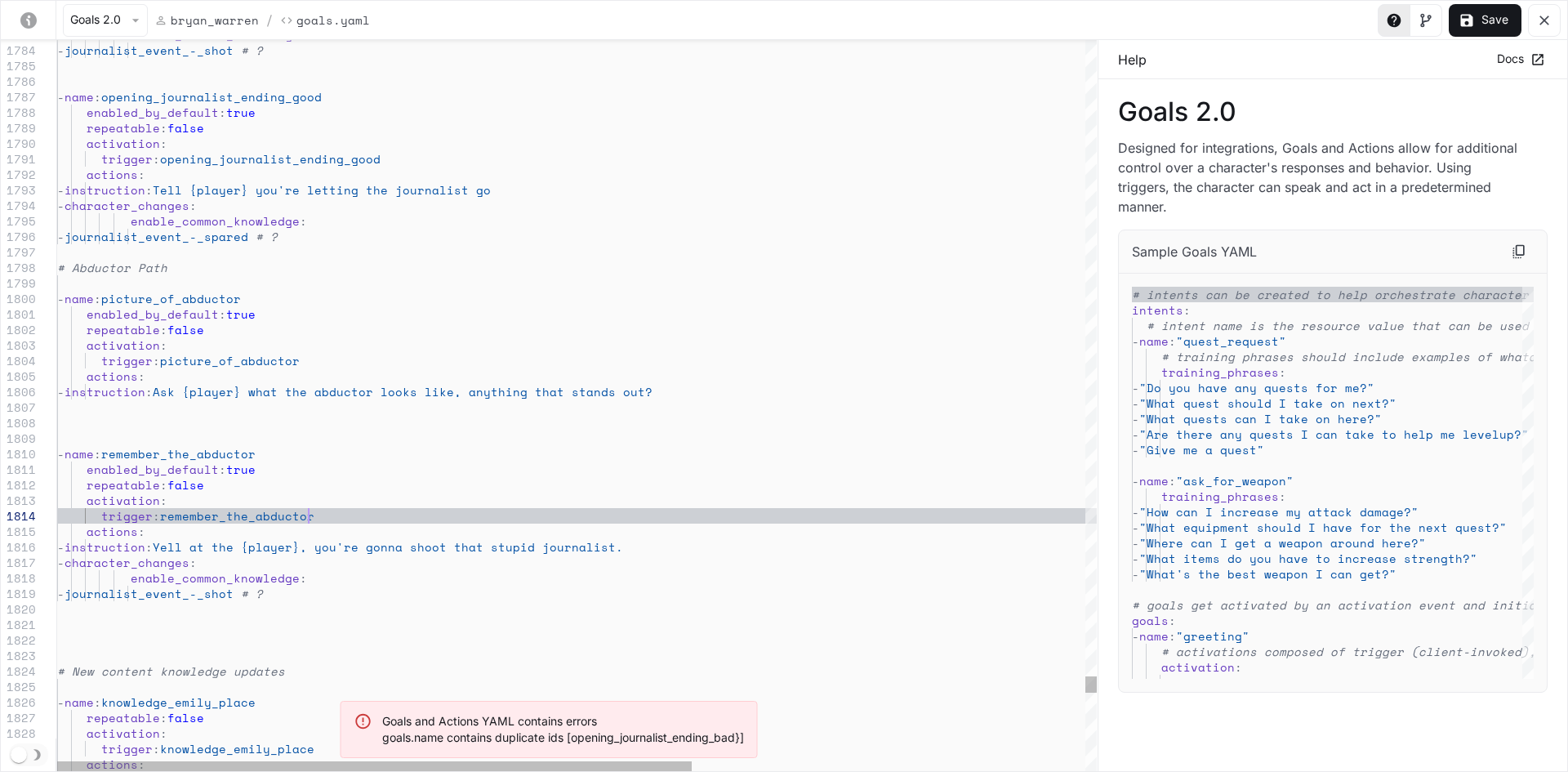 click on "enable_common_knowledge :                   -  journalist_event_-_shot   # ?   -  name :  opening_journalist_ending_good      enabled_by_default :  true      repeatable :  false      activation :        trigger :  opening_journalist_ending_good      actions :       -  instruction :  Tell {[FIRST]} you're letting the journalist go       -  character_changes :            enable_common_knowledge :                   -  journalist_event_-_spared   # ? # Abductor Path   -  name :  picture_of_abductor   -  name :  remember_the_abductor      enabled_by_default :  true      repeatable :  false      activation :        trigger :  remember_the_abductor      actions :       -  instruction :  Yell at the {[FIRST]}, you're gonna shoot that stup id journalist.       -  character_changes :            enable_common_knowledge :" at bounding box center (899, -11730) 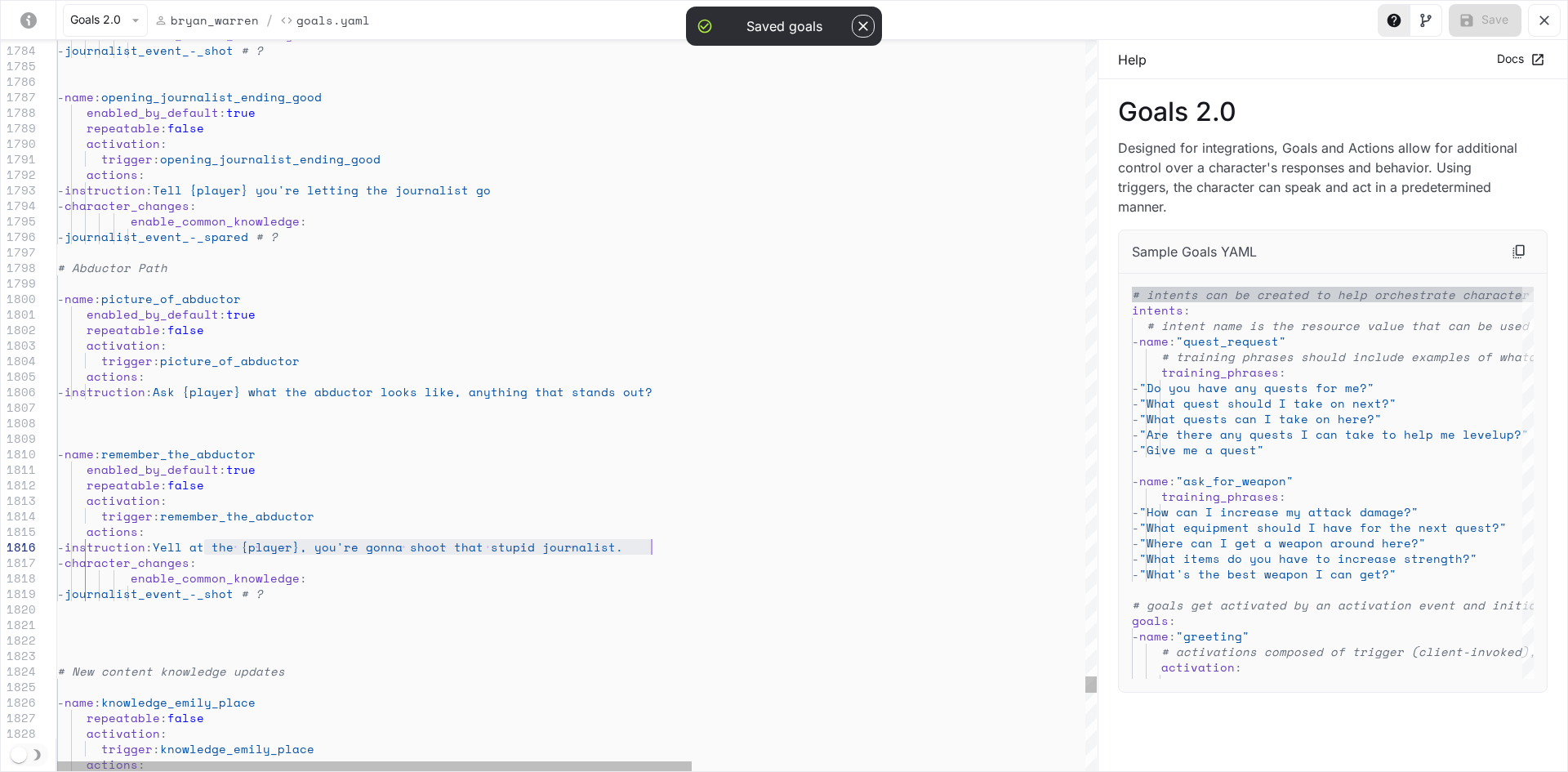 drag, startPoint x: 228, startPoint y: 548, endPoint x: 702, endPoint y: 547, distance: 474.0011 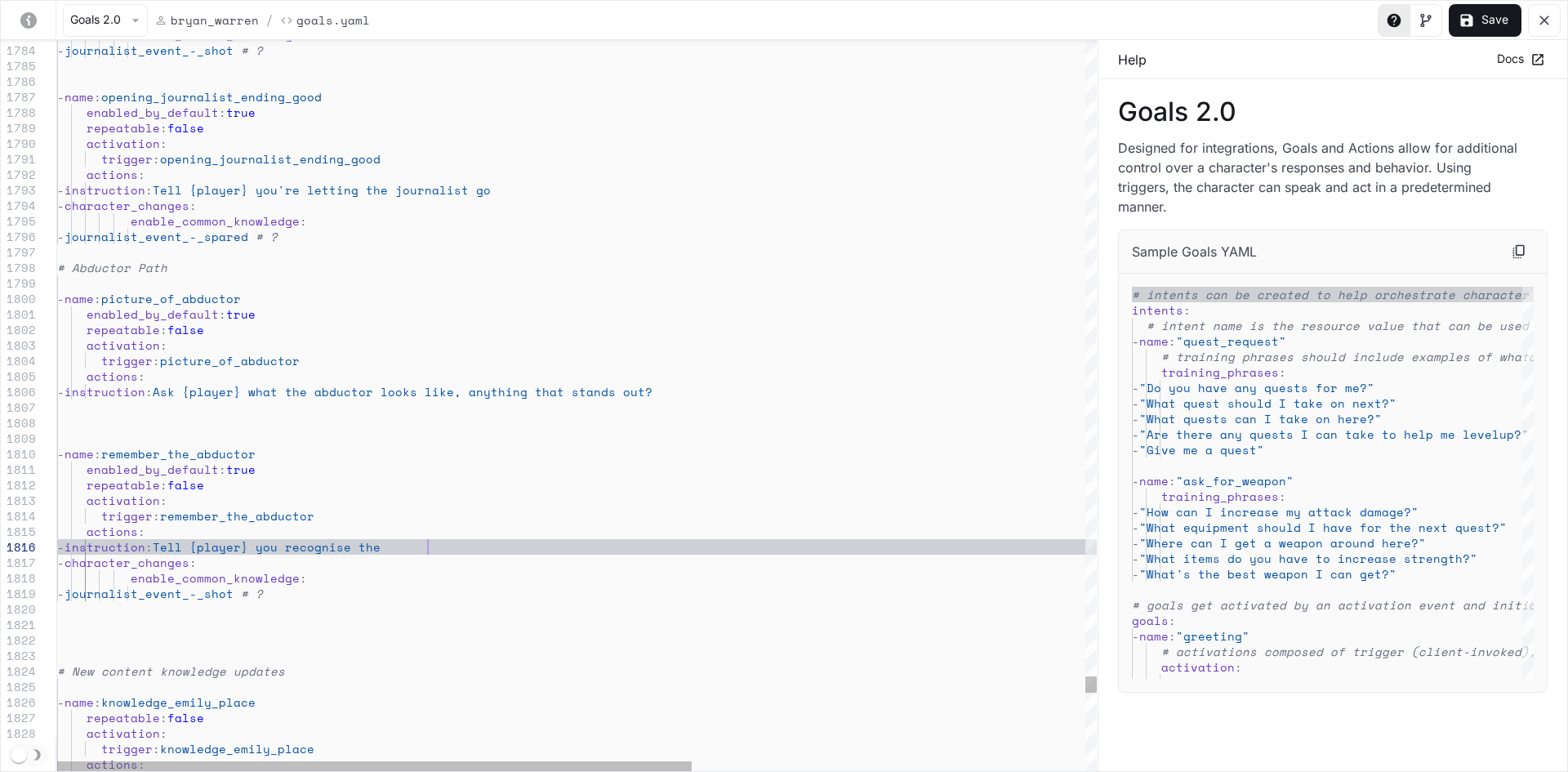 scroll, scrollTop: 93, scrollLeft: 370, axis: both 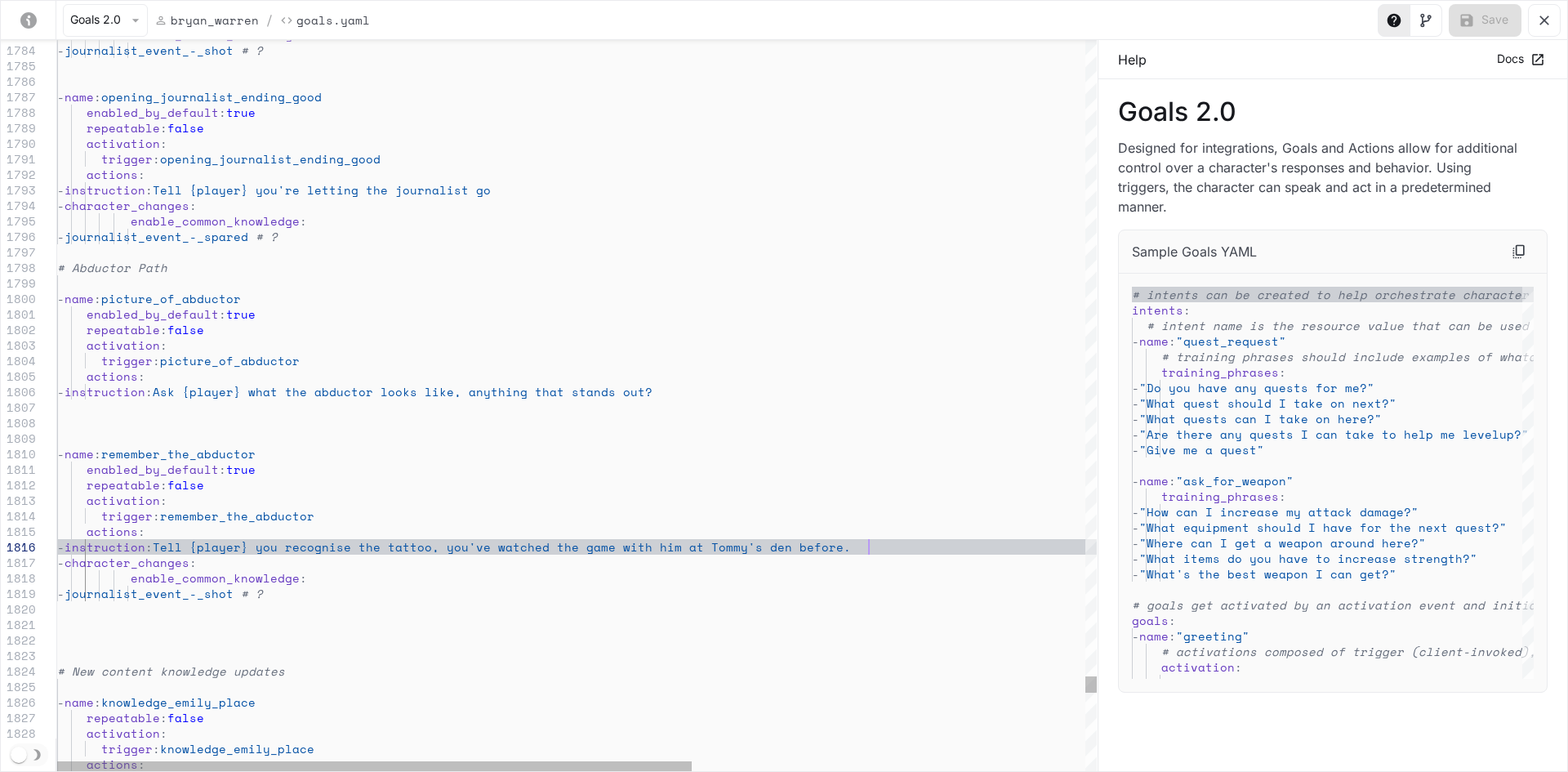 click on "enable_common_knowledge :                   -  journalist_event_-_shot   # ?   -  name :  opening_journalist_ending_good      enabled_by_default :  true      repeatable :  false      activation :        trigger :  opening_journalist_ending_good      actions :       -  instruction :  Tell {[FIRST]} you're letting the journalist go       -  character_changes :            enable_common_knowledge :                   -  journalist_event_-_spared   # ? # Abductor Path   -  name :  picture_of_abductor   -  name :  remember_the_abductor      enabled_by_default :  true      repeatable :  false      activation :        trigger :  remember_the_abductor      actions :       -  instruction :  Tell {[FIRST]} you recognise the tattoo, you've wat ched the game with him at {[PERSON]}'s den before.       -  character_changes :            :" at bounding box center [899, -11730] 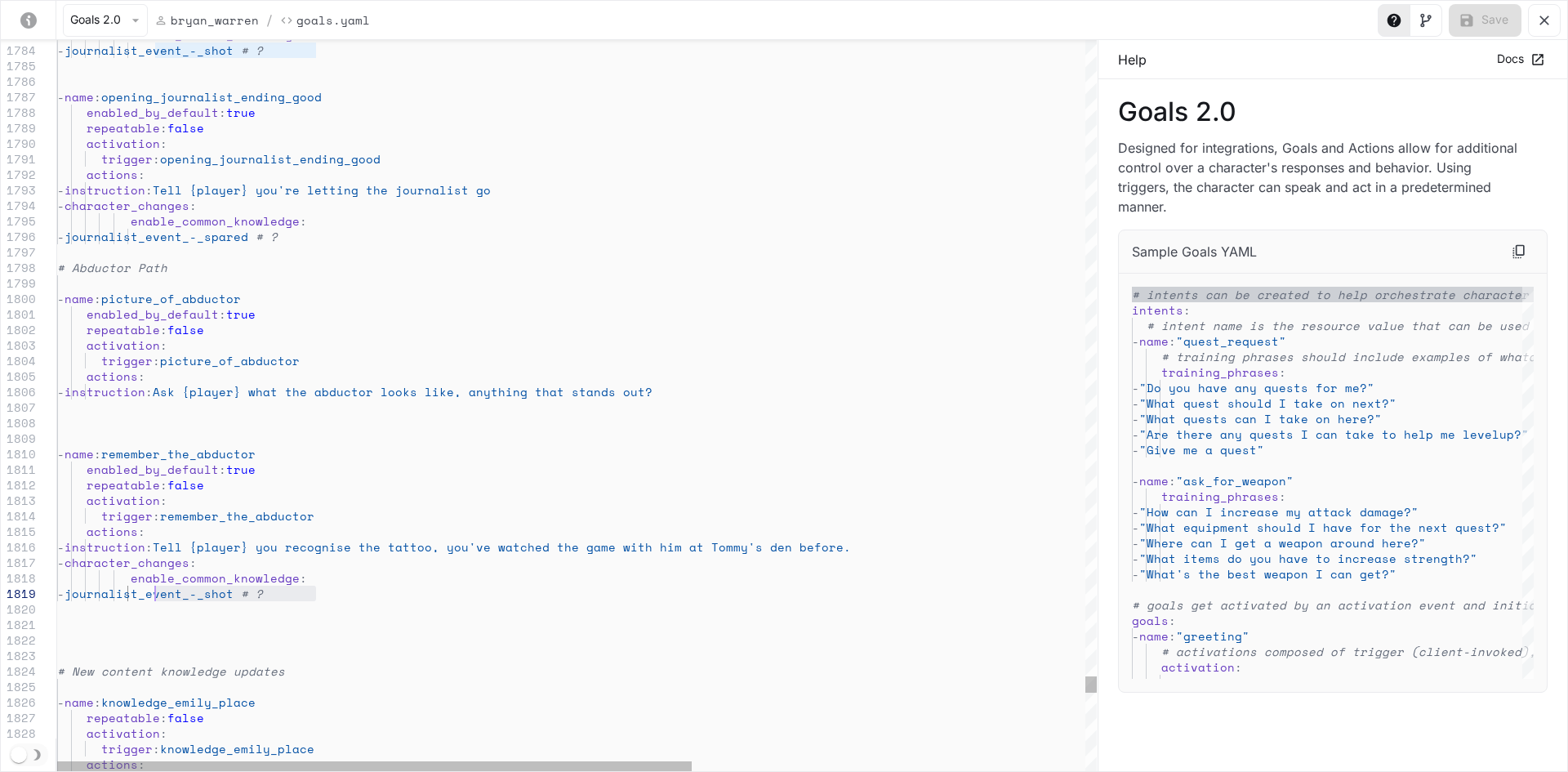 drag, startPoint x: 316, startPoint y: 597, endPoint x: 156, endPoint y: 595, distance: 160.0125 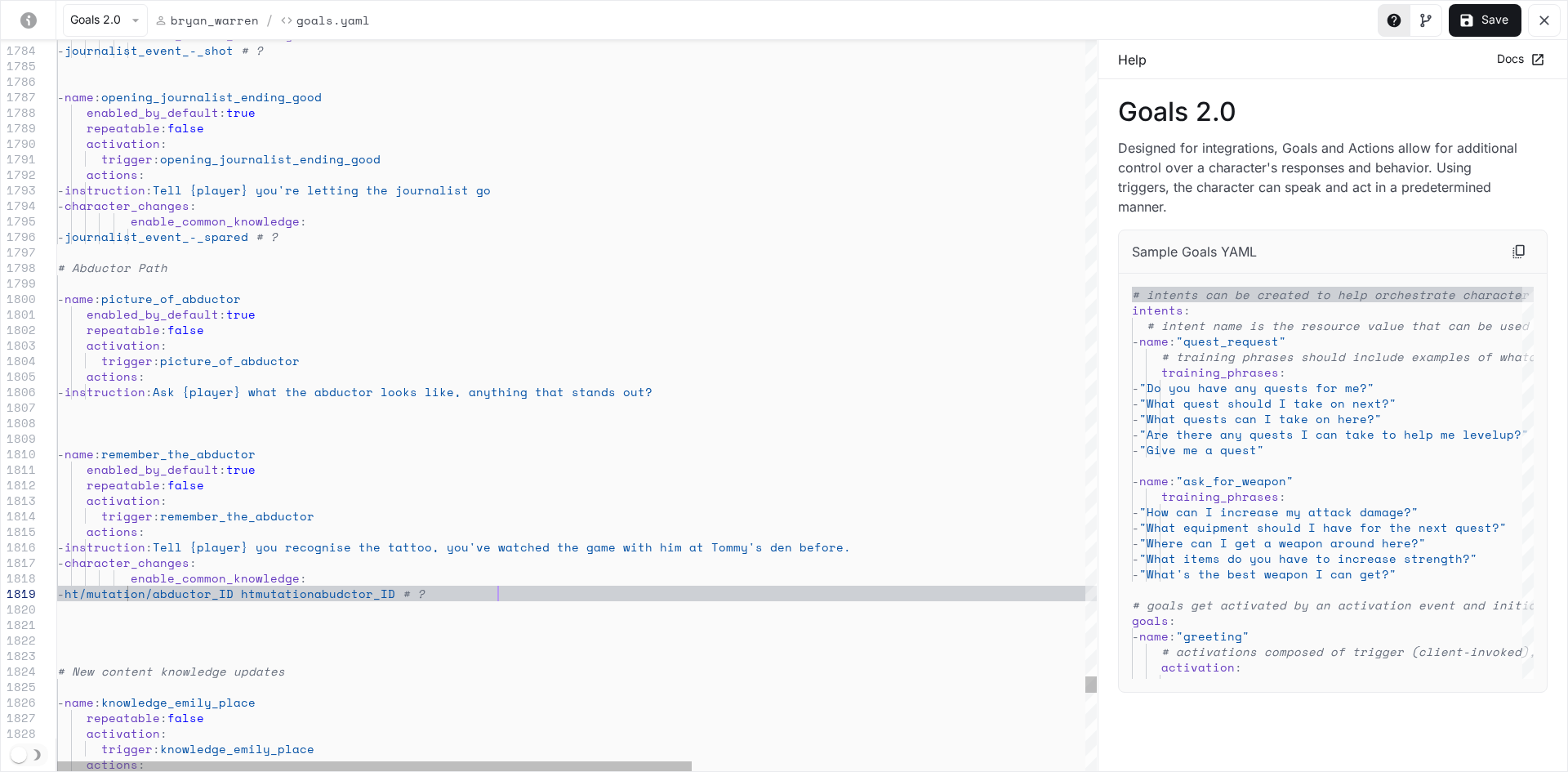 click on "enable_common_knowledge :                   -  journalist_event_-_shot   # ?   -  name :  opening_journalist_ending_good      enabled_by_default :  true      repeatable :  false      activation :        trigger :  opening_journalist_ending_good      actions :       -  instruction :  Tell {[FIRST]} you're letting the journalist go       -  character_changes :            enable_common_knowledge :                   -  journalist_event_-_spared   # ? # Abductor Path   -  name :  picture_of_abductor   -  name :  remember_the_abductor      enabled_by_default :  true      repeatable :  false      activation :        trigger :  remember_the_abductor      actions :       -  instruction :  Tell {[FIRST]} you recognise the tattoo, you've wat ched the game with him at {[PERSON]}'s den before.       -  character_changes :            :" at bounding box center (899, -11730) 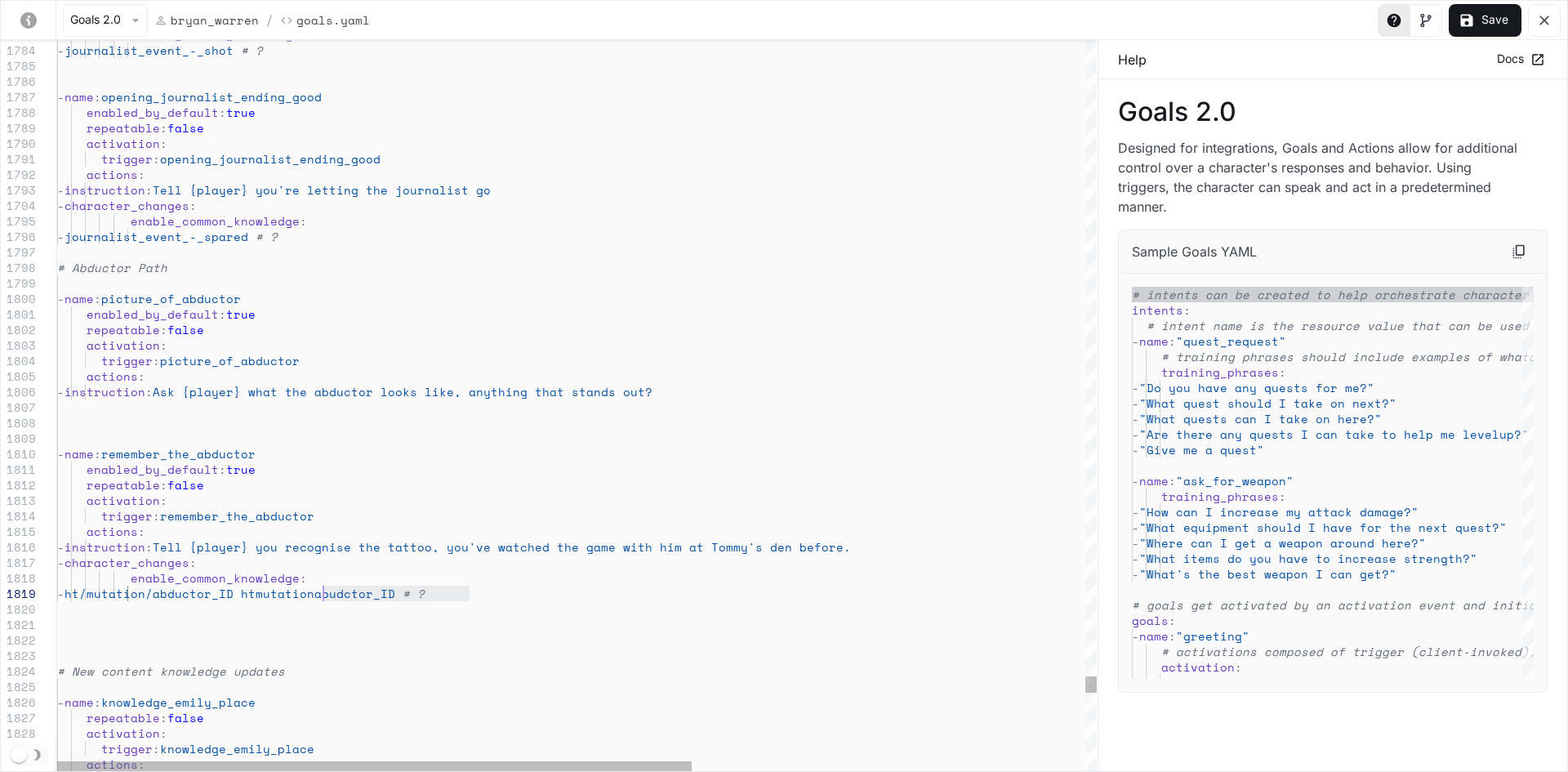 drag, startPoint x: 471, startPoint y: 596, endPoint x: 336, endPoint y: 592, distance: 135.05925 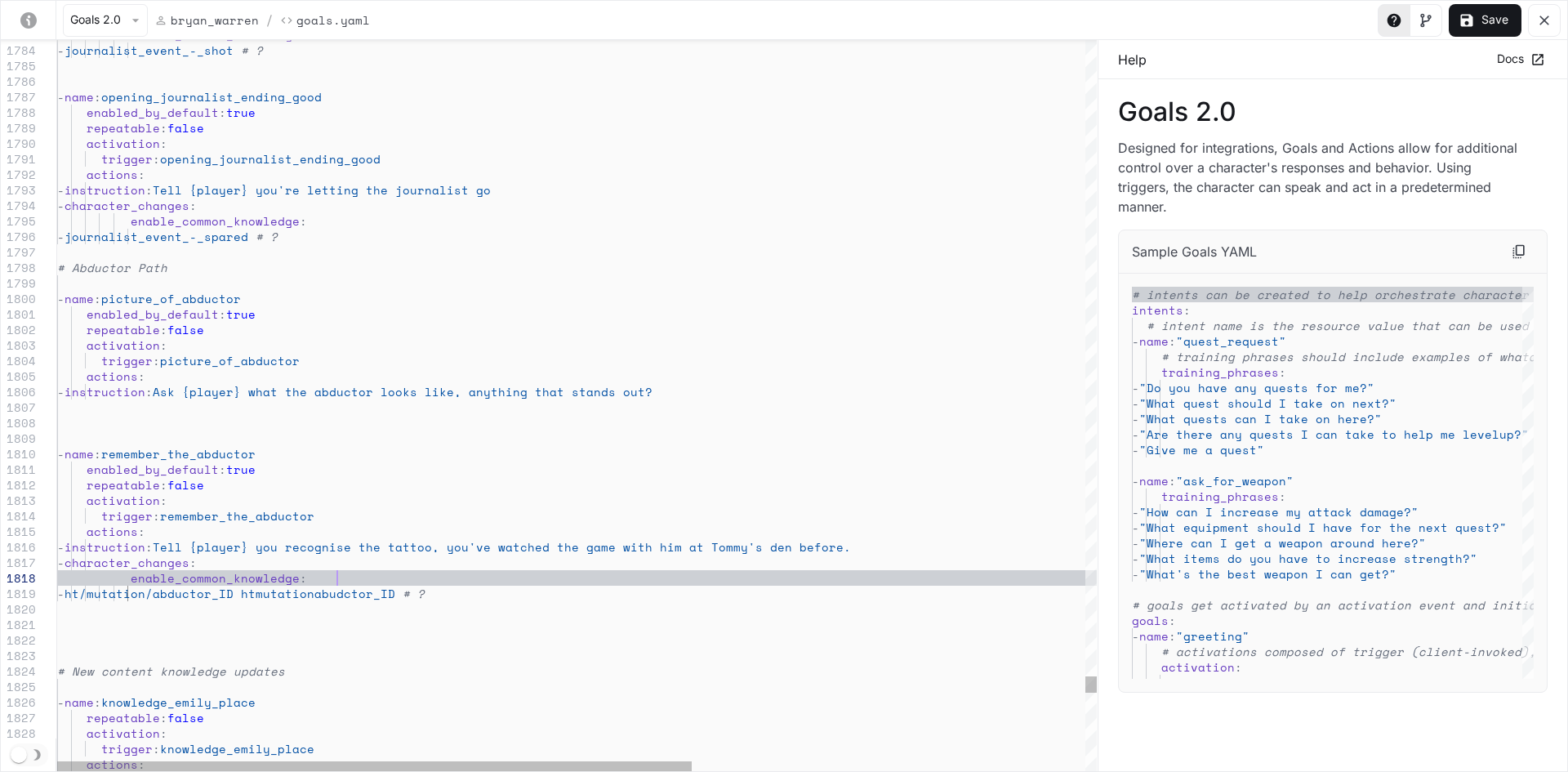 click on "enable_common_knowledge :                   -  journalist_event_-_shot   # ?   -  name :  opening_journalist_ending_good      enabled_by_default :  true      repeatable :  false      activation :        trigger :  opening_journalist_ending_good      actions :       -  instruction :  Tell {[FIRST]} you're letting the journalist go       -  character_changes :            enable_common_knowledge :                   -  journalist_event_-_spared   # ? # Abductor Path   -  name :  picture_of_abductor   -  name :  remember_the_abductor      enabled_by_default :  true      repeatable :  false      activation :        trigger :  remember_the_abductor      actions :       -  instruction :  Tell {[FIRST]} you recognise the tattoo, you've wat ched the game with him at {[PERSON]}'s den before.       -  character_changes :            :" at bounding box center [899, -11730] 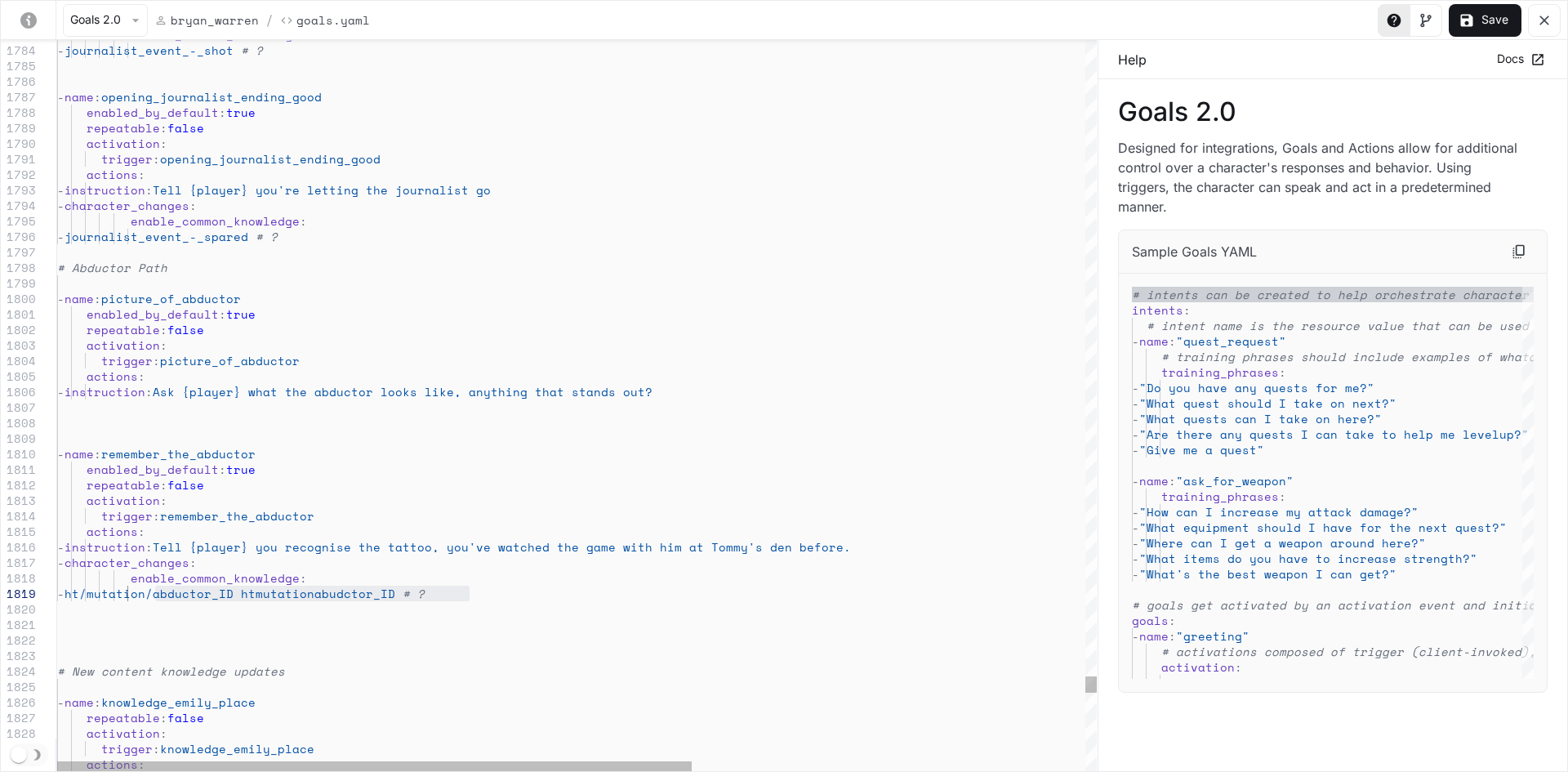 drag, startPoint x: 469, startPoint y: 596, endPoint x: 154, endPoint y: 587, distance: 315.1285 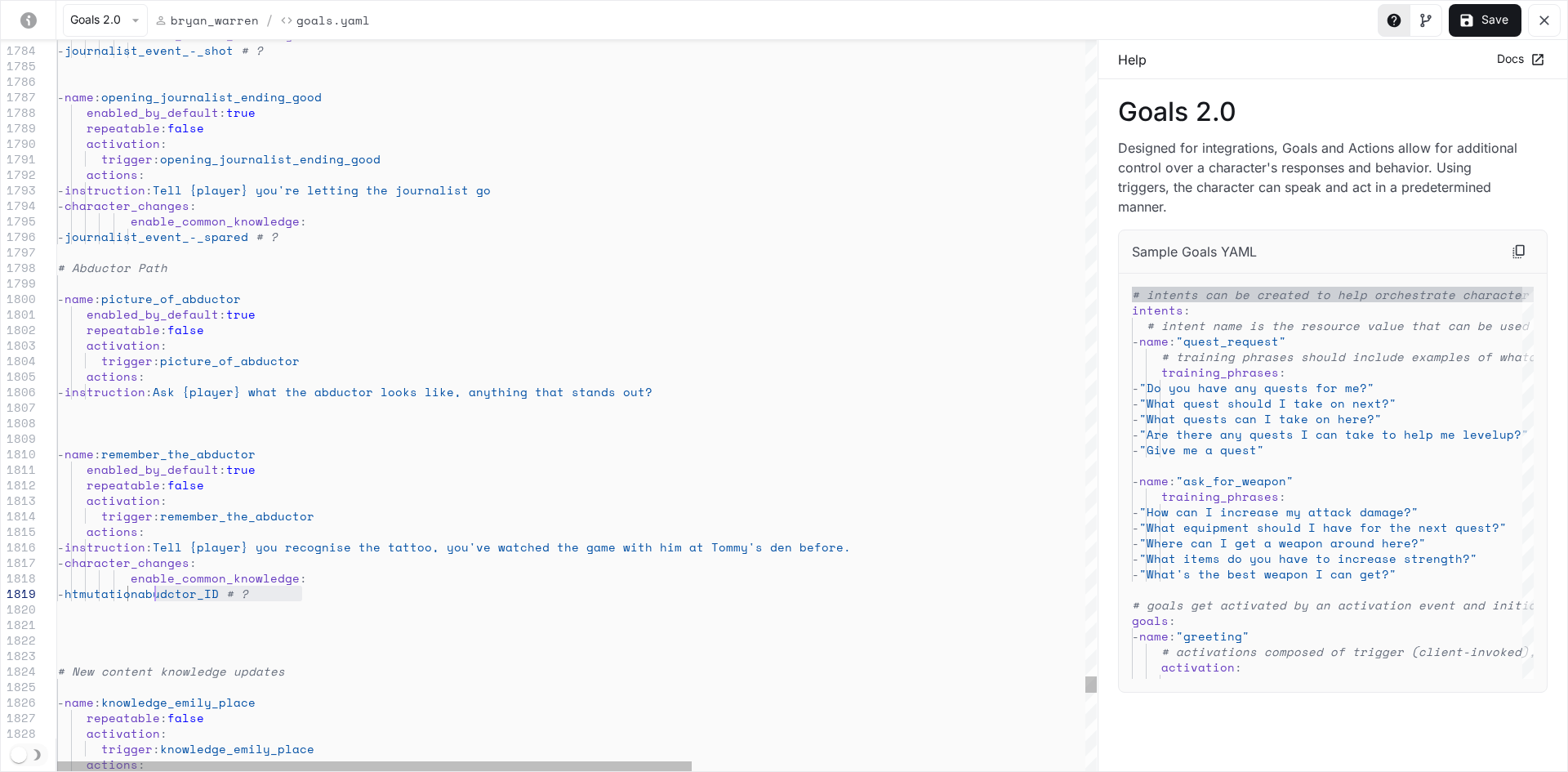 drag, startPoint x: 301, startPoint y: 594, endPoint x: 153, endPoint y: 598, distance: 148.05404 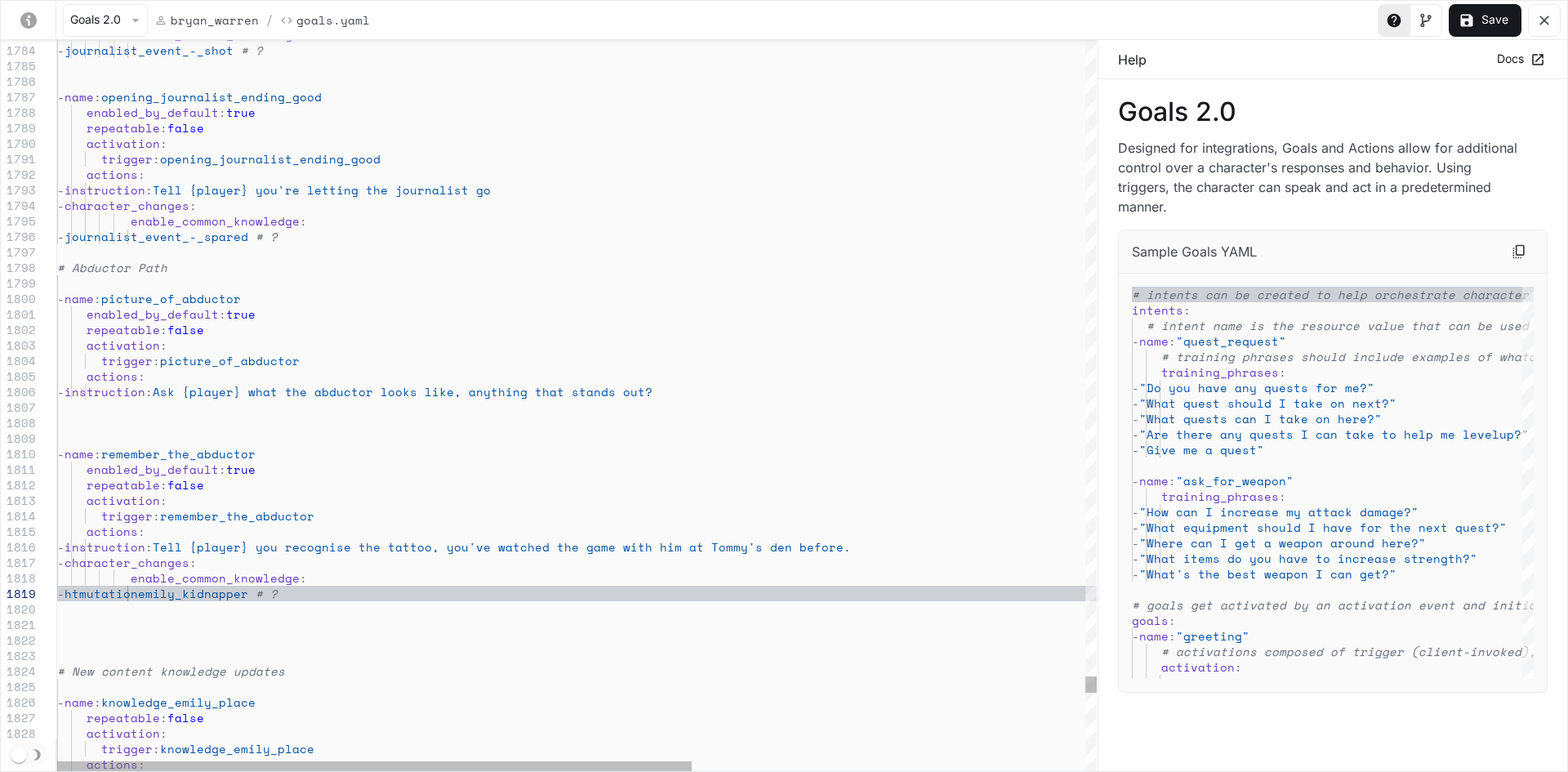 click on "enable_common_knowledge :                   -  journalist_event_-_shot   # ?   -  name :  opening_journalist_ending_good      enabled_by_default :  true      repeatable :  false      activation :        trigger :  opening_journalist_ending_good      actions :       -  instruction :  Tell {[FIRST]} you're letting the journalist go       -  character_changes :            enable_common_knowledge :                   -  journalist_event_-_spared   # ? # Abductor Path   -  name :  picture_of_abductor   -  name :  remember_the_abductor      enabled_by_default :  true      repeatable :  false      activation :        trigger :  remember_the_abductor      actions :       -  instruction :  Tell {[FIRST]} you recognise the tattoo, you've wat ched the game with him at {[PERSON]}'s den before.       -  character_changes :            :" at bounding box center [899, -11730] 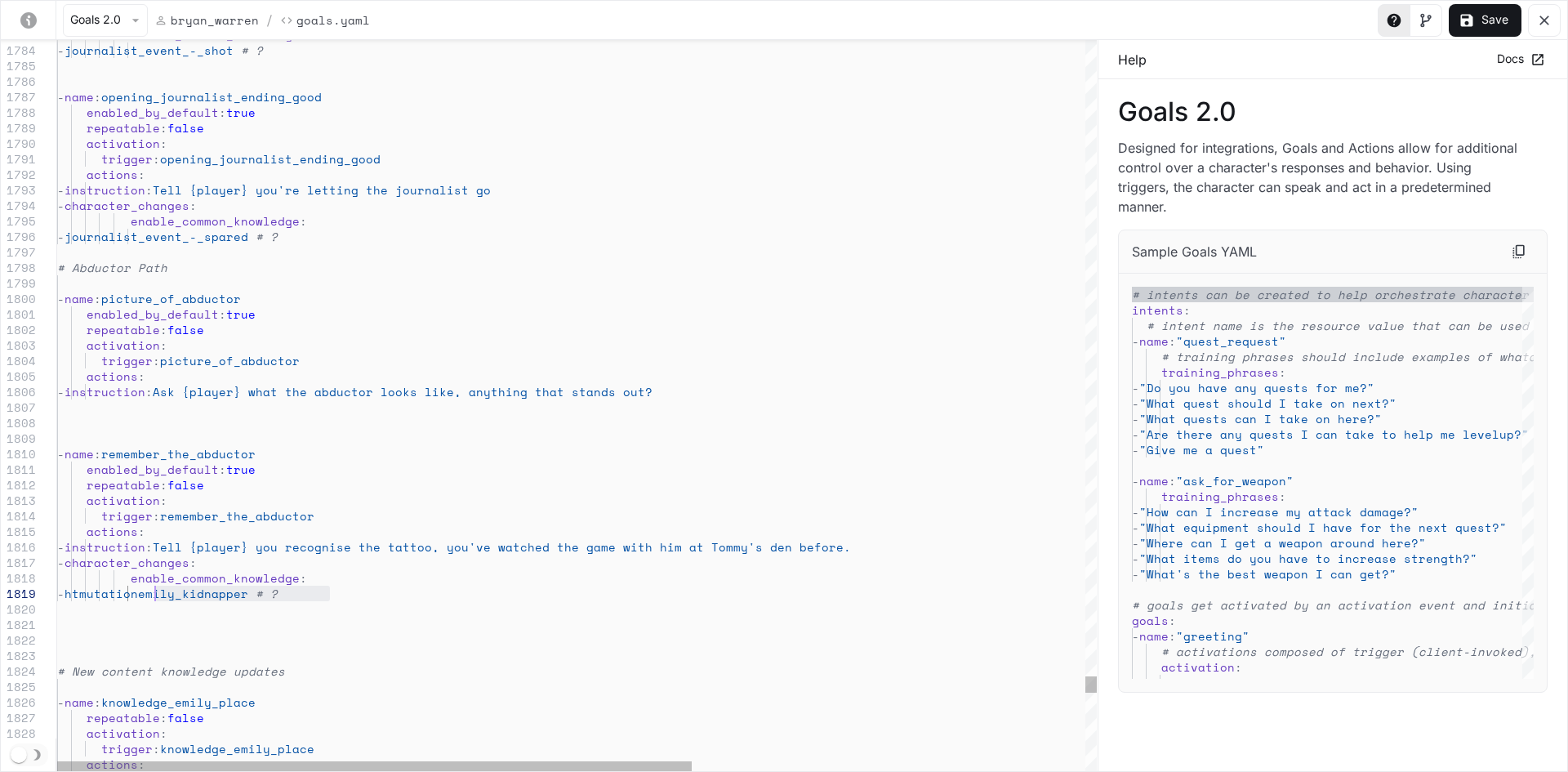 drag, startPoint x: 330, startPoint y: 598, endPoint x: 155, endPoint y: 597, distance: 175.00286 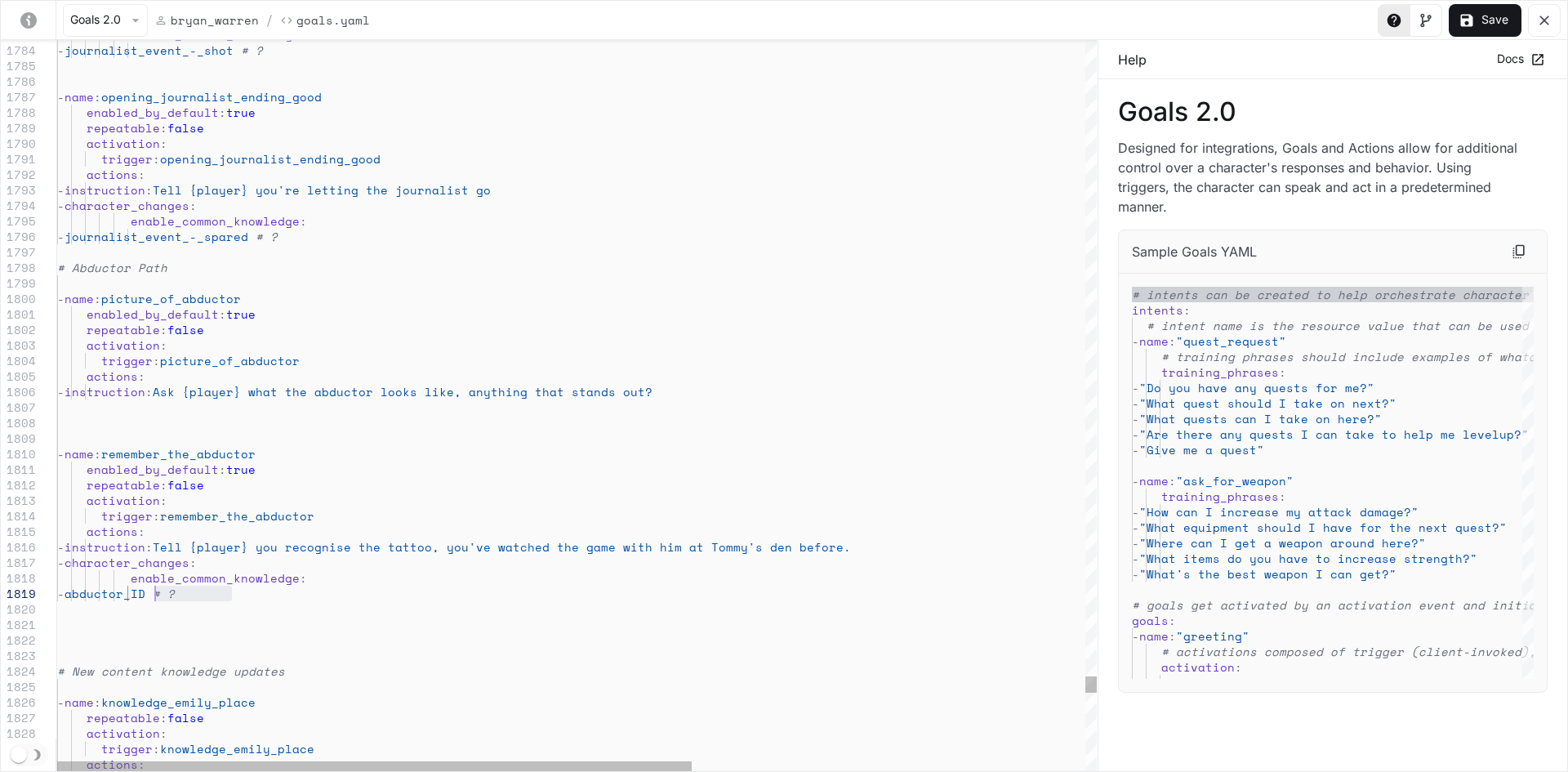 drag, startPoint x: 232, startPoint y: 591, endPoint x: 180, endPoint y: 595, distance: 52.15362 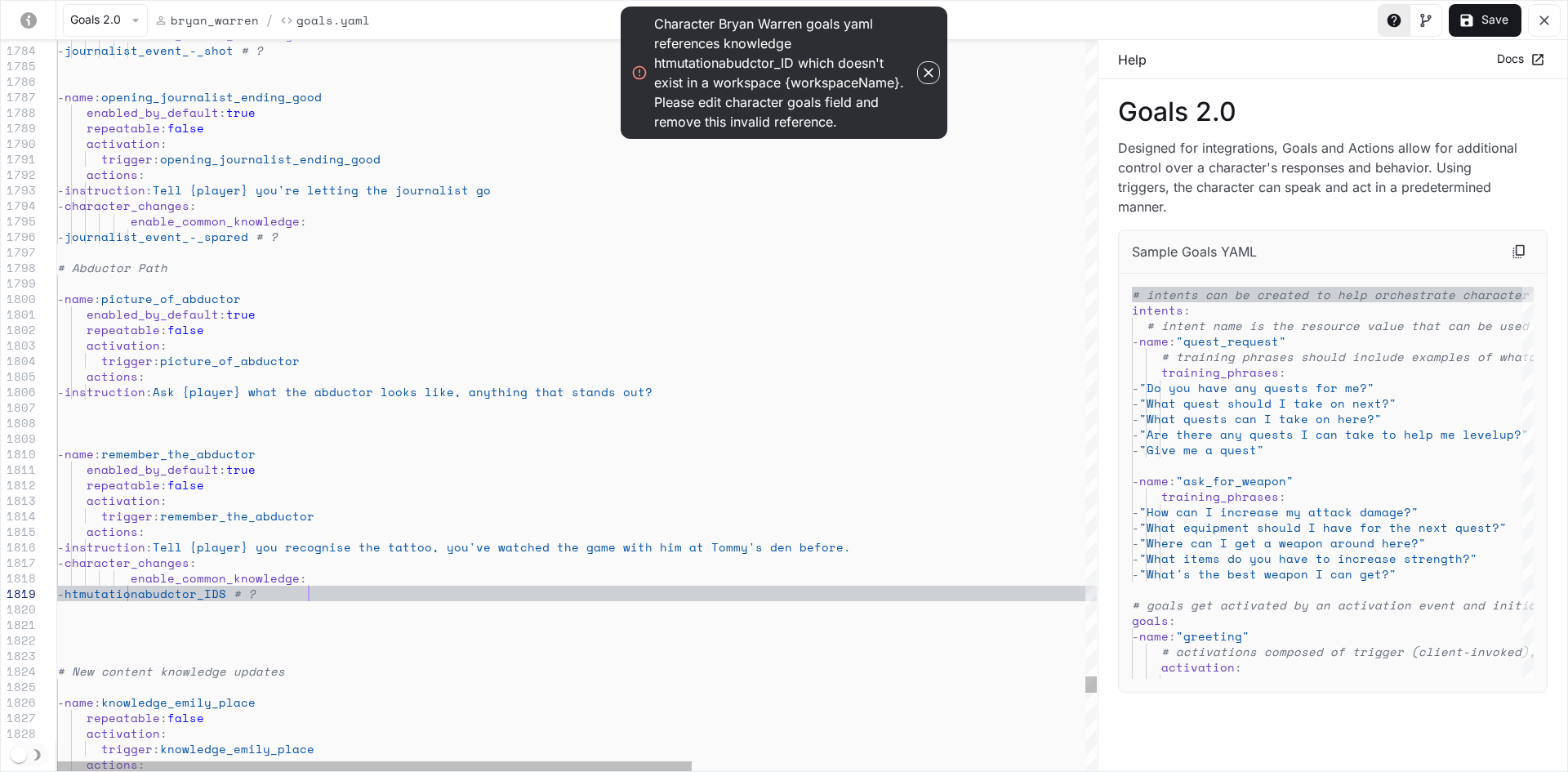 scroll, scrollTop: 123, scrollLeft: 252, axis: both 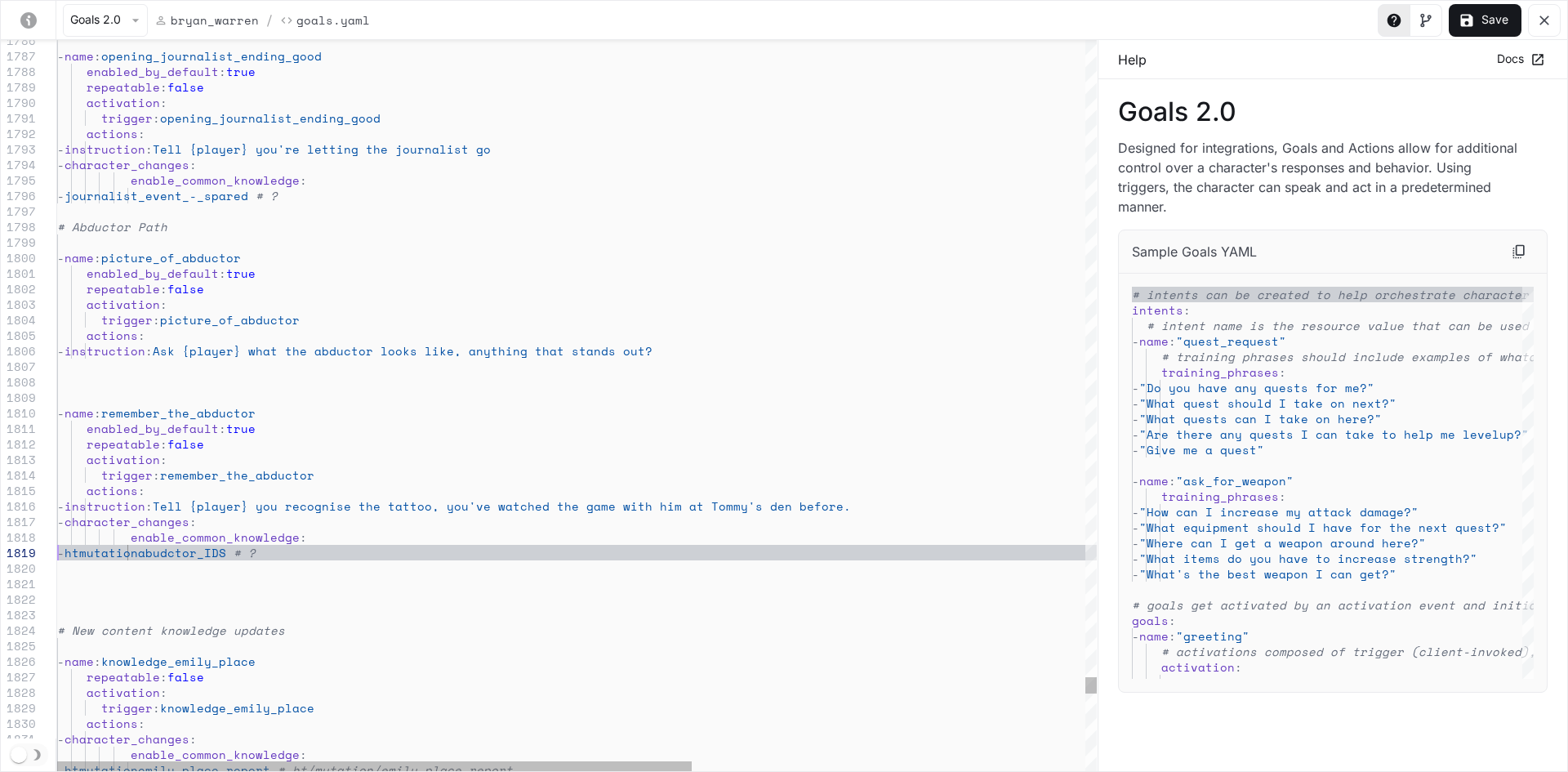 click on "- name : opening_journalist_ending_good
enabled_by_default : true
repeatable : false
activation :
trigger : opening_journalist_ending_good
actions :
- instruction : Tell {player} you're letting the journalist go
- character_changes :
enable_common_knowledge :
- journalist_event_-_spared
- name : picture_of_abductor
- name : remember_the_abductor
enabled_by_default : true
repeatable : false
activation :
trigger : remember_the_abductor
actions :
- instruction : Tell {player} you recognise the tattoo, you've watched the game with him at Tommy's den before.
- character_changes :
enable_common_knowledge :
- htmutationabudctor_IDS" at bounding box center (899, -11771) 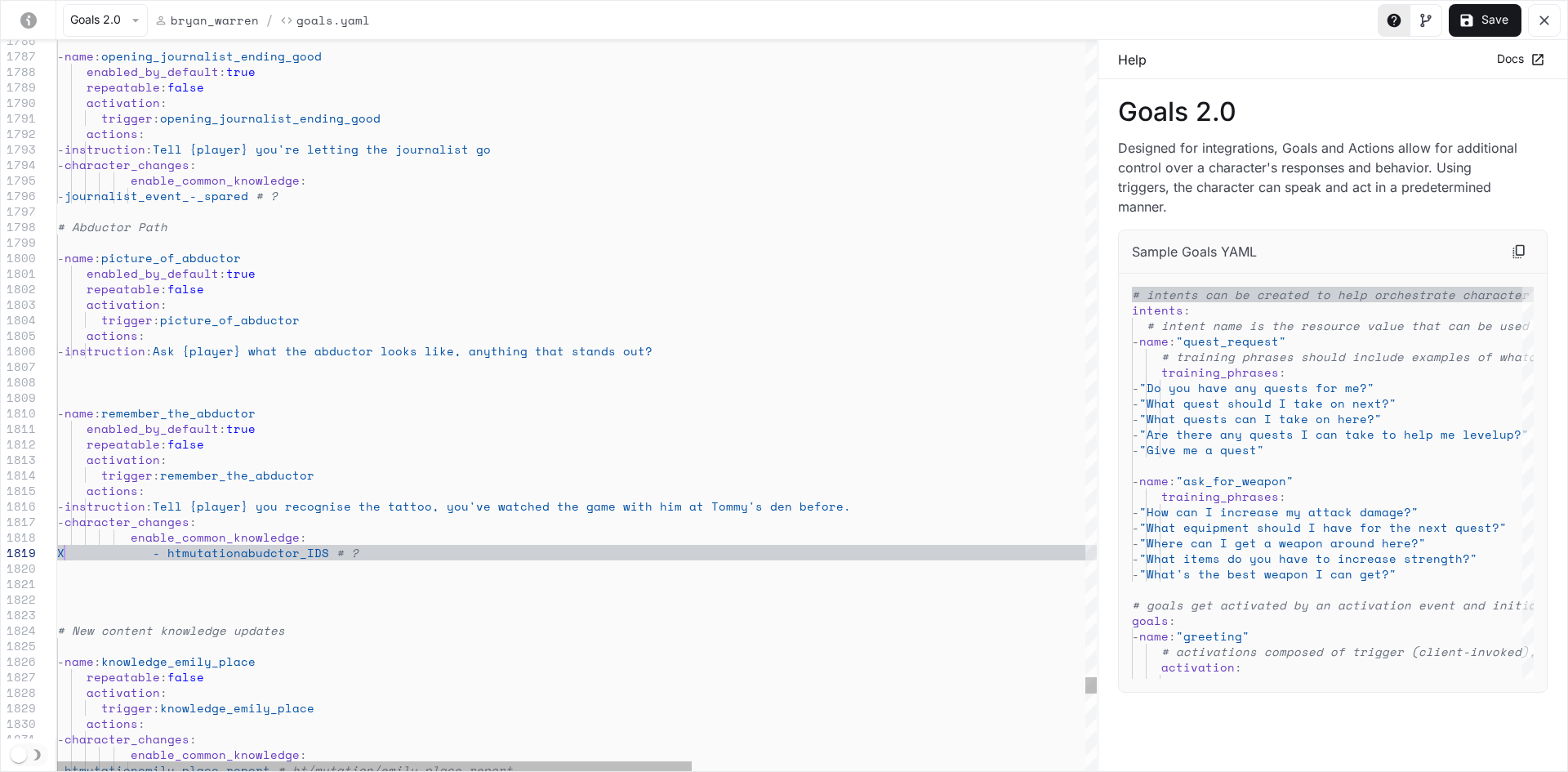 scroll, scrollTop: 123, scrollLeft: 7, axis: both 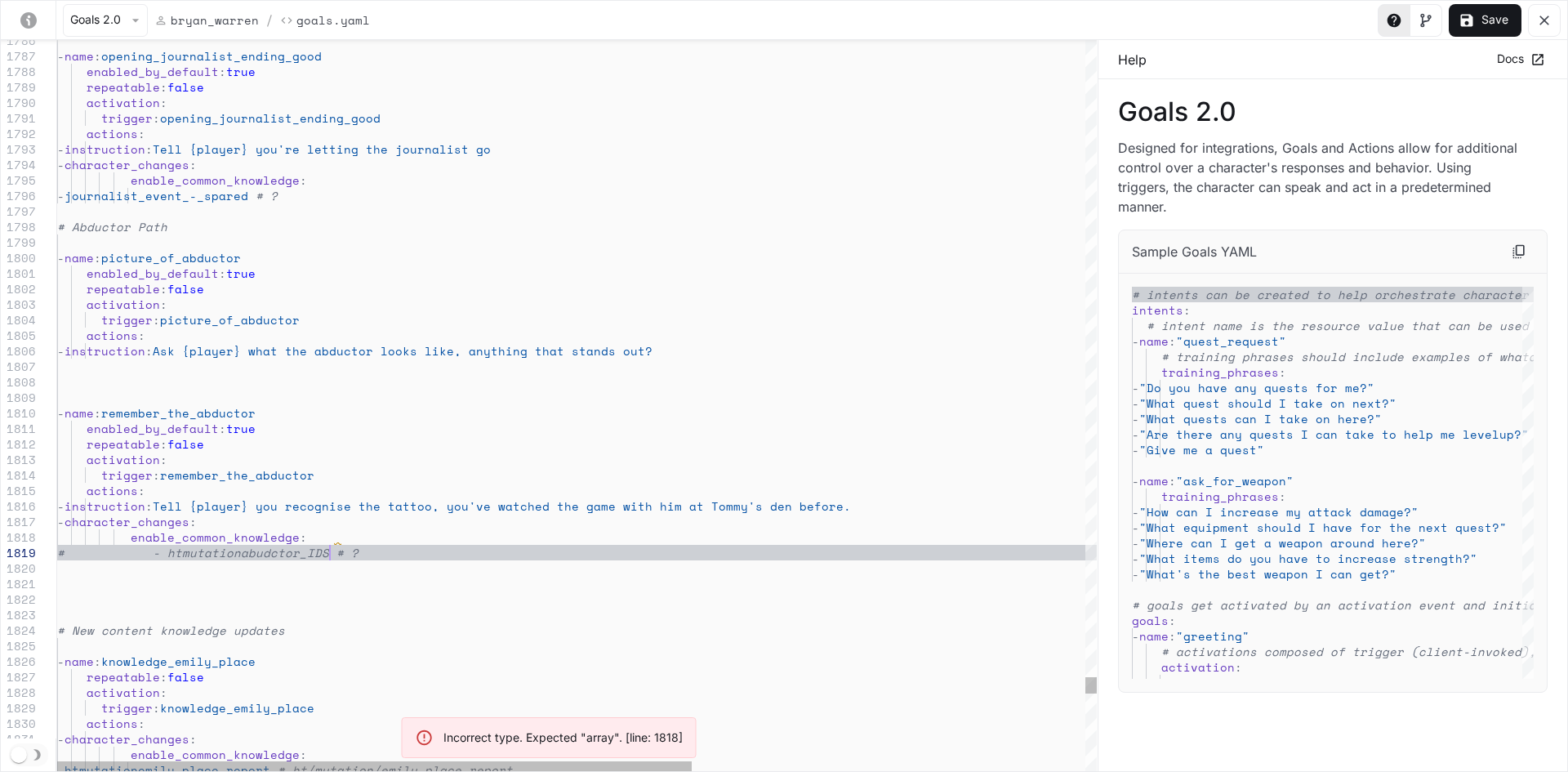 click on "- name : opening_journalist_ending_good
enabled_by_default : true
repeatable : false
activation :
trigger : opening_journalist_ending_good
actions :
- instruction : Tell {player} you're letting the journalist go
- character_changes :
enable_common_knowledge :
- journalist_event_-_spared
- name : picture_of_abductor
- name : remember_the_abductor
enabled_by_default : true
repeatable : false
activation :
trigger : remember_the_abductor
actions :
- instruction : Tell {player} you recognise the tattoo, you've watched the game with him at Tommy's den before.
- character_changes :
enable_common_knowledge :
- htmutationabudctor_IDS" at bounding box center (899, -11771) 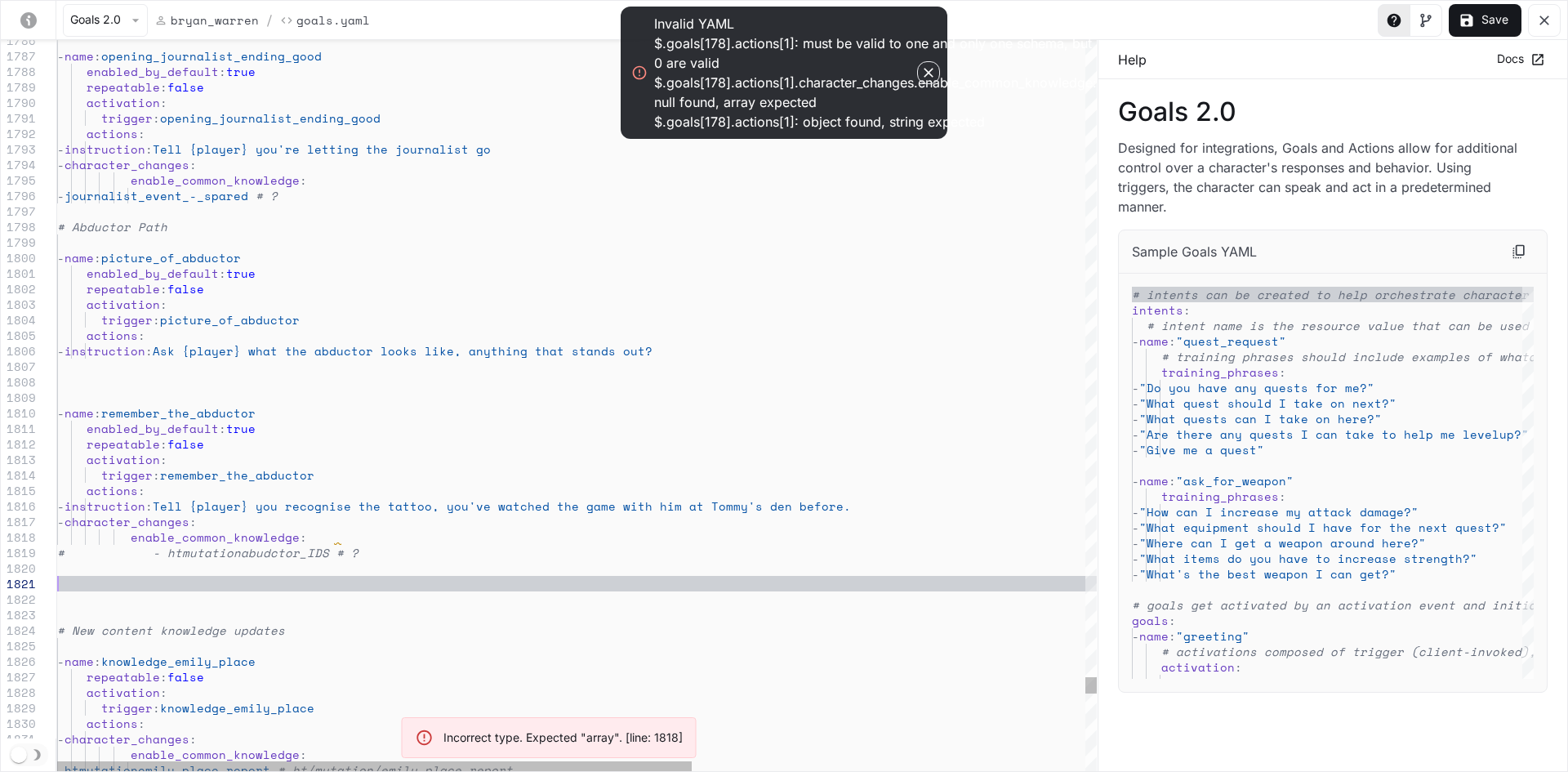 click on "- name : opening_journalist_ending_good
enabled_by_default : true
repeatable : false
activation :
trigger : opening_journalist_ending_good
actions :
- instruction : Tell {player} you're letting the journalist go
- character_changes :
enable_common_knowledge :
- journalist_event_-_spared
- name : picture_of_abductor
- name : remember_the_abductor
enabled_by_default : true
repeatable : false
activation :
trigger : remember_the_abductor
actions :
- instruction : Tell {player} you recognise the tattoo, you've watched the game with him at Tommy's den before.
- character_changes :
enable_common_knowledge :
- htmutationabudctor_IDS" at bounding box center [899, -11771] 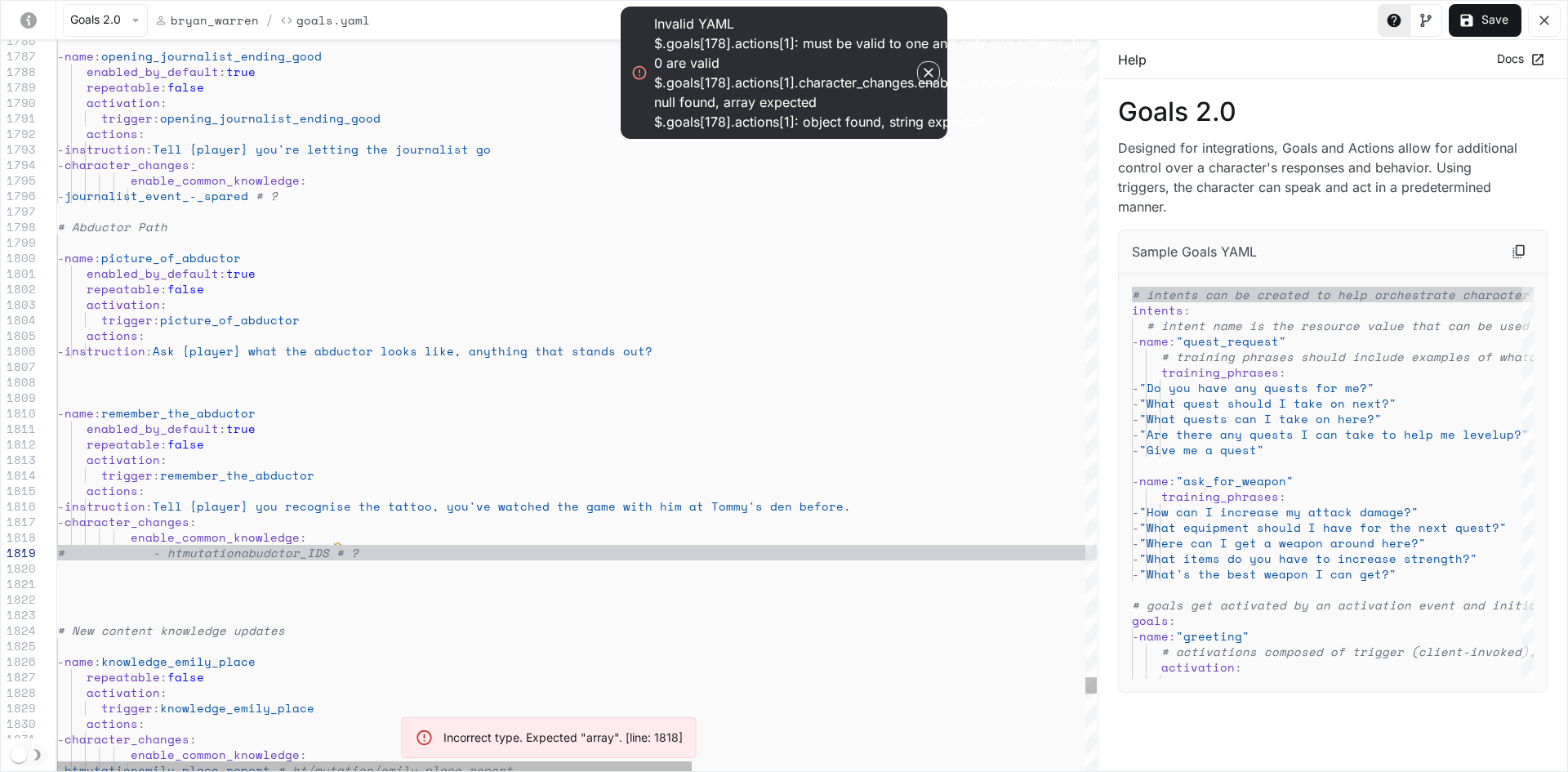click on "- name : opening_journalist_ending_good
enabled_by_default : true
repeatable : false
activation :
trigger : opening_journalist_ending_good
actions :
- instruction : Tell {player} you're letting the journalist go
- character_changes :
enable_common_knowledge :
- journalist_event_-_spared
- name : picture_of_abductor
- name : remember_the_abductor
enabled_by_default : true
repeatable : false
activation :
trigger : remember_the_abductor
actions :
- instruction : Tell {player} you recognise the tattoo, you've watched the game with him at Tommy's den before.
- character_changes :
enable_common_knowledge :
- htmutationabudctor_IDS" at bounding box center (899, -11771) 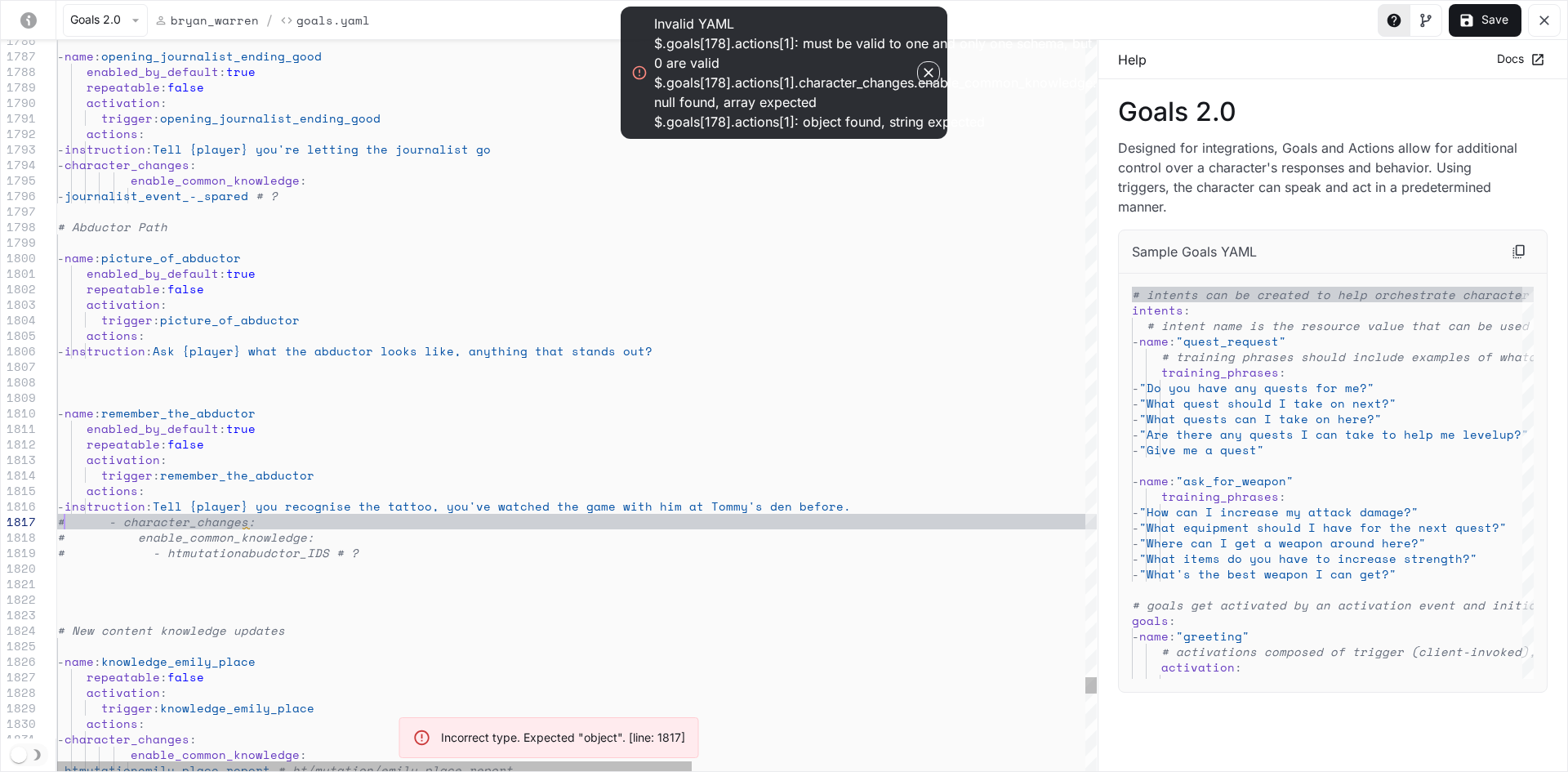 scroll, scrollTop: 109, scrollLeft: 7, axis: both 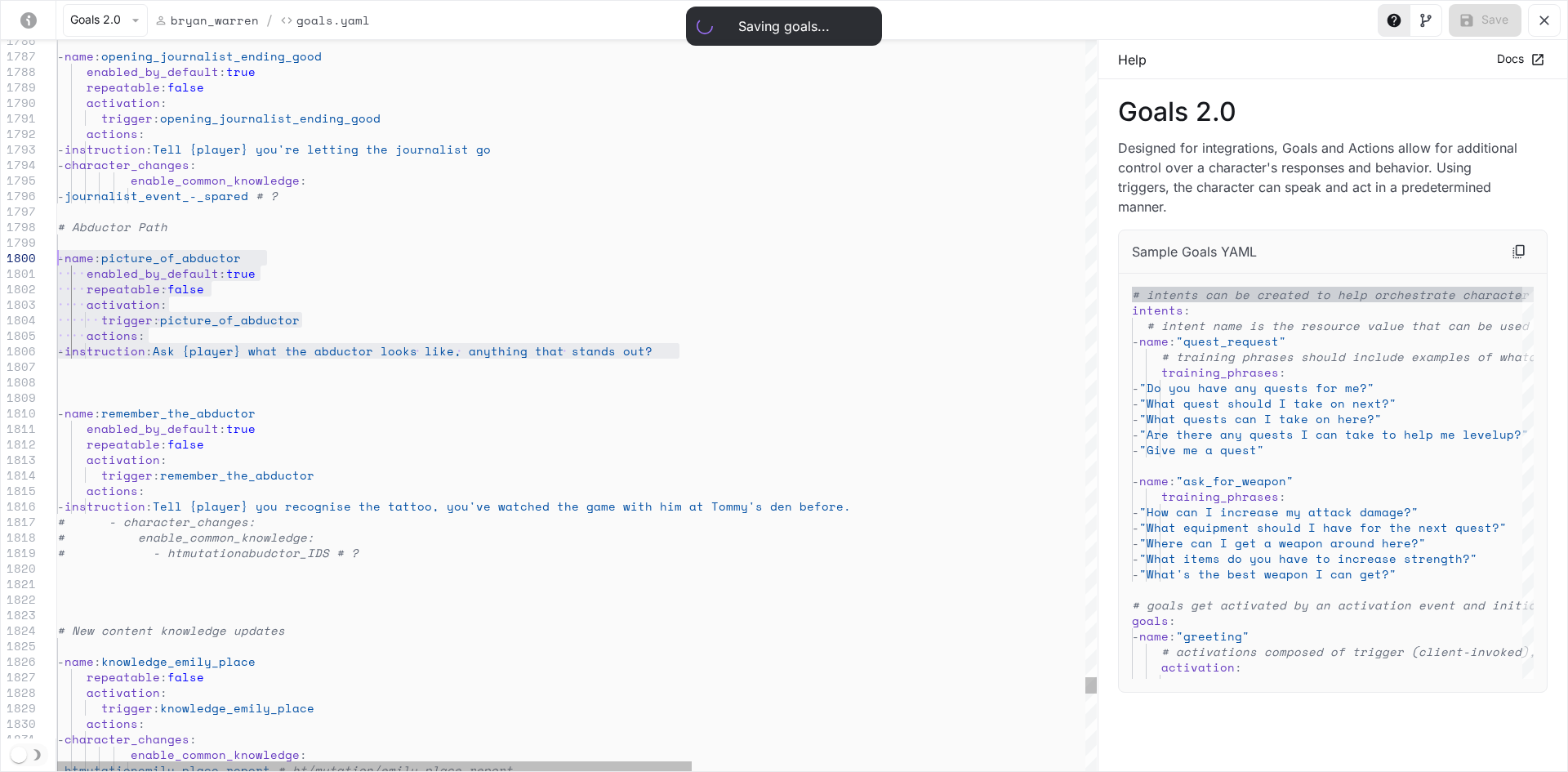 drag, startPoint x: 587, startPoint y: 349, endPoint x: 9, endPoint y: 255, distance: 585.5937 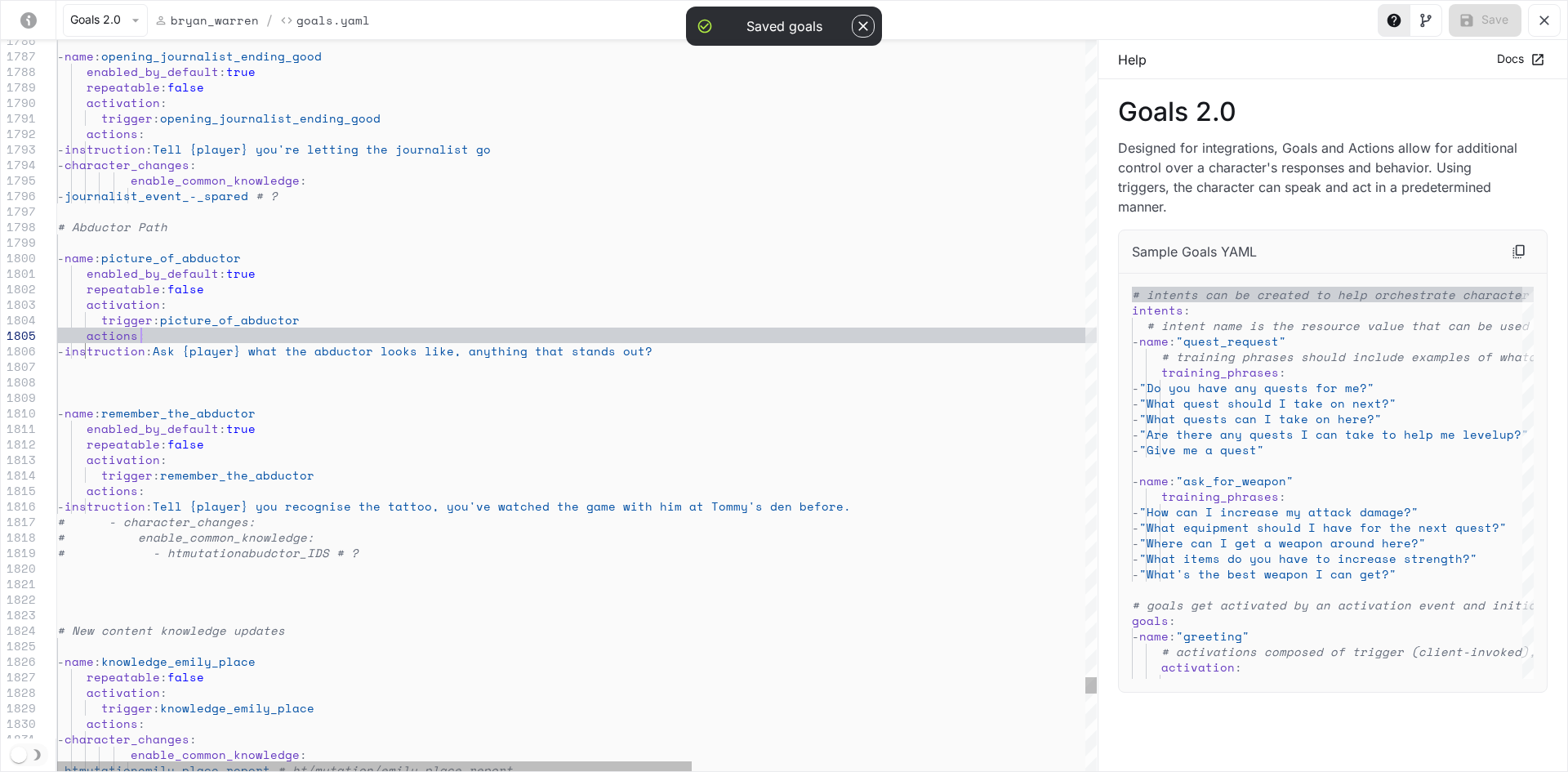 click on "-  name :  opening_journalist_ending_good      enabled_by_default :  true      repeatable :  false      activation :        trigger :  opening_journalist_ending_good      actions :       -  instruction :  Tell {[FIRST]} you're letting the journalist go       -  character_changes :            enable_common_knowledge :                   -  journalist_event_-_spared   # ? # Abductor Path   -  name :  picture_of_abductor   -  name :  remember_the_abductor      enabled_by_default :  true      repeatable :  false      activation :        trigger :  remember_the_abductor      actions :       -  instruction :  Tell {[FIRST]} you recognise the tattoo, you've wat ched the game with him at {[PERSON]}'s den before. #      - character_changes: #          enable_common_knowledge:       #            - htmutationabudctor_IDS # ?      enabled_by_default" at bounding box center [899, -11771] 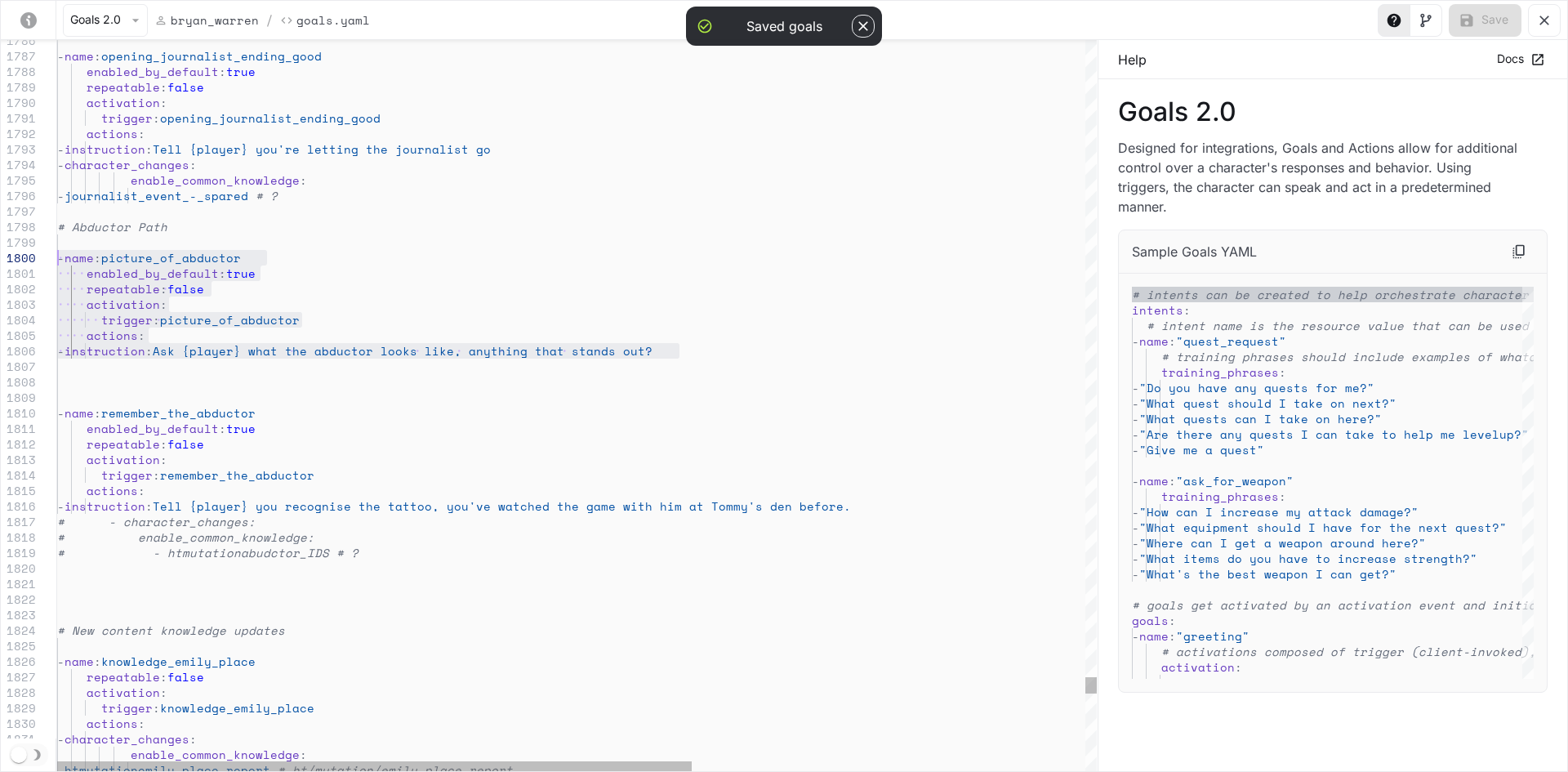 drag, startPoint x: 731, startPoint y: 345, endPoint x: 10, endPoint y: 264, distance: 725.5357 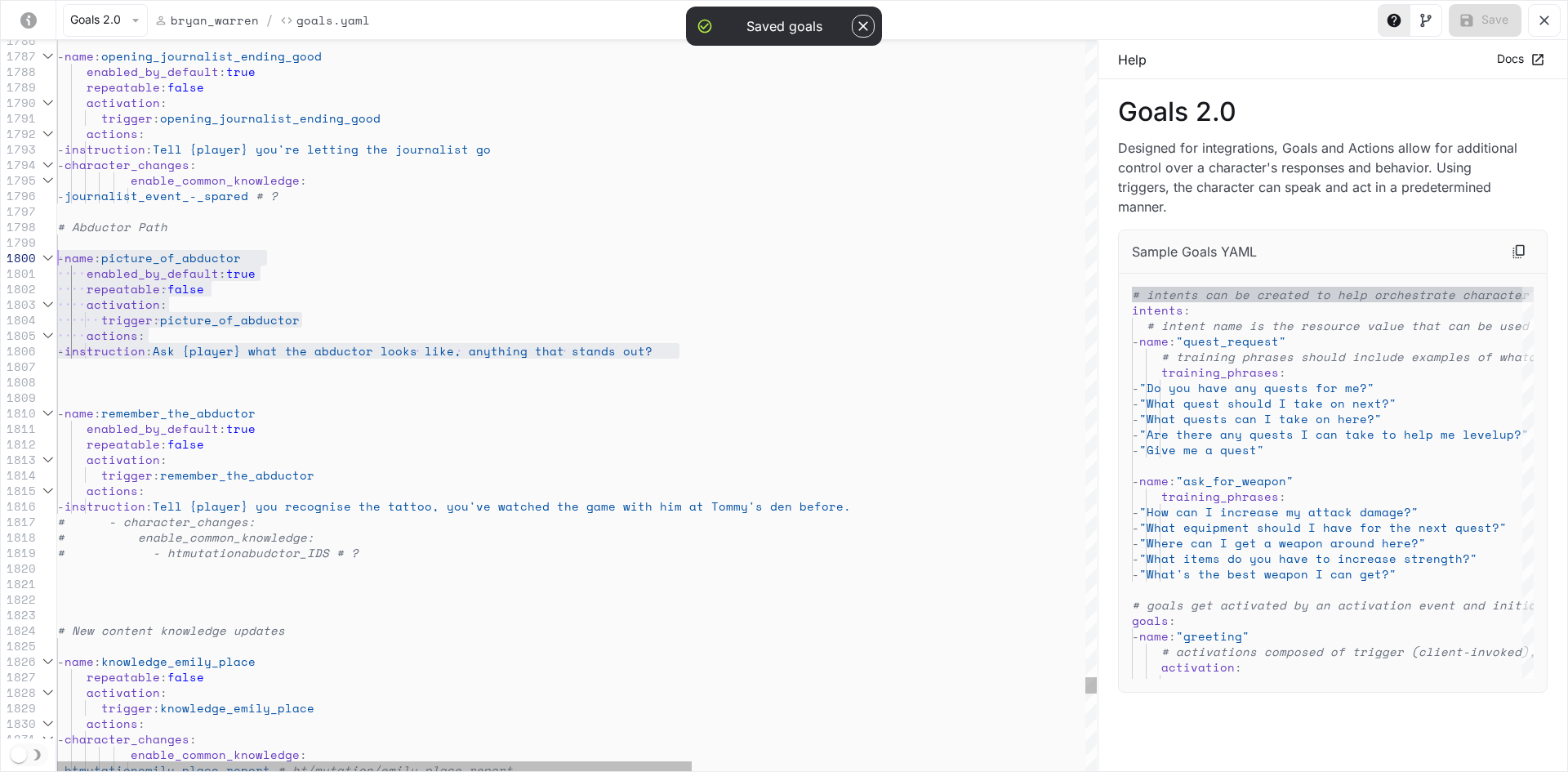 click on "-  name :  opening_journalist_ending_good      enabled_by_default :  true      repeatable :  false      activation :        trigger :  opening_journalist_ending_good      actions :       -  instruction :  Tell {[FIRST]} you're letting the journalist go       -  character_changes :            enable_common_knowledge :                   -  journalist_event_-_spared   # ? # Abductor Path   -  name :  picture_of_abductor   -  name :  remember_the_abductor      enabled_by_default :  true      repeatable :  false      activation :        trigger :  remember_the_abductor      actions :       -  instruction :  Tell {[FIRST]} you recognise the tattoo, you've wat ched the game with him at {[PERSON]}'s den before. #      - character_changes: #          enable_common_knowledge:       #            - htmutationabudctor_IDS # ?      enabled_by_default" at bounding box center [899, -11771] 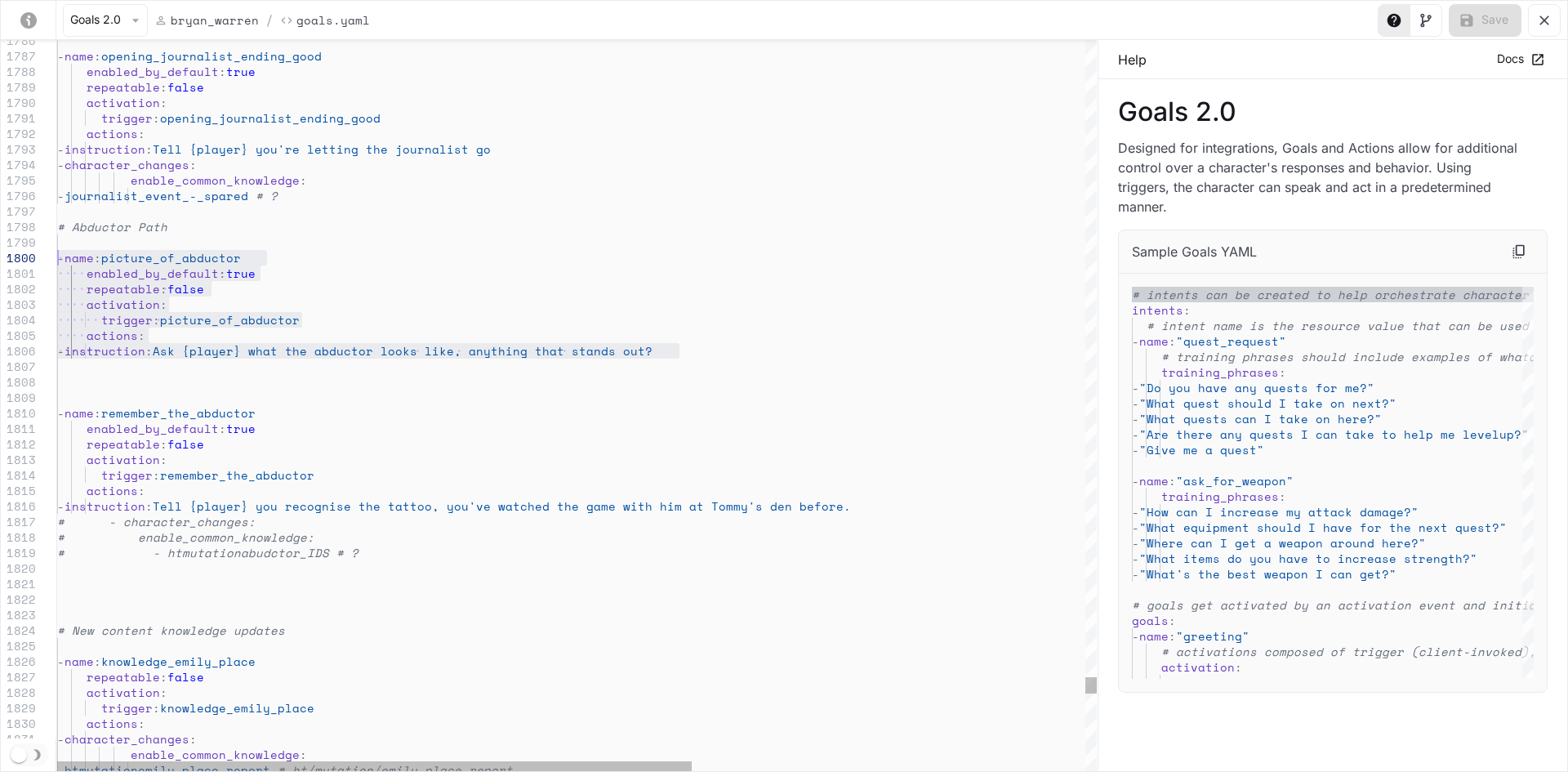 click on "-  name :  opening_journalist_ending_good      enabled_by_default :  true      repeatable :  false      activation :        trigger :  opening_journalist_ending_good      actions :       -  instruction :  Tell {[FIRST]} you're letting the journalist go       -  character_changes :            enable_common_knowledge :                   -  journalist_event_-_spared   # ? # Abductor Path   -  name :  picture_of_abductor   -  name :  remember_the_abductor      enabled_by_default :  true      repeatable :  false      activation :        trigger :  remember_the_abductor      actions :       -  instruction :  Tell {[FIRST]} you recognise the tattoo, you've wat ched the game with him at {[PERSON]}'s den before. #      - character_changes: #          enable_common_knowledge:       #            - htmutationabudctor_IDS # ?      enabled_by_default" at bounding box center [899, -11771] 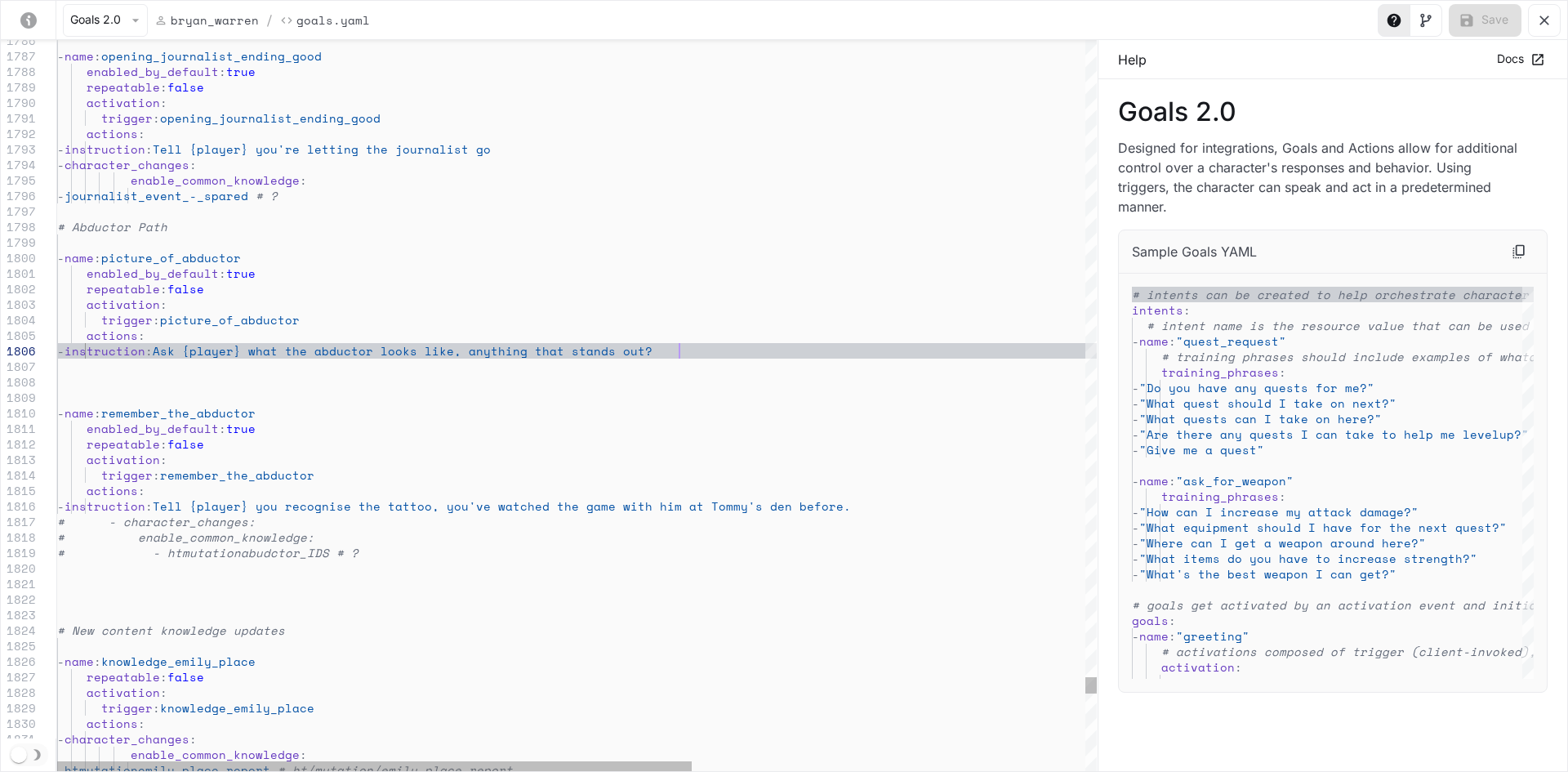 click on "-  name :  opening_journalist_ending_good      enabled_by_default :  true      repeatable :  false      activation :        trigger :  opening_journalist_ending_good      actions :       -  instruction :  Tell {[FIRST]} you're letting the journalist go       -  character_changes :            enable_common_knowledge :                   -  journalist_event_-_spared   # ? # Abductor Path   -  name :  picture_of_abductor   -  name :  remember_the_abductor      enabled_by_default :  true      repeatable :  false      activation :        trigger :  remember_the_abductor      actions :       -  instruction :  Tell {[FIRST]} you recognise the tattoo, you've wat ched the game with him at {[PERSON]}'s den before. #      - character_changes: #          enable_common_knowledge:       #            - htmutationabudctor_IDS # ?      enabled_by_default" at bounding box center [899, -11771] 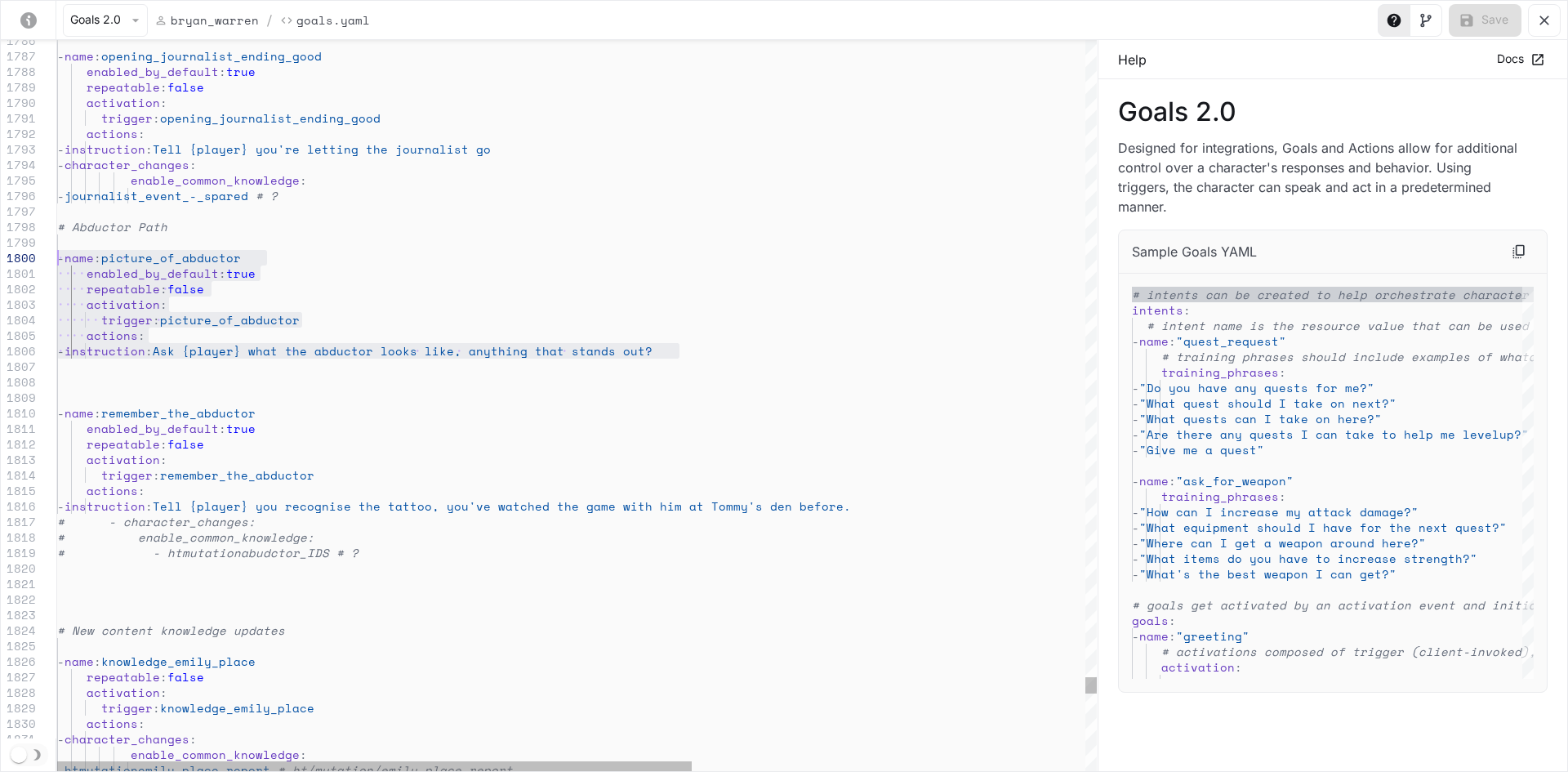 drag, startPoint x: 737, startPoint y: 352, endPoint x: 11, endPoint y: 257, distance: 732.18918 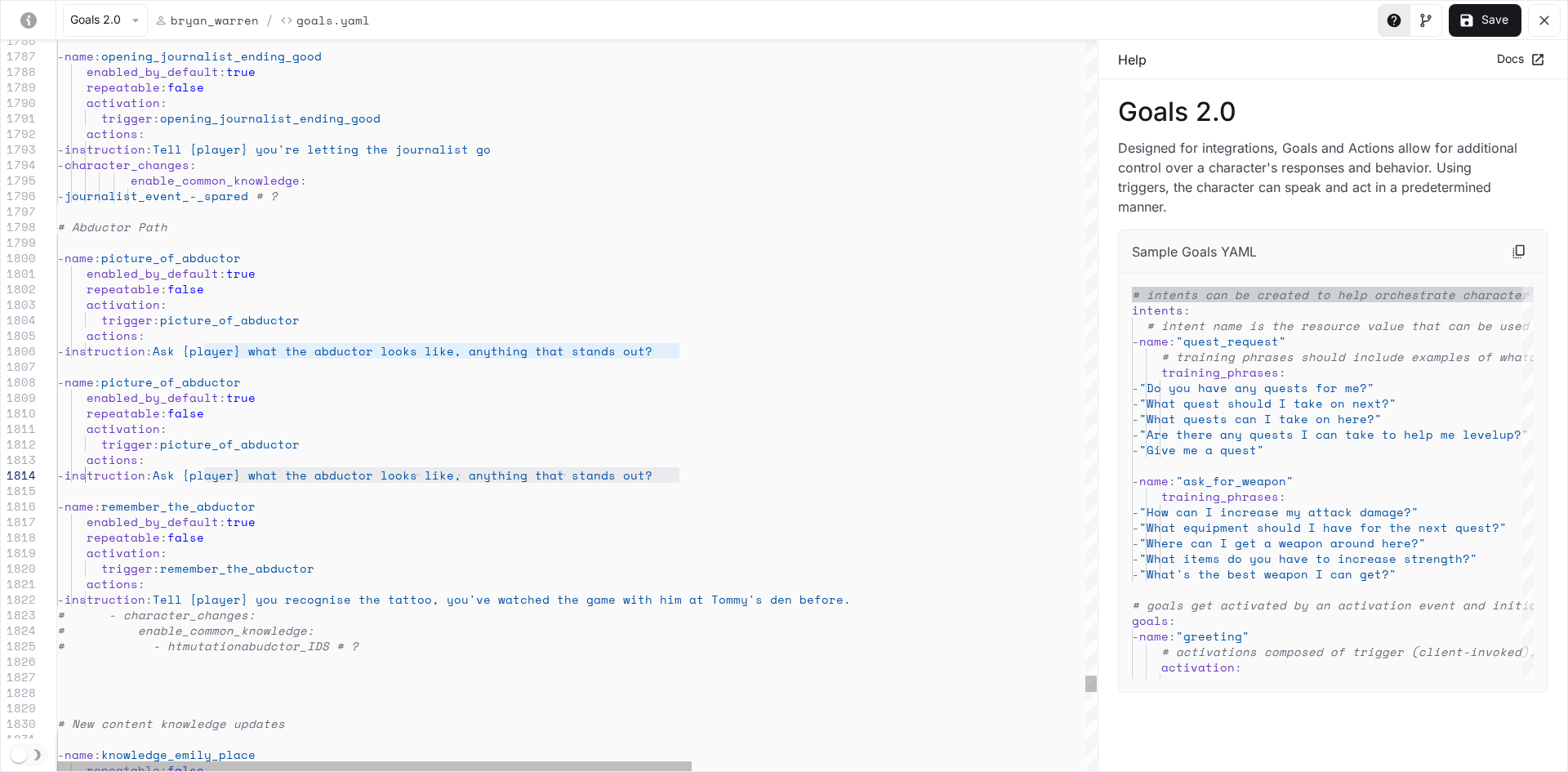 drag, startPoint x: 204, startPoint y: 471, endPoint x: 765, endPoint y: 473, distance: 561.0036 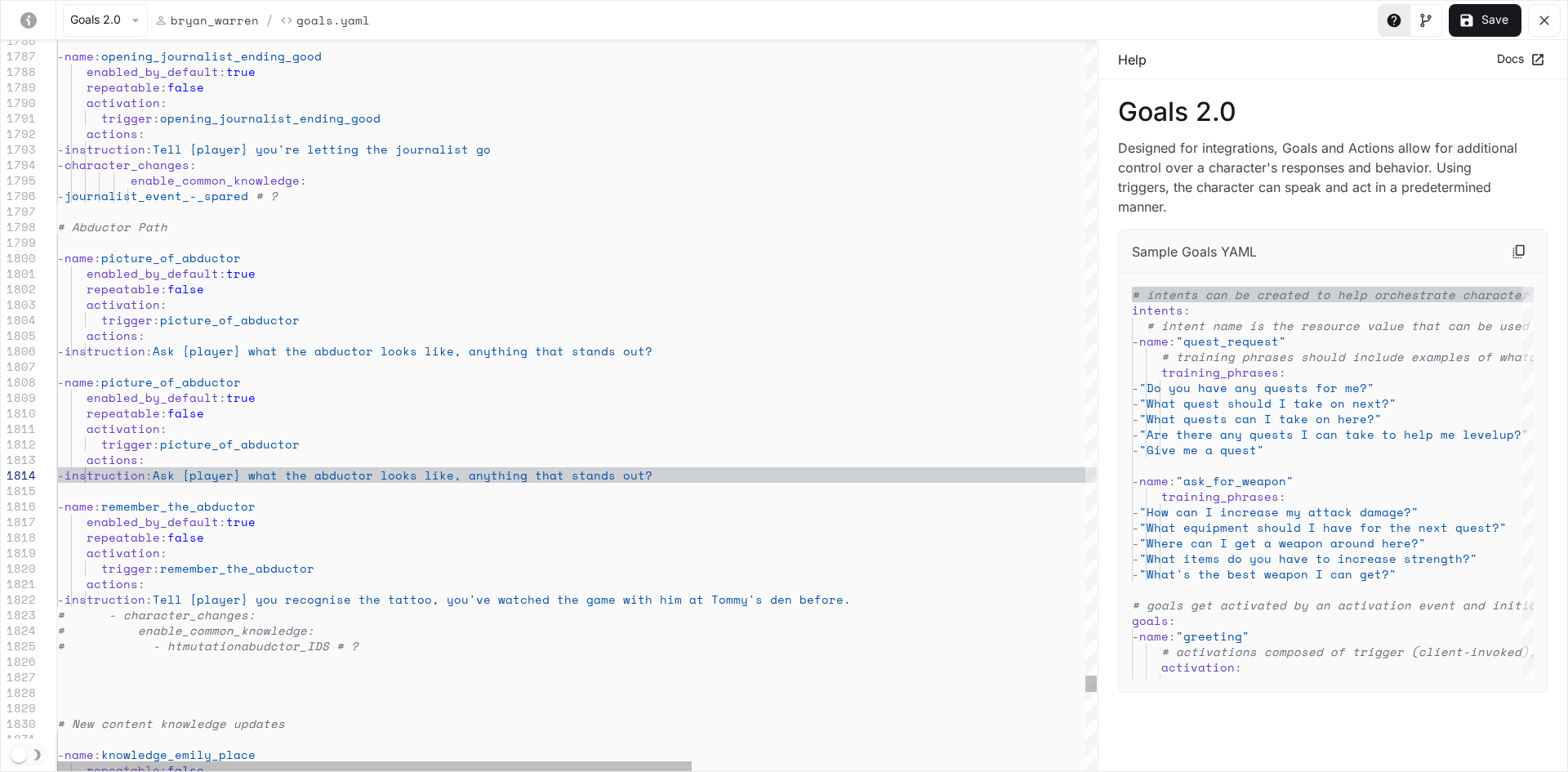click on "- name : opening_journalist_ending_good
enabled_by_default : true
repeatable : false
activation :
trigger : opening_journalist_ending_good
actions :
- instruction : Tell {player} you're letting the journalist go
- character_changes :
enable_common_knowledge :
- journalist_event_-_spared
- name : picture_of_abductor
- name : picture_of_abductor
- name : remember_the_abductor
enabled_by_default : true
repeatable : false
activation :
trigger : remember_the_abductor
actions :
- instruction : Tell {player} you recognise the tattoo, you've watched the game with him at Tommy's den before.
- character_changes :
enable_common_knowledge :
-" at bounding box center [899, -11725] 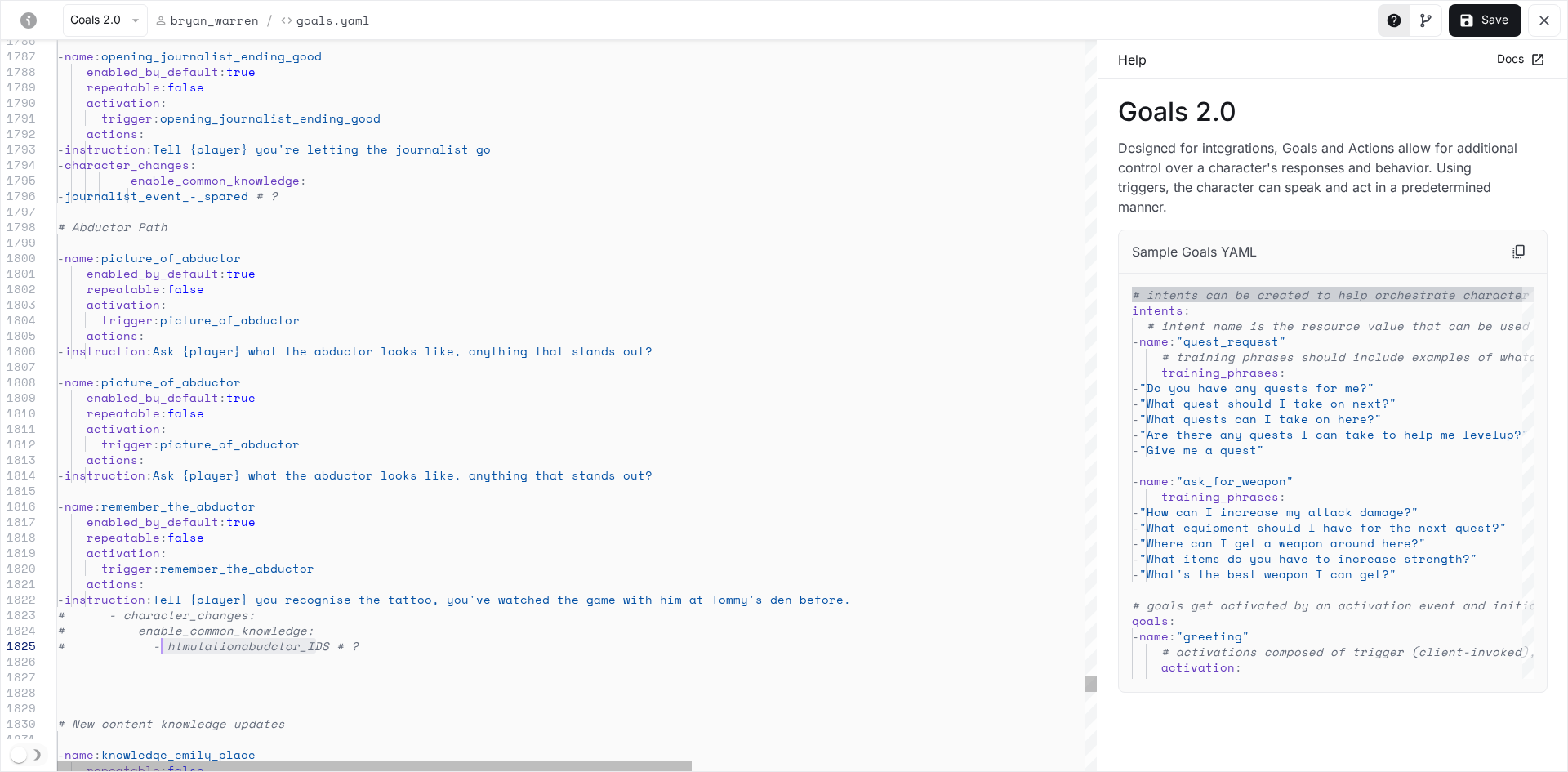 drag, startPoint x: 317, startPoint y: 647, endPoint x: 163, endPoint y: 649, distance: 154.01299 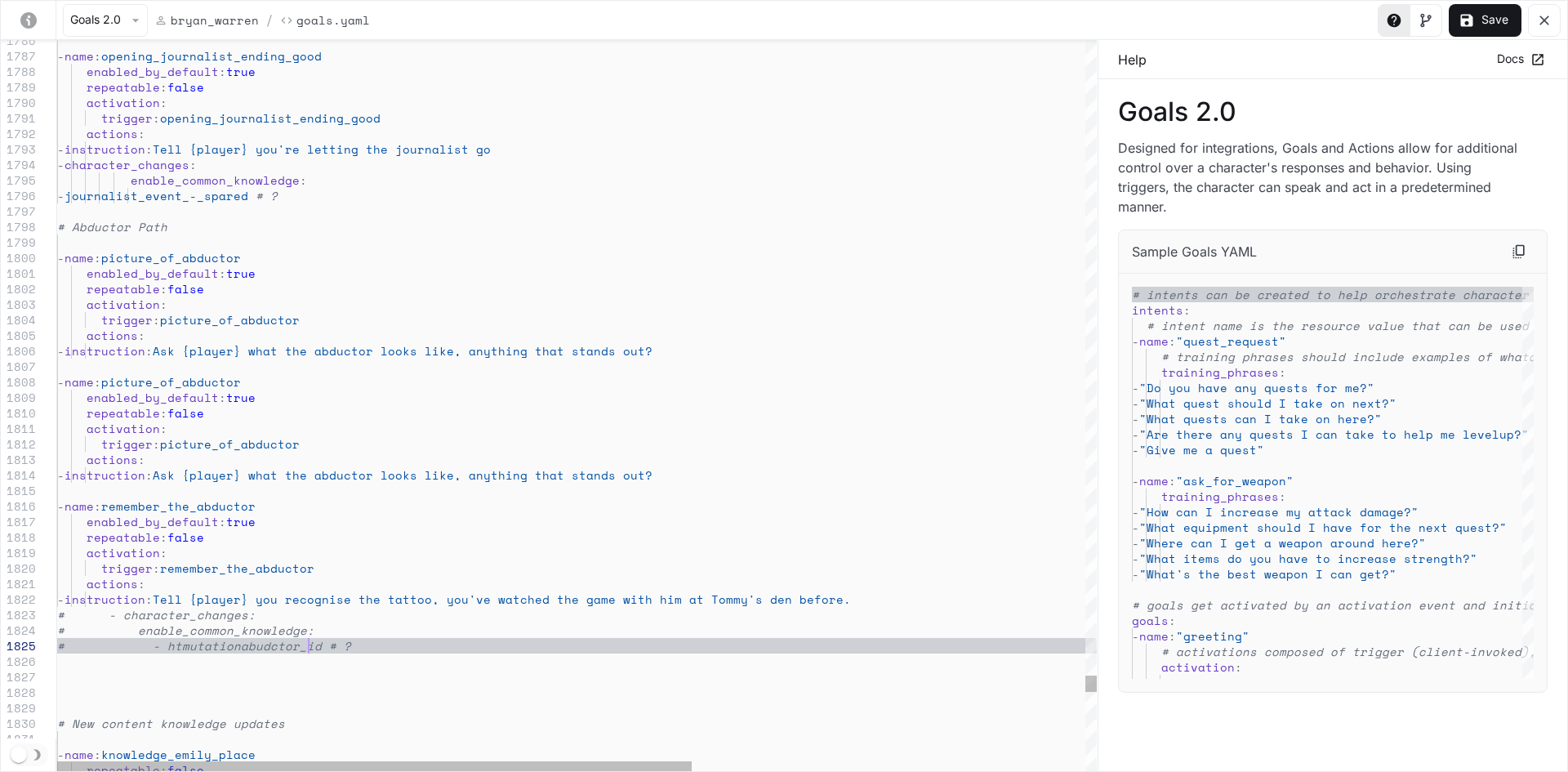 click on "- name : opening_journalist_ending_good
enabled_by_default : true
repeatable : false
activation :
trigger : opening_journalist_ending_good
actions :
- instruction : Tell {player} you're letting the journalist go
- character_changes :
enable_common_knowledge :
- journalist_event_-_spared
- name : picture_of_abductor
- name : picture_of_abductor
- name : remember_the_abductor
enabled_by_default : true
repeatable : false
activation :
trigger : remember_the_abductor
actions :
- instruction : Tell {player} you recognise the tattoo, you've watched the game with him at Tommy's den before.
- character_changes :
enable_common_knowledge :
-" at bounding box center (899, -11725) 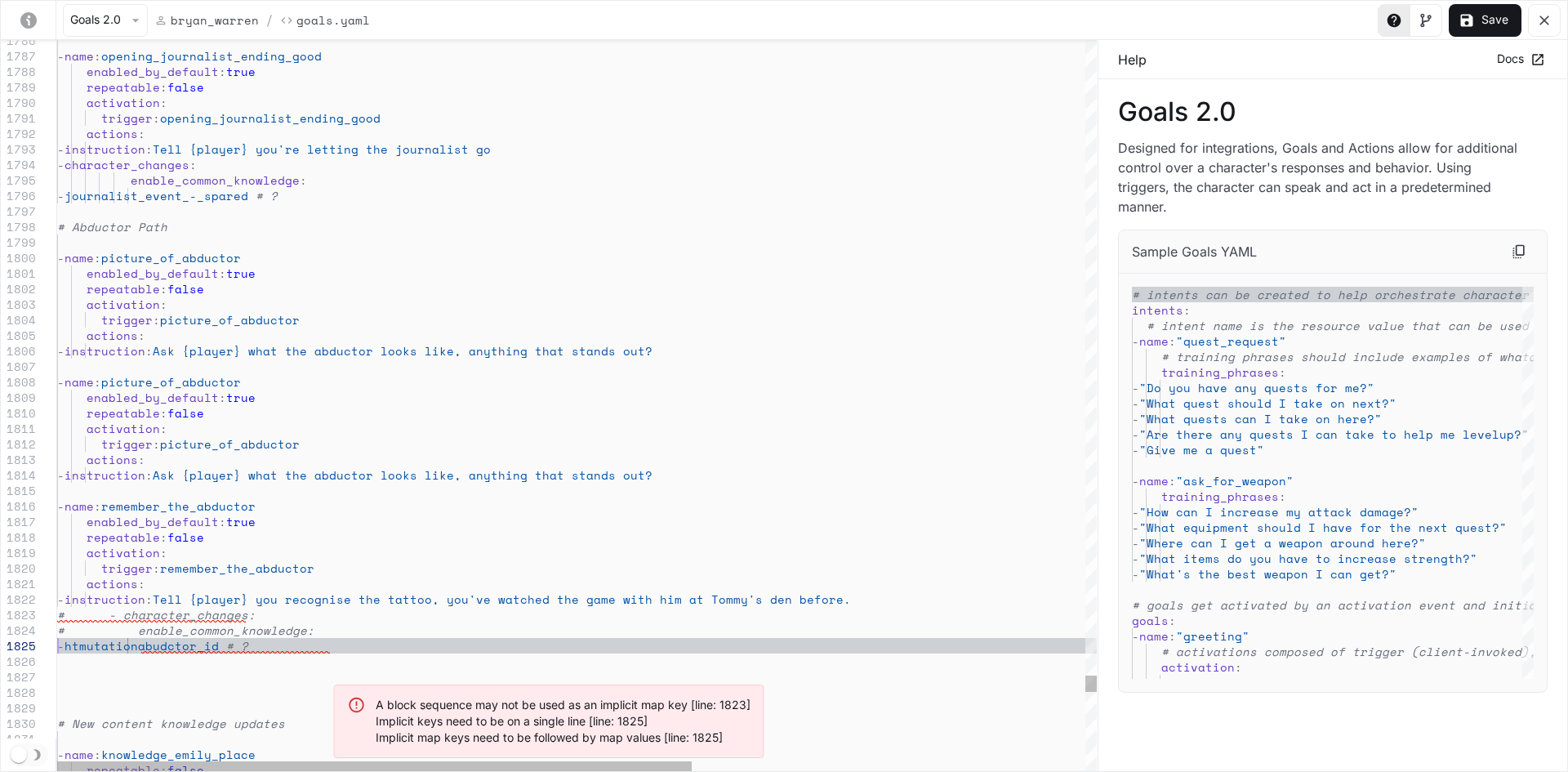 click on "- name : opening_journalist_ending_good
enabled_by_default : true
repeatable : false
activation :
trigger : opening_journalist_ending_good
actions :
- instruction : Tell {player} you're letting the journalist go
- character_changes :
enable_common_knowledge :
- journalist_event_-_spared
- name : picture_of_abductor
- name : picture_of_abductor
- name : remember_the_abductor
enabled_by_default : true
repeatable : false
activation :
trigger : remember_the_abductor
actions :
- instruction : Tell {player} you recognise the tattoo, you've watched the game with him at Tommy's den before.
- character_changes :
enable_common_knowledge :
-" at bounding box center [899, -11725] 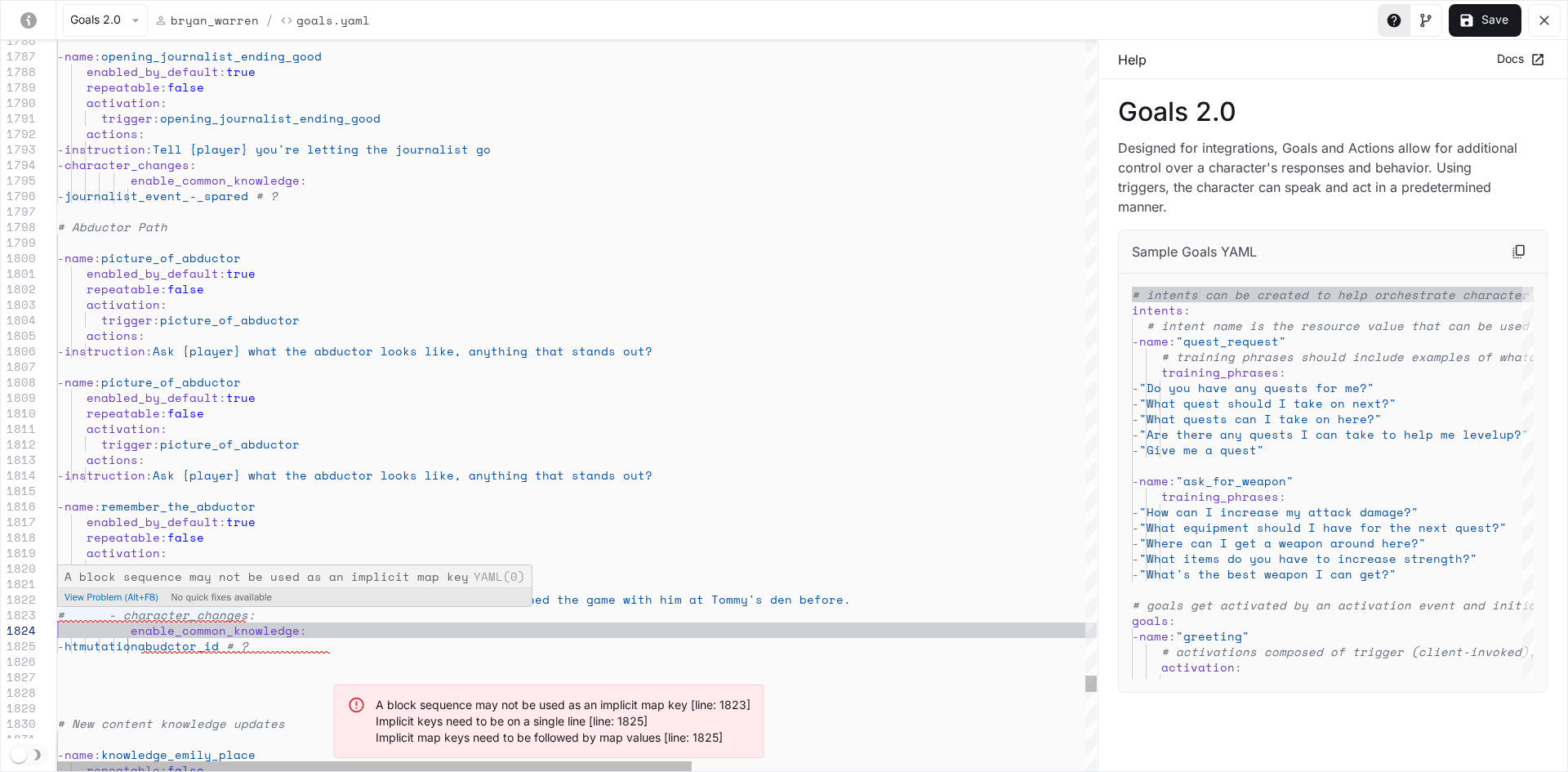 click on "- name : opening_journalist_ending_good
enabled_by_default : true
repeatable : false
activation :
trigger : opening_journalist_ending_good
actions :
- instruction : Tell {player} you're letting the journalist go
- character_changes :
enable_common_knowledge :
- journalist_event_-_spared
- name : picture_of_abductor
- name : picture_of_abductor
- name : remember_the_abductor
enabled_by_default : true
repeatable : false
activation :
trigger : remember_the_abductor
actions :
- instruction : Tell {player} you recognise the tattoo, you've watched the game with him at Tommy's den before.
- character_changes :
enable_common_knowledge :
-" at bounding box center (899, -11725) 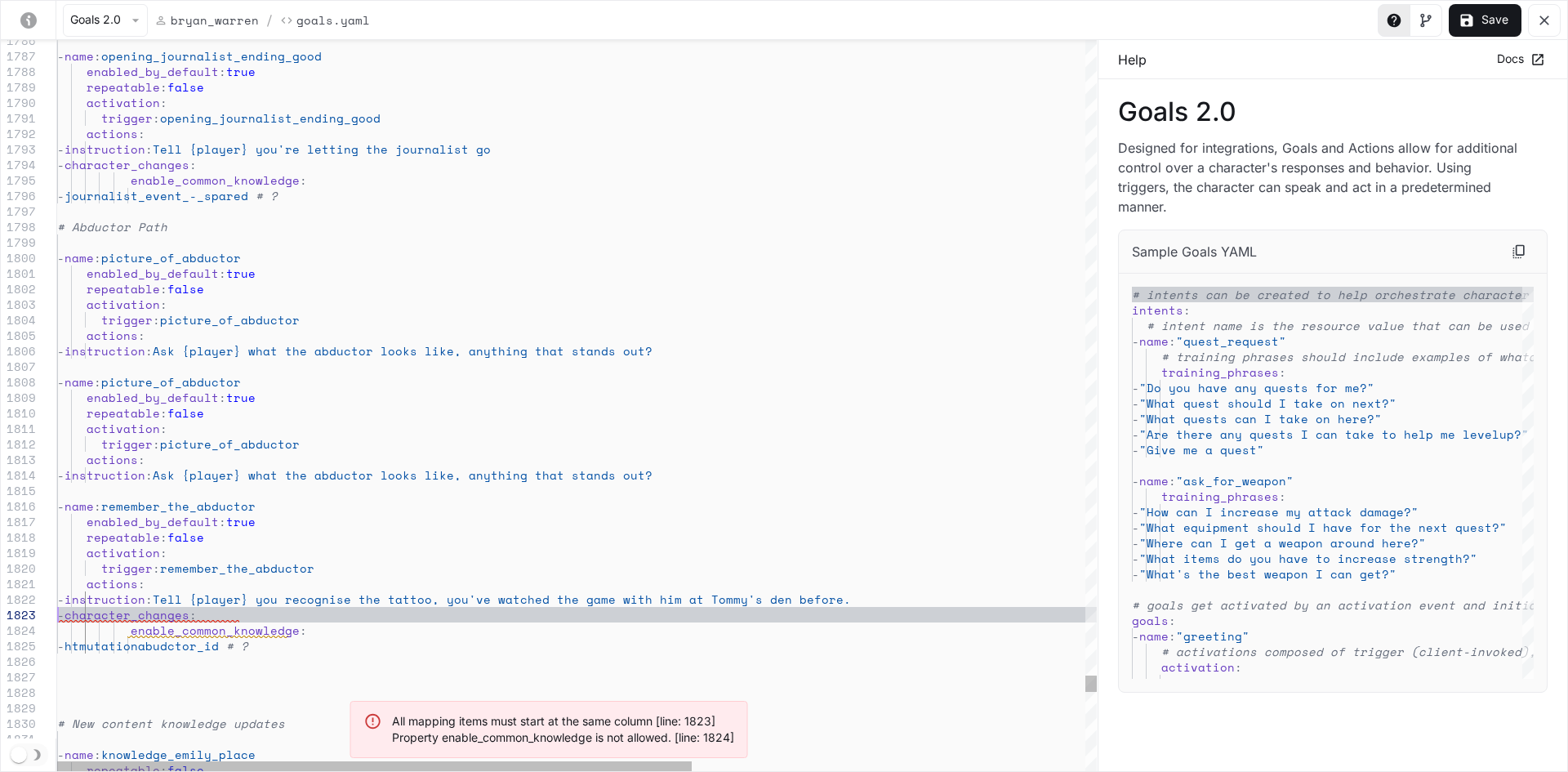 click on "-  name :  opening_journalist_ending_good      enabled_by_default :  true      repeatable :  false      activation :        trigger :  opening_journalist_ending_good      actions :       -  instruction :  Tell {[FIRST]} you're letting the journalist go       -  character_changes :            enable_common_knowledge :                   -  journalist_event_-_spared   # ? # Abductor Path   -  name :  picture_of_abductor   -  name :  picture_of_abductor   -  name :  remember_the_abductor      enabled_by_default :  true      repeatable :  false      activation :        trigger :  remember_the_abductor      actions :       -  instruction :  Tell {[FIRST]} you recognise the tattoo, you've wat ched the game with him at {[PERSON]}'s den before.       -  character_changes :            enable_common_knowledge :                   -    # ?" at bounding box center (899, -11725) 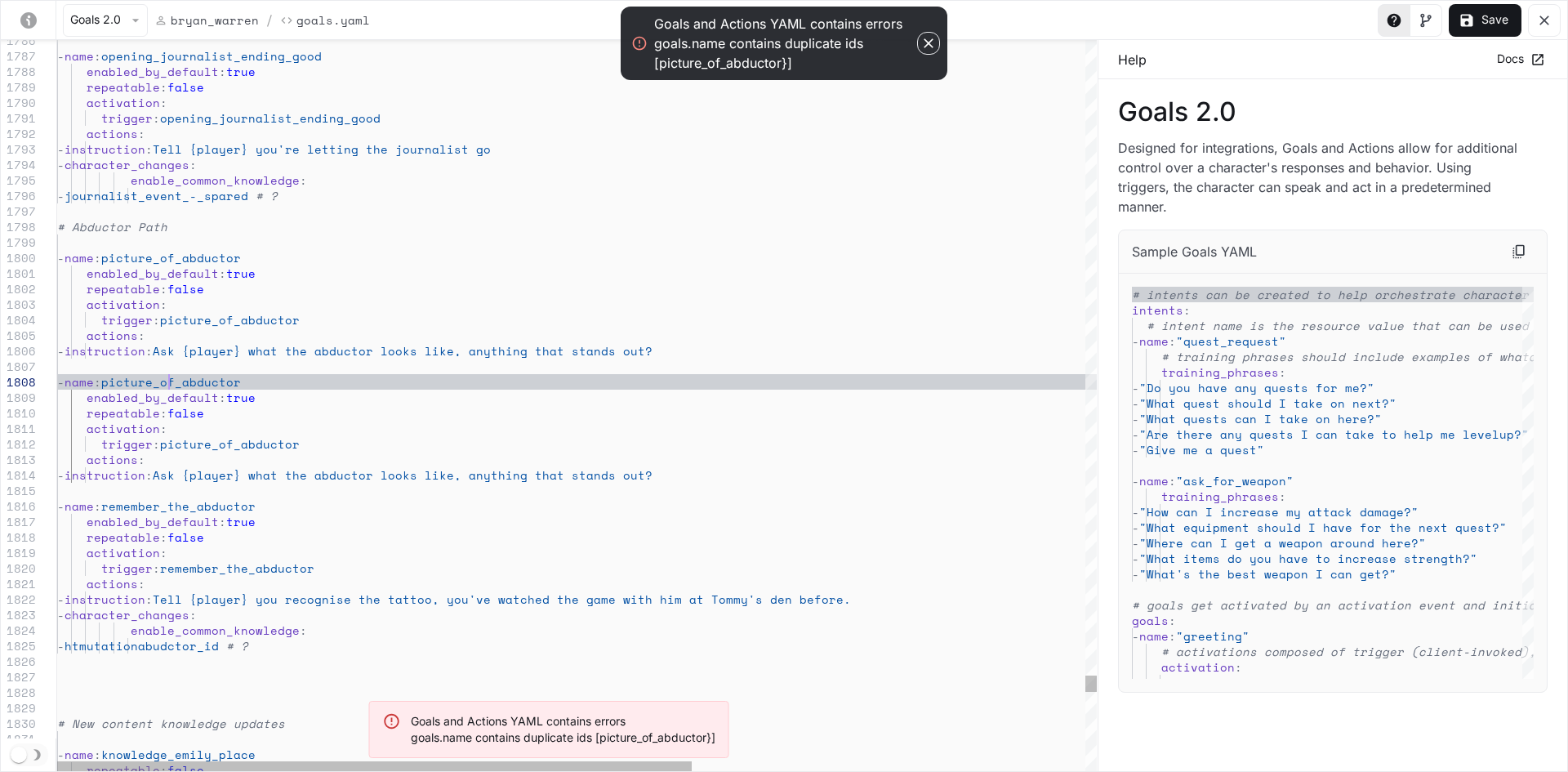 click on "-  name :  opening_journalist_ending_good      enabled_by_default :  true      repeatable :  false      activation :        trigger :  opening_journalist_ending_good      actions :       -  instruction :  Tell {[FIRST]} you're letting the journalist go       -  character_changes :            enable_common_knowledge :                   -  journalist_event_-_spared   # ? # Abductor Path   -  name :  picture_of_abductor   -  name :  picture_of_abductor   -  name :  remember_the_abductor      enabled_by_default :  true      repeatable :  false      activation :        trigger :  remember_the_abductor      actions :       -  instruction :  Tell {[FIRST]} you recognise the tattoo, you've wat ched the game with him at {[PERSON]}'s den before.       -  character_changes :            enable_common_knowledge :                   -    # ?" at bounding box center [899, -11725] 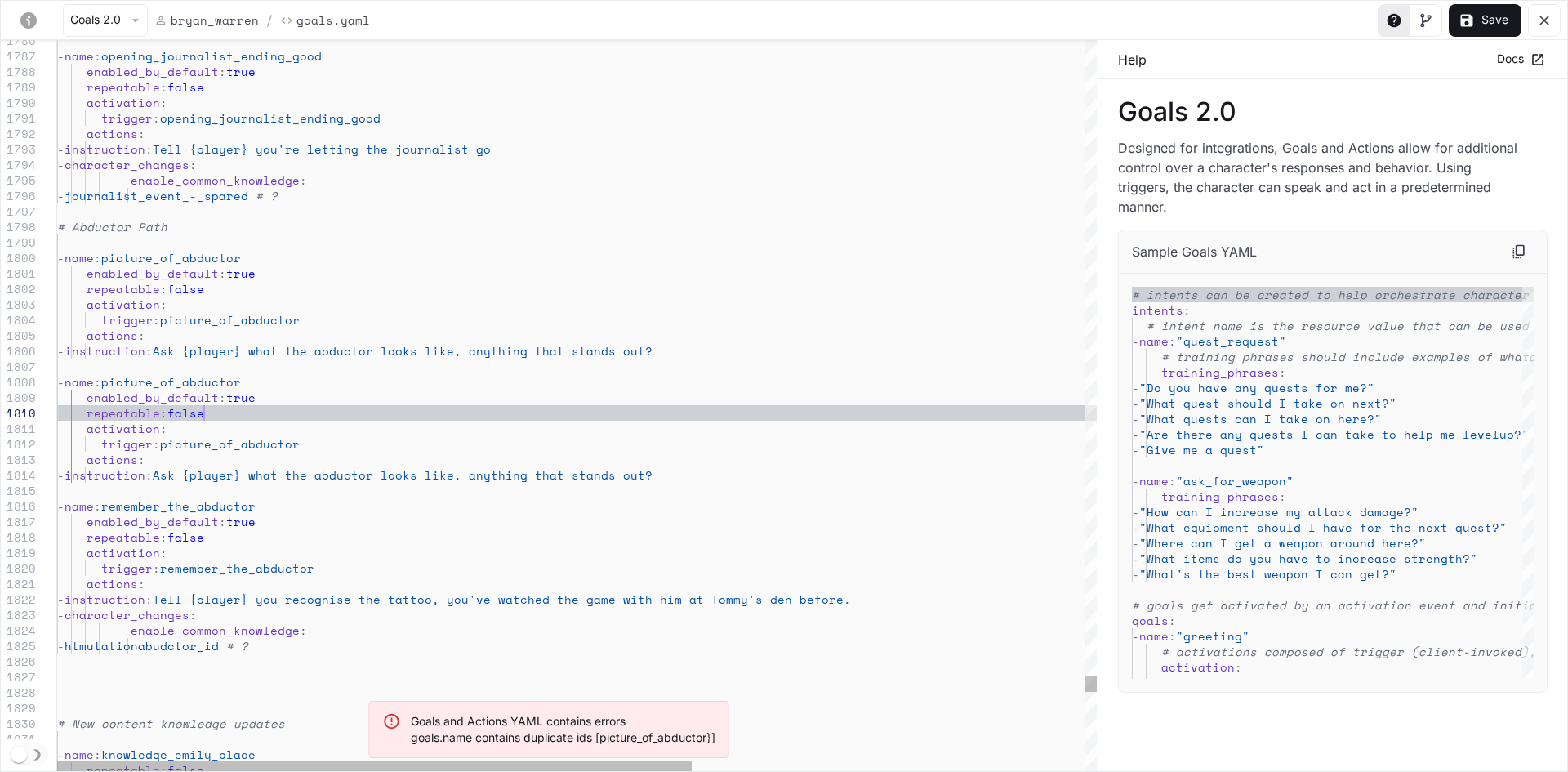 click on "-  name :  opening_journalist_ending_good      enabled_by_default :  true      repeatable :  false      activation :        trigger :  opening_journalist_ending_good      actions :       -  instruction :  Tell {[FIRST]} you're letting the journalist go       -  character_changes :            enable_common_knowledge :                   -  journalist_event_-_spared   # ? # Abductor Path   -  name :  picture_of_abductor   -  name :  picture_of_abductor   -  name :  remember_the_abductor      enabled_by_default :  true      repeatable :  false      activation :        trigger :  remember_the_abductor      actions :       -  instruction :  Tell {[FIRST]} you recognise the tattoo, you've wat ched the game with him at {[PERSON]}'s den before.       -  character_changes :            enable_common_knowledge :                   -    # ?" at bounding box center (899, -11725) 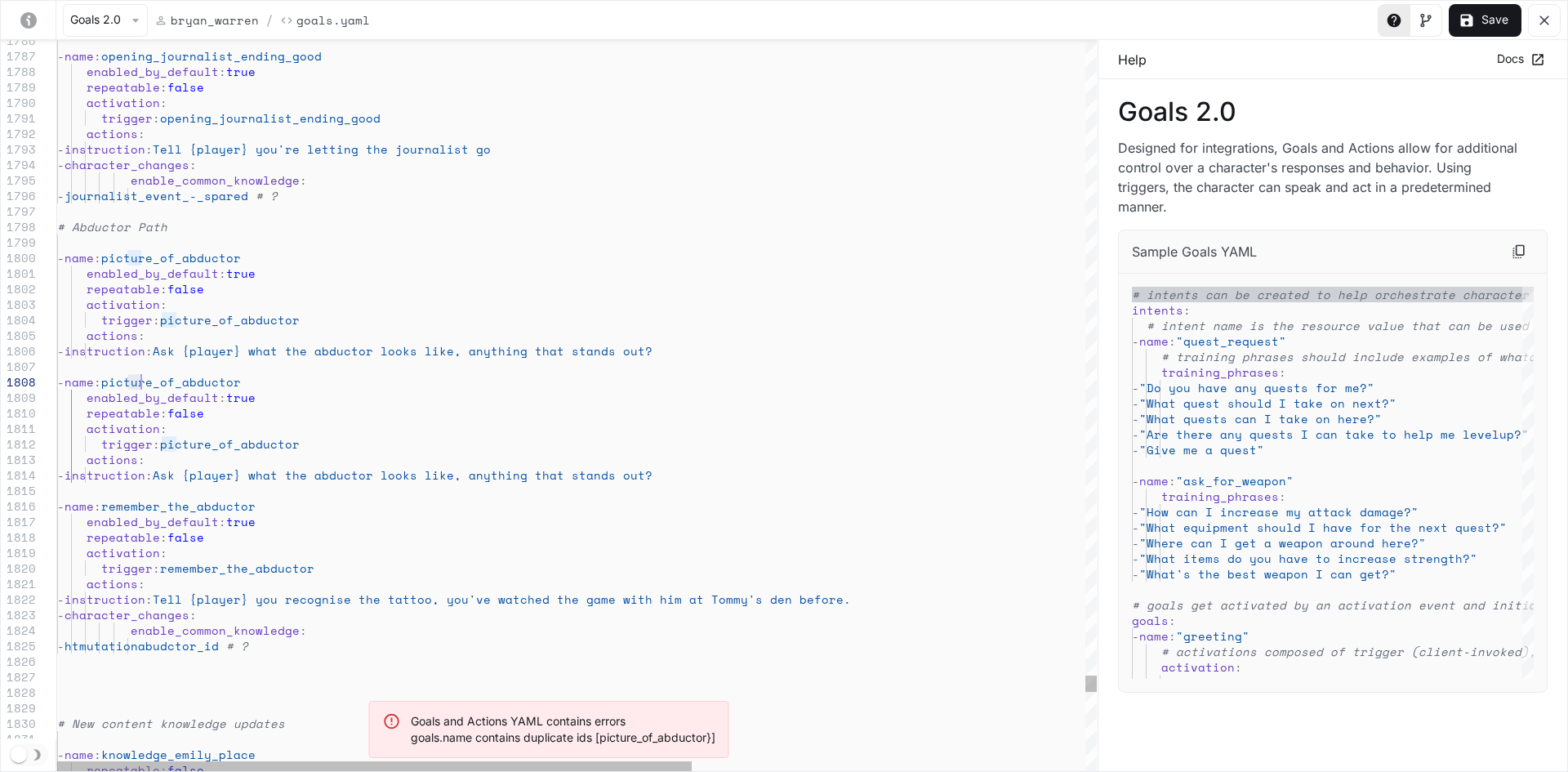 drag, startPoint x: 127, startPoint y: 382, endPoint x: 345, endPoint y: 378, distance: 218.03669 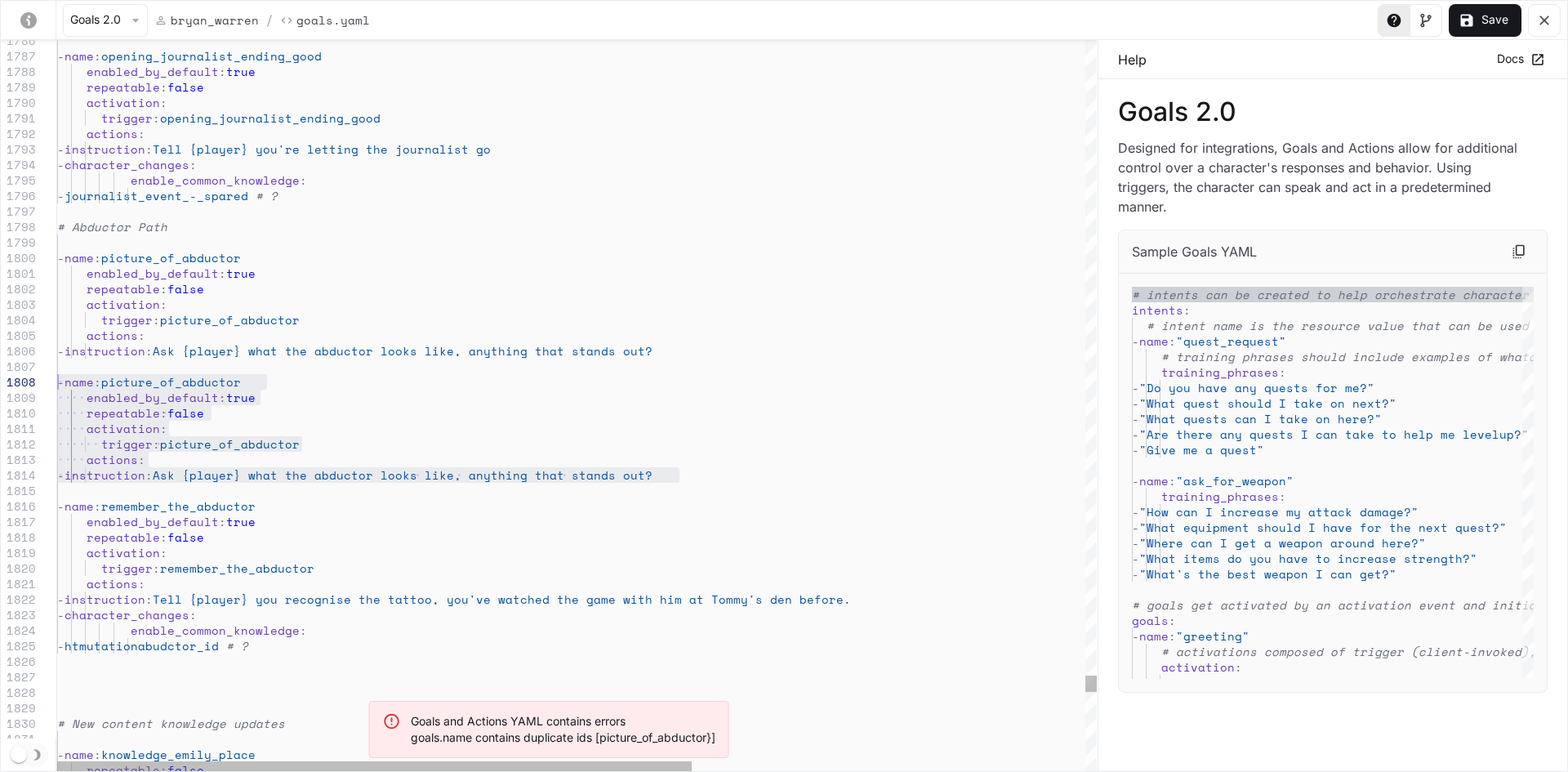 drag, startPoint x: 715, startPoint y: 479, endPoint x: -29, endPoint y: 382, distance: 750.2966 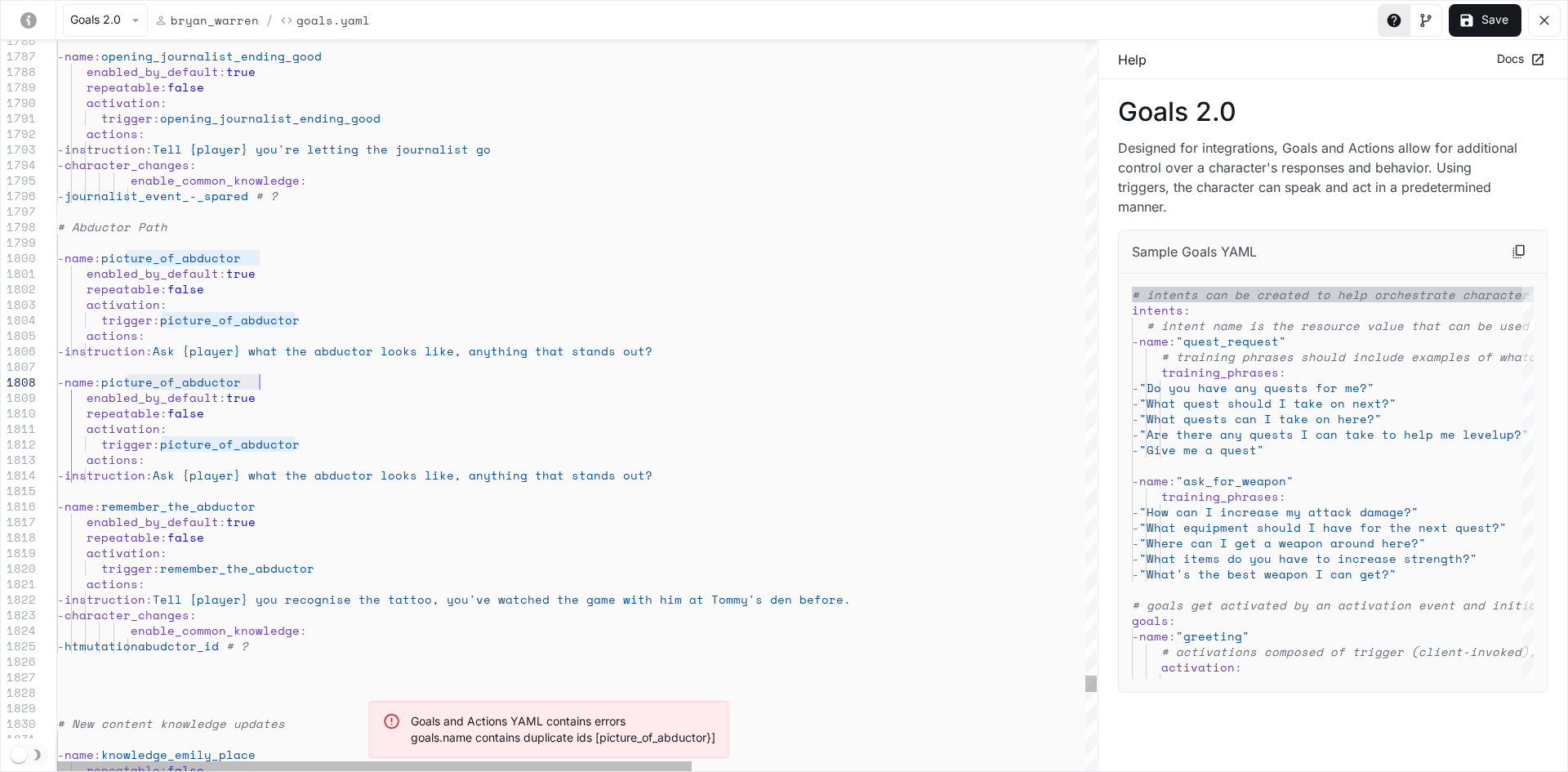 drag, startPoint x: 127, startPoint y: 380, endPoint x: 337, endPoint y: 379, distance: 210.00238 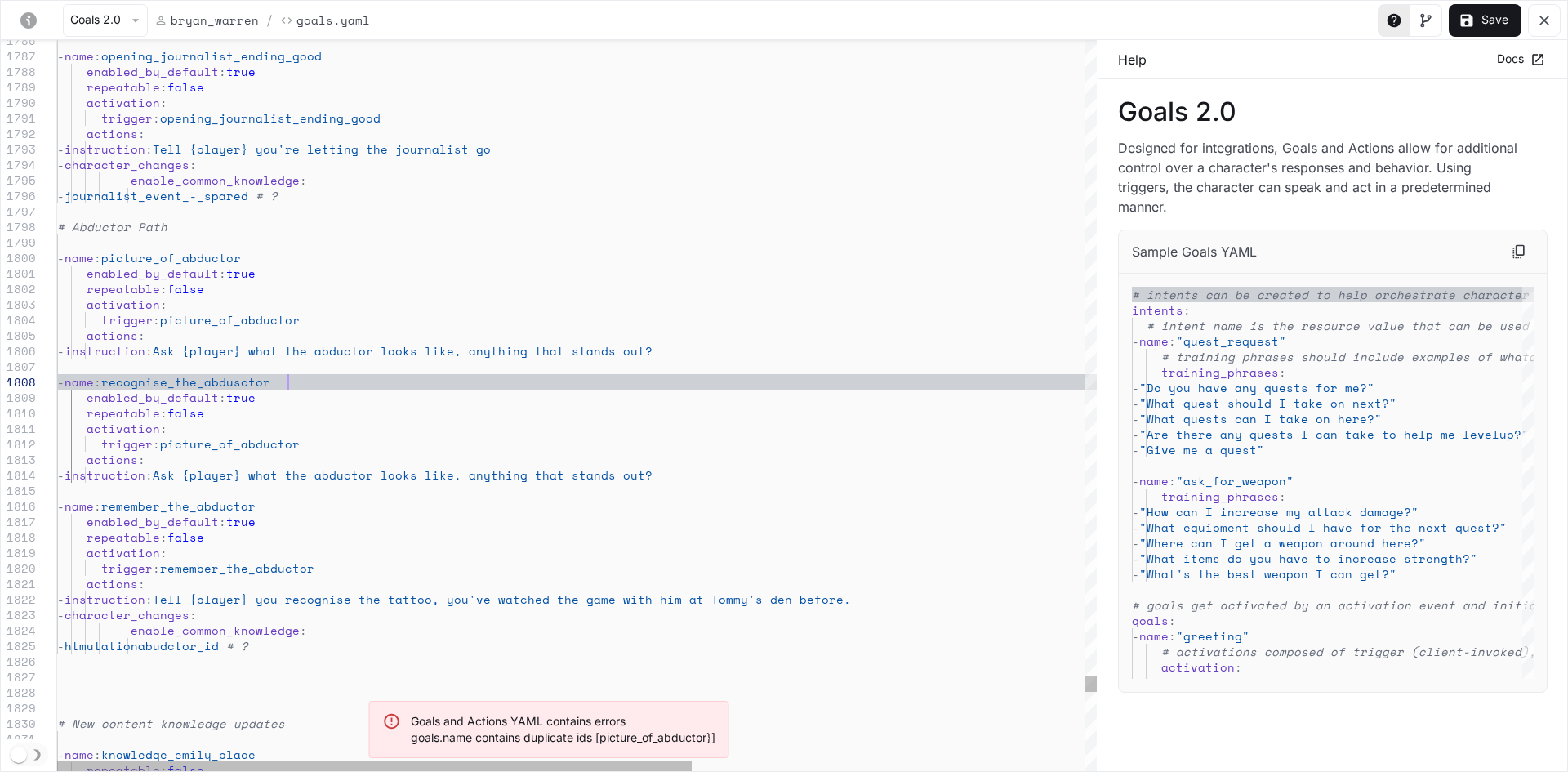 scroll, scrollTop: 109, scrollLeft: 229, axis: both 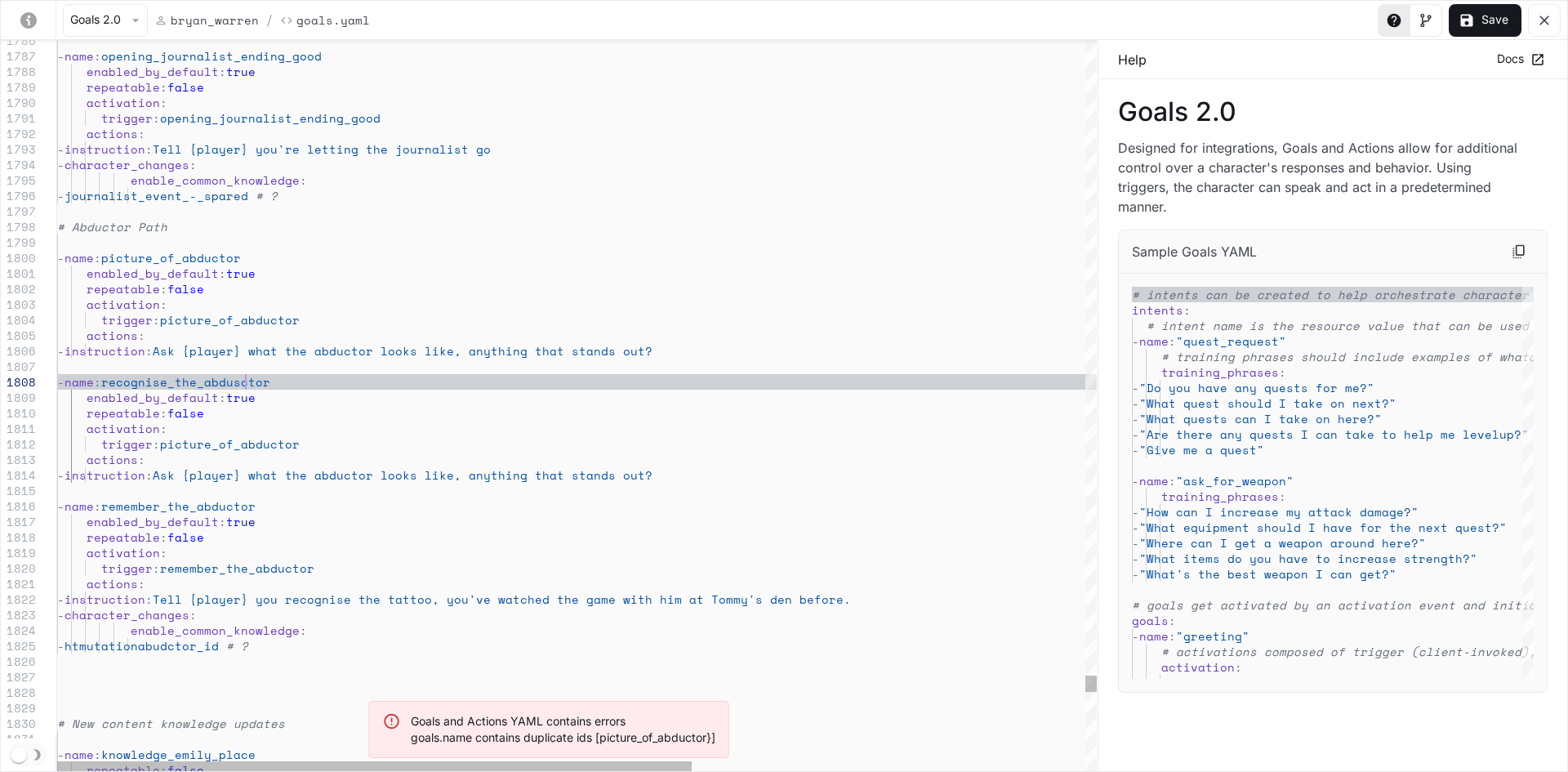drag, startPoint x: 243, startPoint y: 384, endPoint x: 360, endPoint y: 391, distance: 117.20921 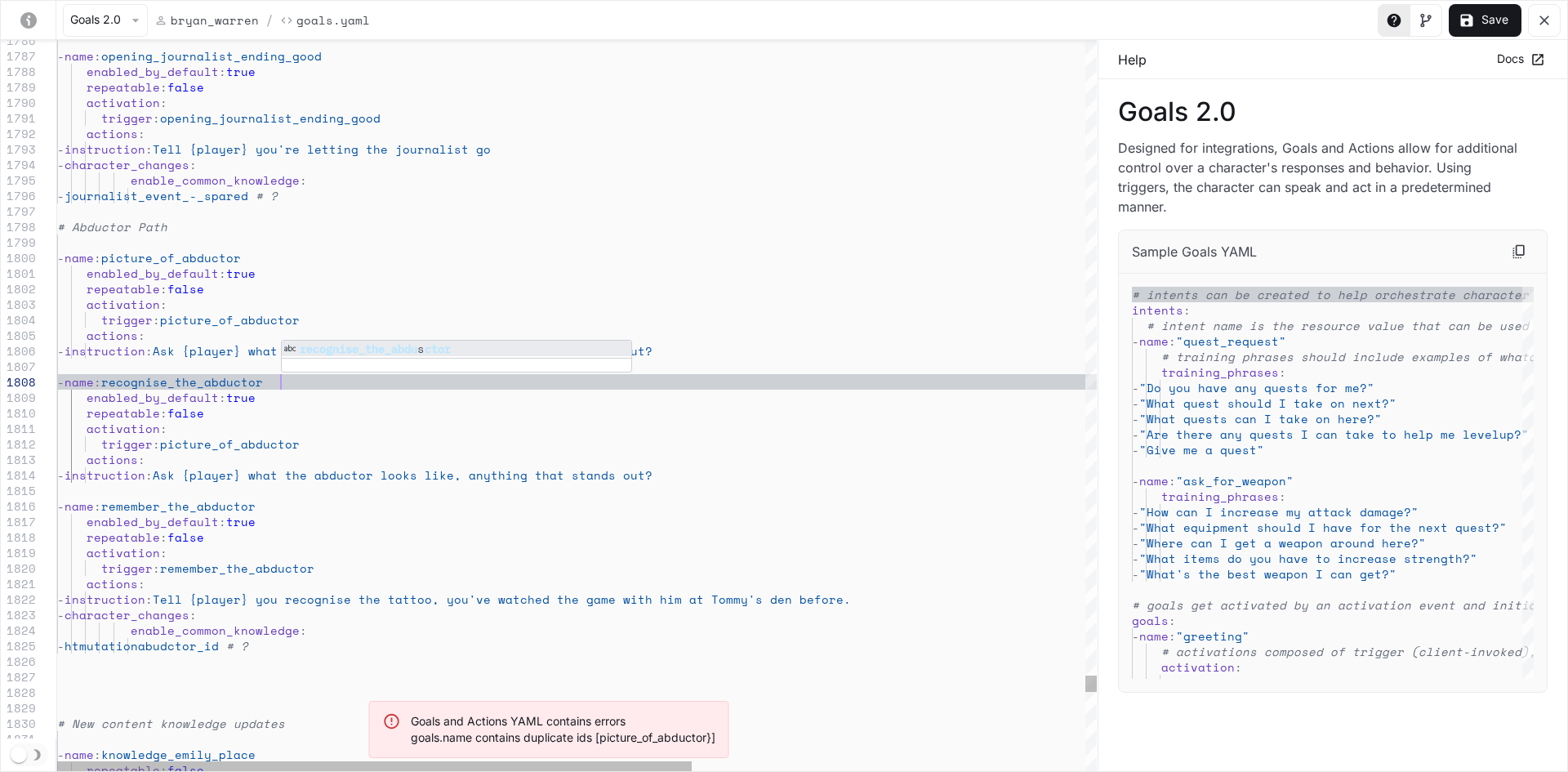 scroll, scrollTop: 109, scrollLeft: 223, axis: both 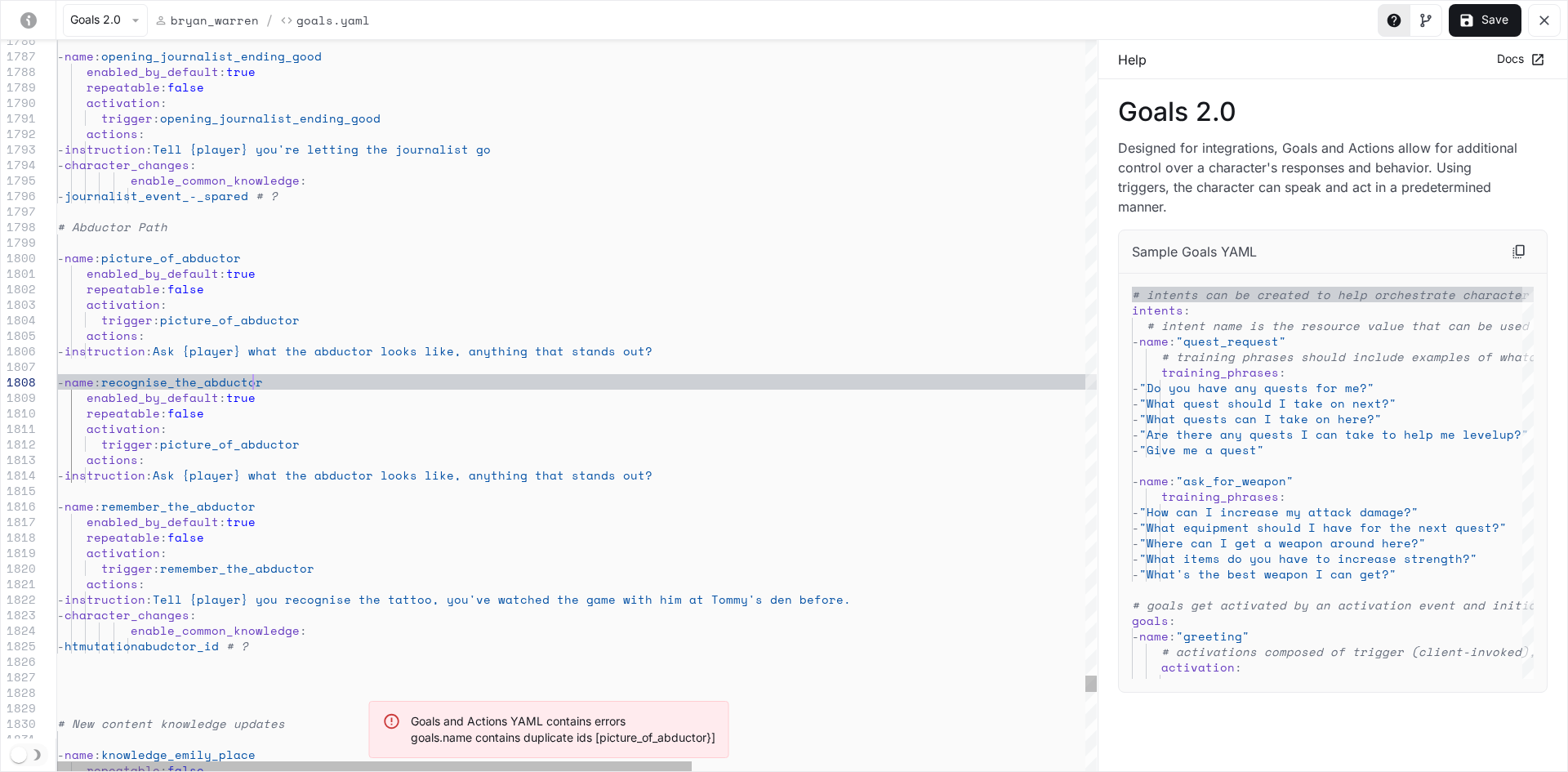 click on "- name : opening_journalist_ending_good
enabled_by_default : true
repeatable : false
activation :
trigger : opening_journalist_ending_good
actions :
- instruction : Tell {player} you're letting the journalist go
- character_changes :
enable_common_knowledge :
- journalist_event_-_spared
- name : picture_of_abductor
- name : recognise_the_abductor
- name : remember_the_abductor
enabled_by_default : true
repeatable : false
activation :
trigger : remember_the_abductor
actions :
- instruction : Tell {player} you recognise the tattoo, you've watched the game with him at Tommy's den before.
- character_changes :
enable_common_knowledge :
-" at bounding box center [899, -11725] 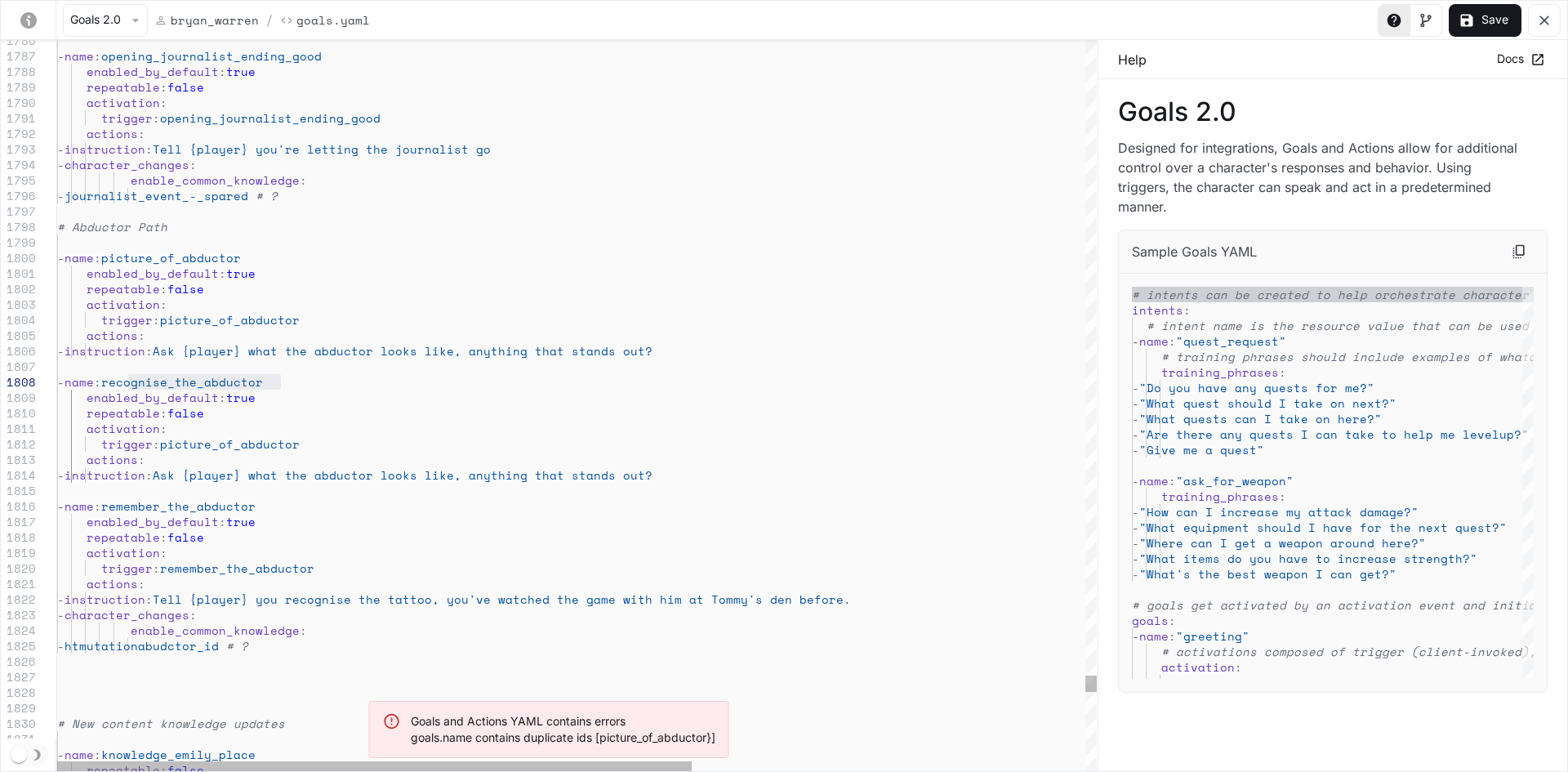 click on "- name : opening_journalist_ending_good
enabled_by_default : true
repeatable : false
activation :
trigger : opening_journalist_ending_good
actions :
- instruction : Tell {player} you're letting the journalist go
- character_changes :
enable_common_knowledge :
- journalist_event_-_spared
- name : picture_of_abductor
- name : recognise_the_abductor
- name : remember_the_abductor
enabled_by_default : true
repeatable : false
activation :
trigger : remember_the_abductor
actions :
- instruction : Tell {player} you recognise the tattoo, you've watched the game with him at Tommy's den before.
- character_changes :
enable_common_knowledge :
-" at bounding box center [899, -11725] 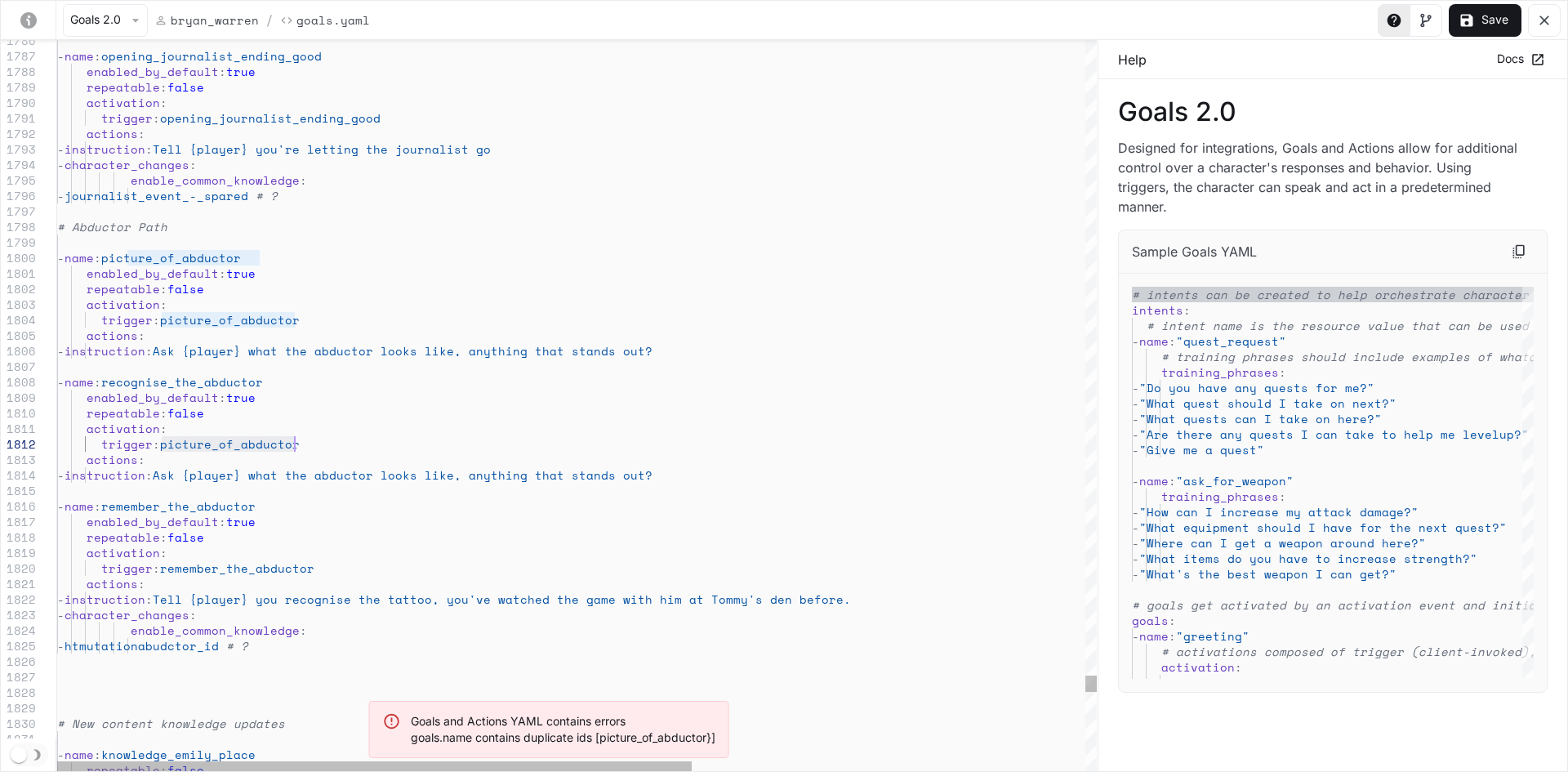 click on "- name : opening_journalist_ending_good
enabled_by_default : true
repeatable : false
activation :
trigger : opening_journalist_ending_good
actions :
- instruction : Tell {player} you're letting the journalist go
- character_changes :
enable_common_knowledge :
- journalist_event_-_spared
- name : picture_of_abductor
- name : recognise_the_abductor
- name : remember_the_abductor
enabled_by_default : true
repeatable : false
activation :
trigger : remember_the_abductor
actions :
- instruction : Tell {player} you recognise the tattoo, you've watched the game with him at Tommy's den before.
- character_changes :
enable_common_knowledge :
-" at bounding box center [899, -11725] 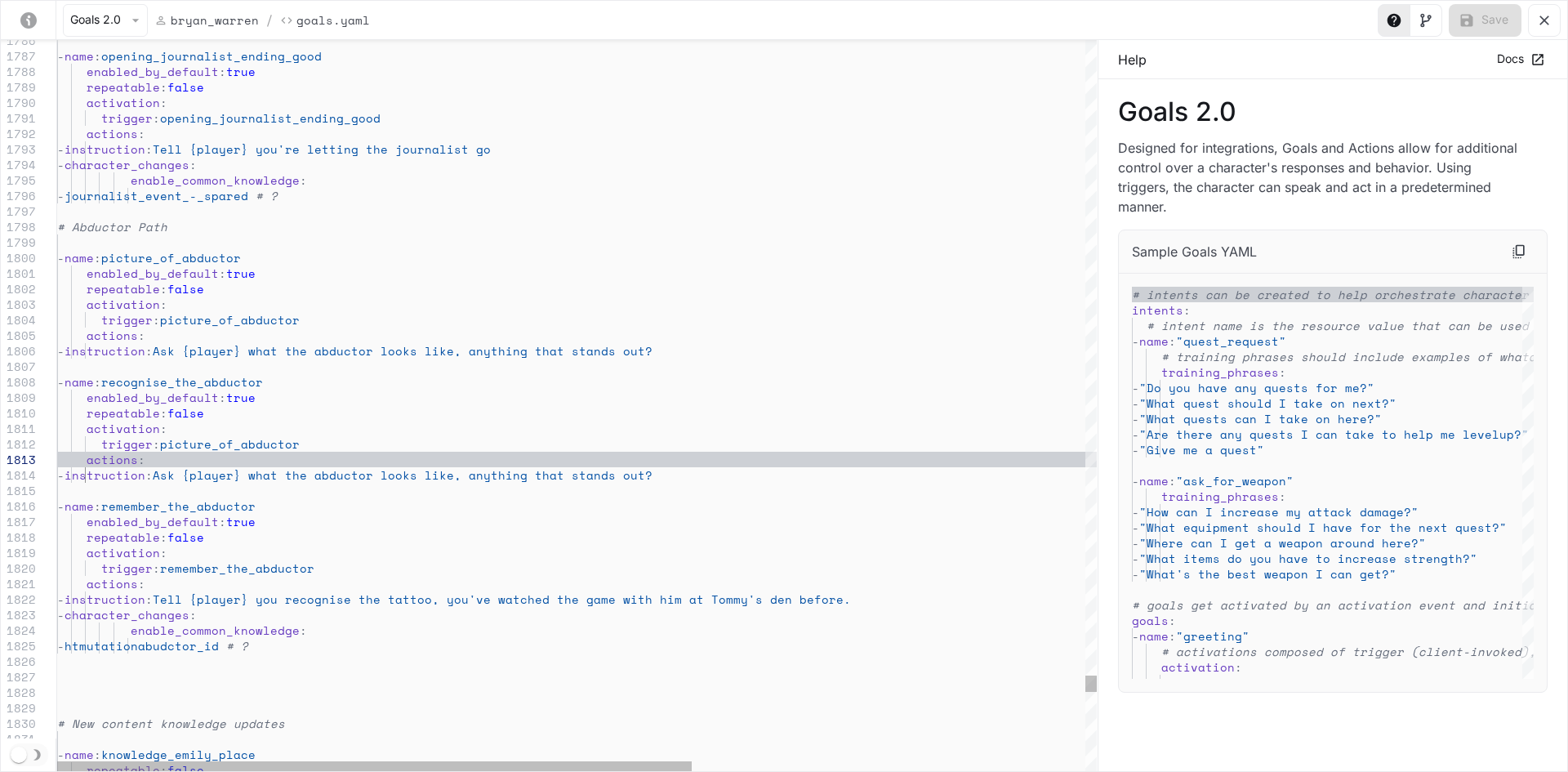 click on "- name : opening_journalist_ending_good
enabled_by_default : true
repeatable : false
activation :
trigger : opening_journalist_ending_good
actions :
- instruction : Tell {player} you're letting the journalist go
- character_changes :
enable_common_knowledge :
- journalist_event_-_spared
- name : picture_of_abductor
- name : recognise_the_abductor
- name : remember_the_abductor
enabled_by_default : true
repeatable : false
activation :
trigger : remember_the_abductor
actions :
- instruction : Tell {player} you recognise the tattoo, you've watched the game with him at Tommy's den before.
- character_changes :
enable_common_knowledge :
-" at bounding box center (899, -11725) 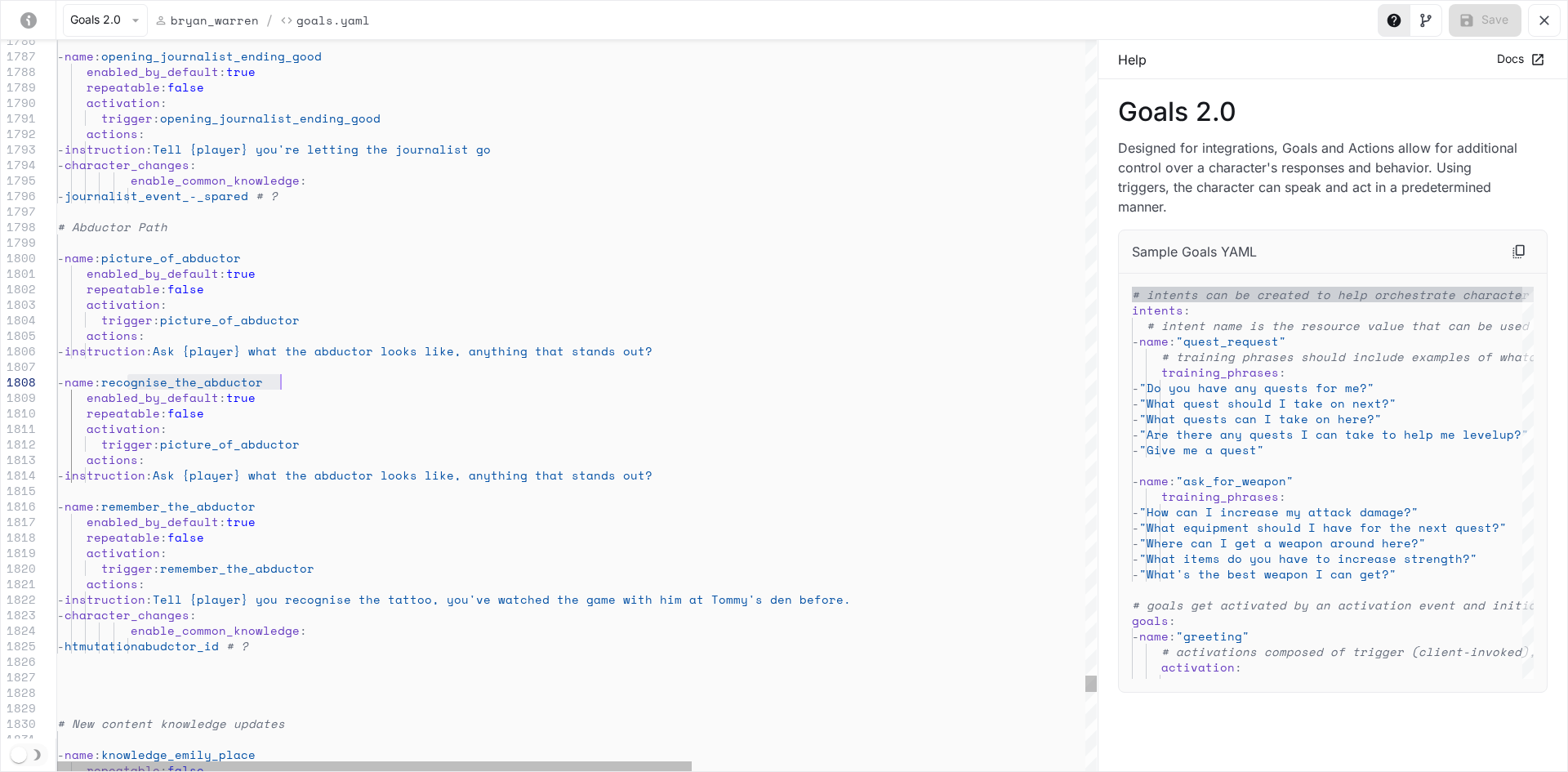 click on "- name : opening_journalist_ending_good
enabled_by_default : true
repeatable : false
activation :
trigger : opening_journalist_ending_good
actions :
- instruction : Tell {player} you're letting the journalist go
- character_changes :
enable_common_knowledge :
- journalist_event_-_spared
- name : picture_of_abductor
- name : recognise_the_abductor
- name : remember_the_abductor
enabled_by_default : true
repeatable : false
activation :
trigger : remember_the_abductor
actions :
- instruction : Tell {player} you recognise the tattoo, you've watched the game with him at Tommy's den before.
- character_changes :
enable_common_knowledge :
-" at bounding box center (899, -11725) 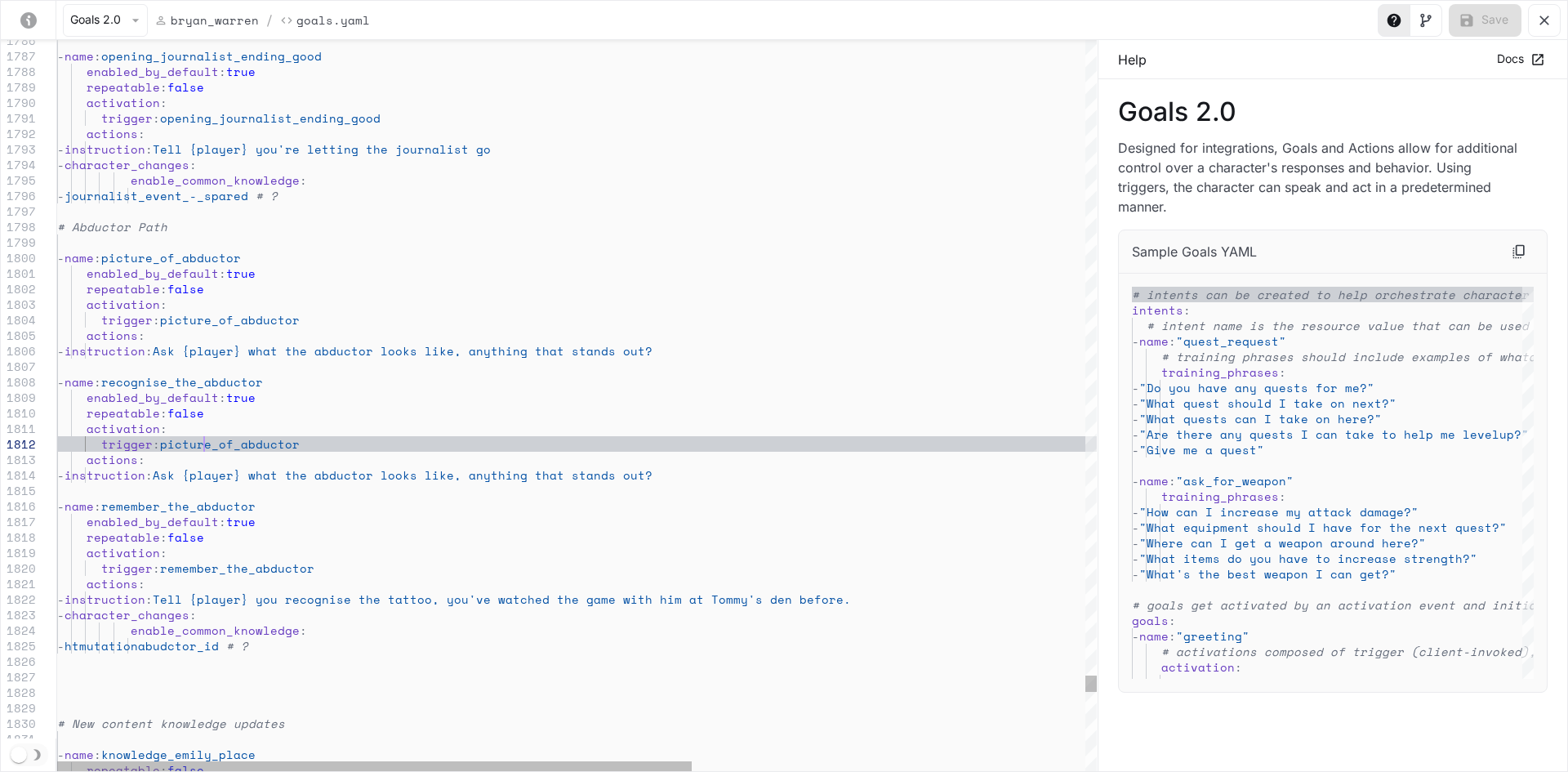 click on "- name : opening_journalist_ending_good
enabled_by_default : true
repeatable : false
activation :
trigger : opening_journalist_ending_good
actions :
- instruction : Tell {player} you're letting the journalist go
- character_changes :
enable_common_knowledge :
- journalist_event_-_spared
- name : picture_of_abductor
- name : recognise_the_abductor
- name : remember_the_abductor
enabled_by_default : true
repeatable : false
activation :
trigger : remember_the_abductor
actions :
- instruction : Tell {player} you recognise the tattoo, you've watched the game with him at Tommy's den before.
- character_changes :
enable_common_knowledge :
-" at bounding box center [899, -11725] 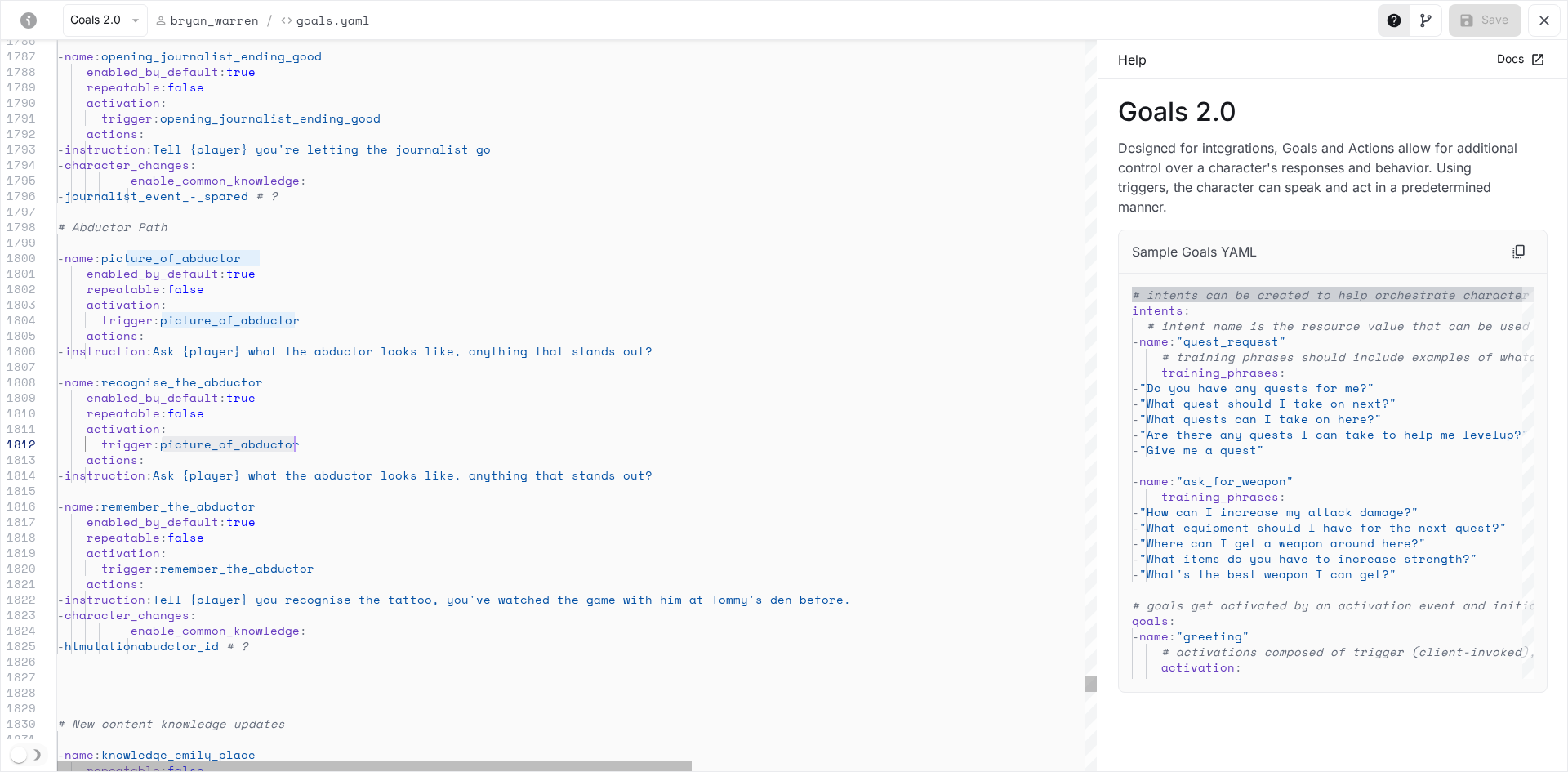 click on "- name : opening_journalist_ending_good
enabled_by_default : true
repeatable : false
activation :
trigger : opening_journalist_ending_good
actions :
- instruction : Tell {player} you're letting the journalist go
- character_changes :
enable_common_knowledge :
- journalist_event_-_spared
- name : picture_of_abductor
- name : recognise_the_abductor
- name : remember_the_abductor
enabled_by_default : true
repeatable : false
activation :
trigger : remember_the_abductor
actions :
- instruction : Tell {player} you recognise the tattoo, you've watched the game with him at Tommy's den before.
- character_changes :
enable_common_knowledge :
-" at bounding box center [899, -11725] 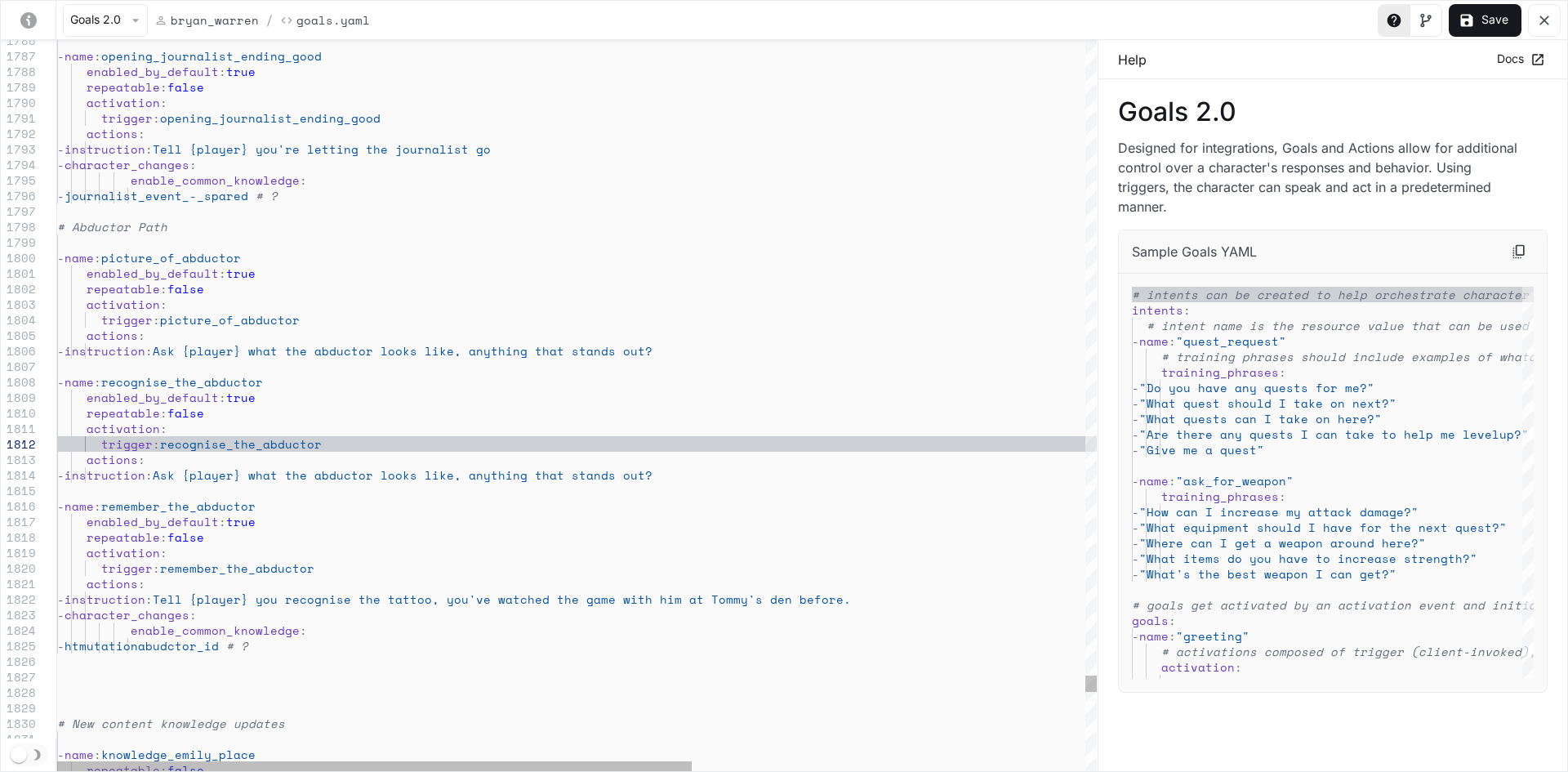 click on "- name : opening_journalist_ending_good
enabled_by_default : true
repeatable : false
activation :
trigger : opening_journalist_ending_good
actions :
- instruction : Tell {player} you're letting the journalist go
- character_changes :
enable_common_knowledge :
- journalist_event_-_spared
- name : picture_of_abductor
- name : recognise_the_abductor
- name : remember_the_abductor
enabled_by_default : true
repeatable : false
activation :
trigger : remember_the_abductor
actions :
- instruction : Tell {player} you recognise the tattoo, you've watched the game with him at Tommy's den before.
- character_changes :
enable_common_knowledge :
-" at bounding box center [899, -11725] 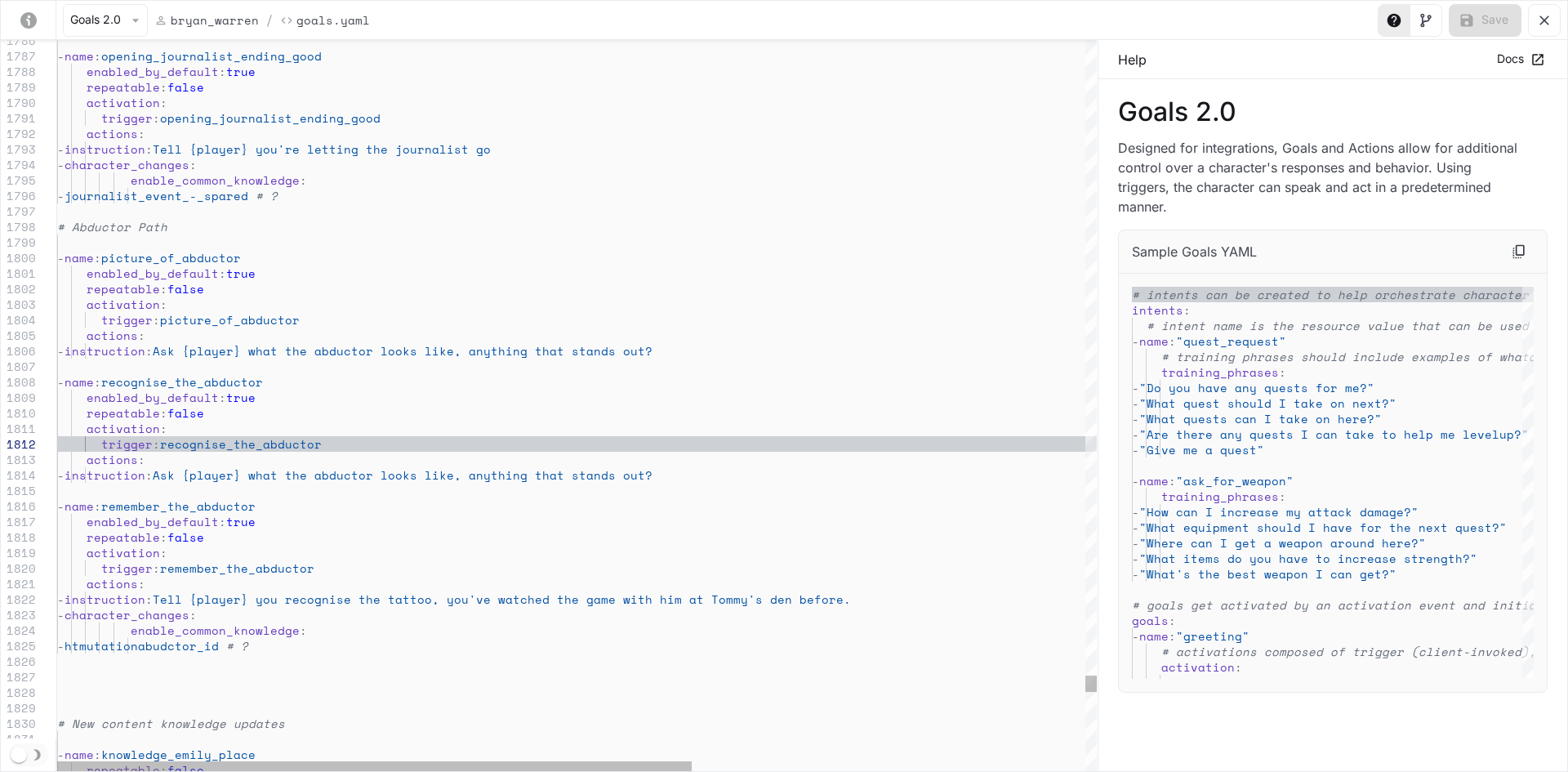 click on "- name : opening_journalist_ending_good
enabled_by_default : true
repeatable : false
activation :
trigger : opening_journalist_ending_good
actions :
- instruction : Tell {player} you're letting the journalist go
- character_changes :
enable_common_knowledge :
- journalist_event_-_spared
- name : picture_of_abductor
- name : recognise_the_abductor
- name : remember_the_abductor
enabled_by_default : true
repeatable : false
activation :
trigger : remember_the_abductor
actions :
- instruction : Tell {player} you recognise the tattoo, you've watched the game with him at Tommy's den before.
- character_changes :
enable_common_knowledge :
-" at bounding box center [899, -11725] 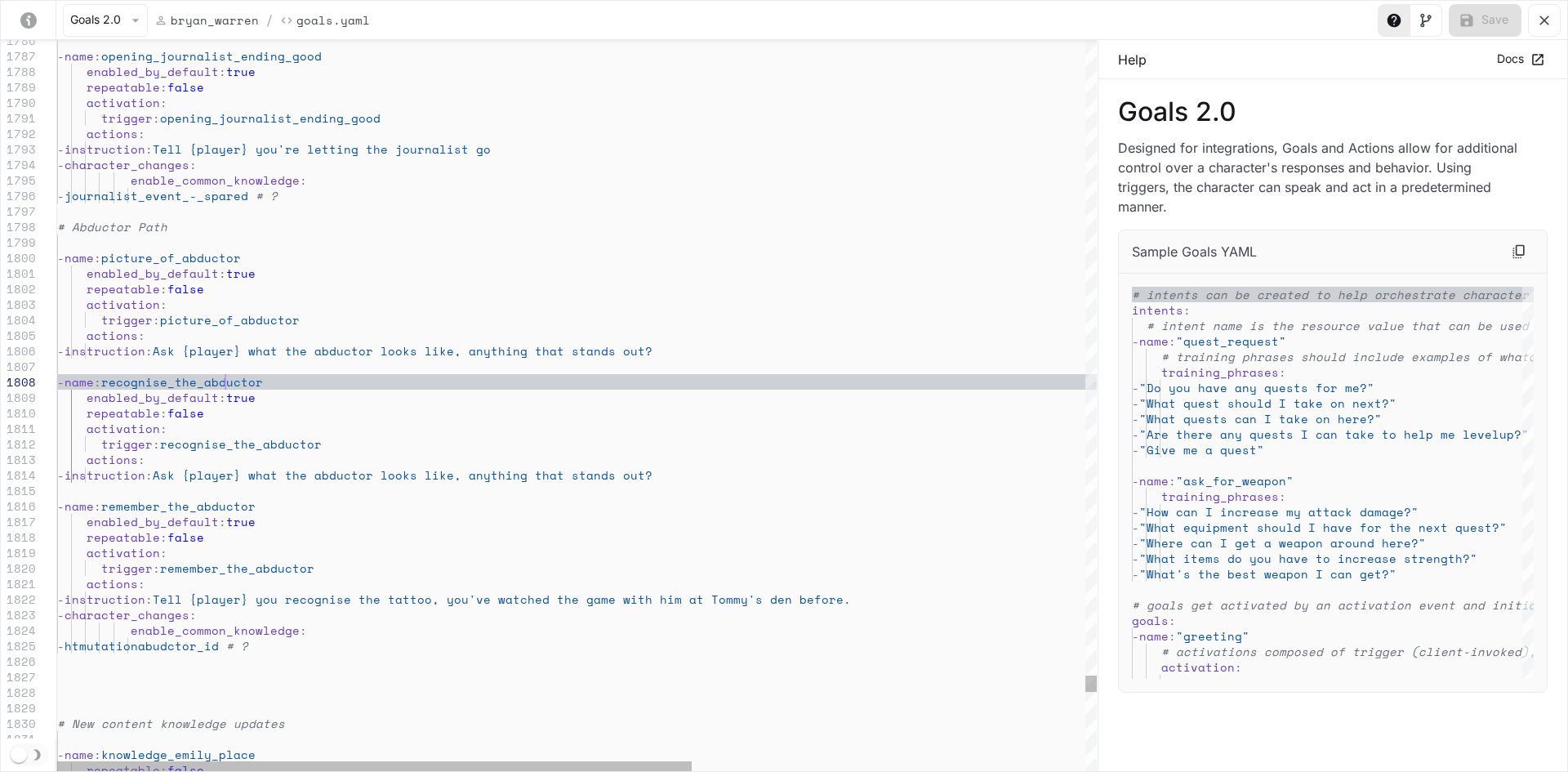 click on "- name : opening_journalist_ending_good
enabled_by_default : true
repeatable : false
activation :
trigger : opening_journalist_ending_good
actions :
- instruction : Tell {player} you're letting the journalist go
- character_changes :
enable_common_knowledge :
- journalist_event_-_spared
- name : picture_of_abductor
- name : recognise_the_abductor
- name : remember_the_abductor
enabled_by_default : true
repeatable : false
activation :
trigger : remember_the_abductor
actions :
- instruction : Tell {player} you recognise the tattoo, you've watched the game with him at Tommy's den before.
- character_changes :
enable_common_knowledge :
-" at bounding box center [899, -11725] 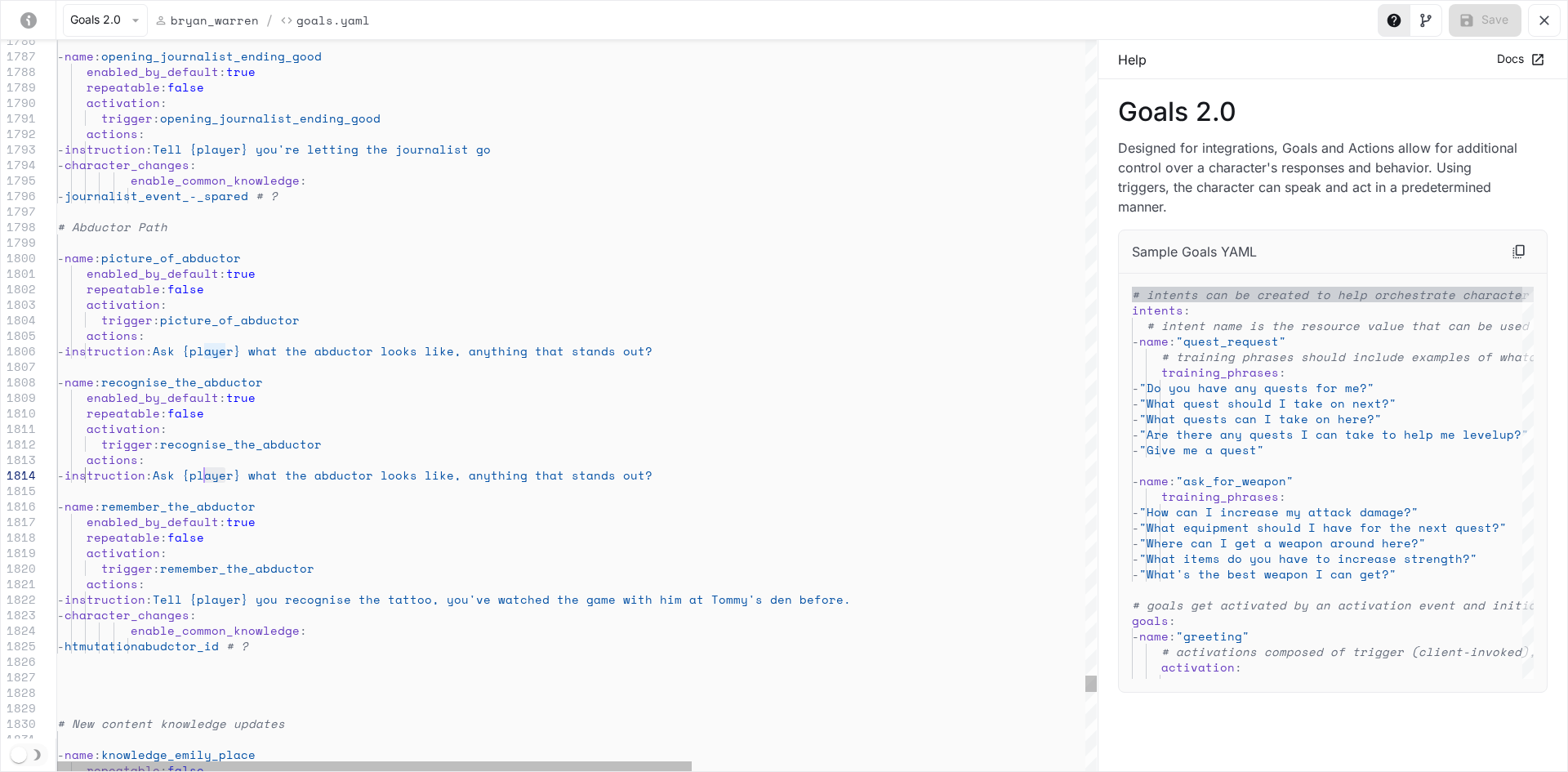 drag, startPoint x: 225, startPoint y: 477, endPoint x: 204, endPoint y: 475, distance: 21.095023 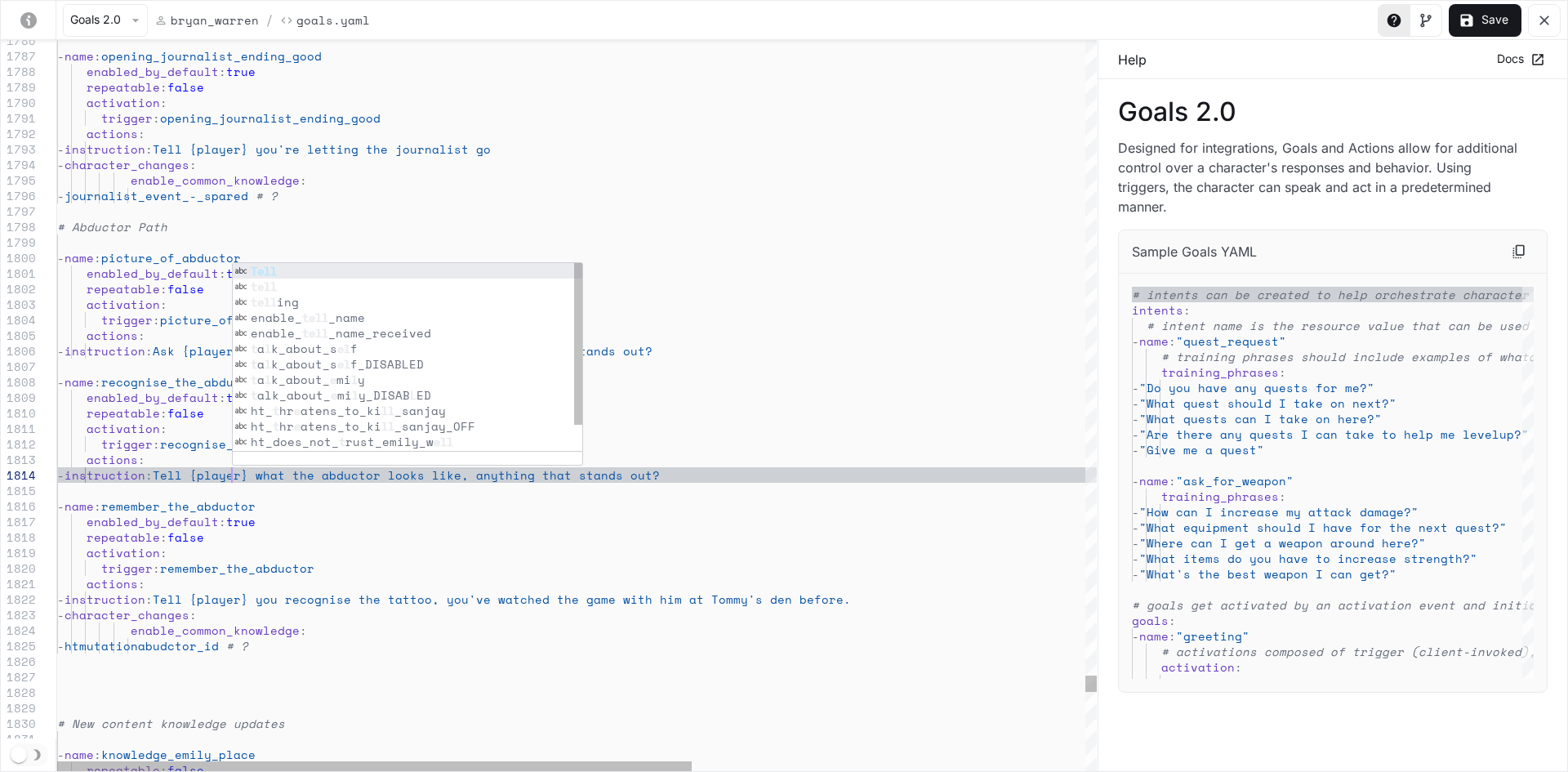 scroll, scrollTop: 62, scrollLeft: 175, axis: both 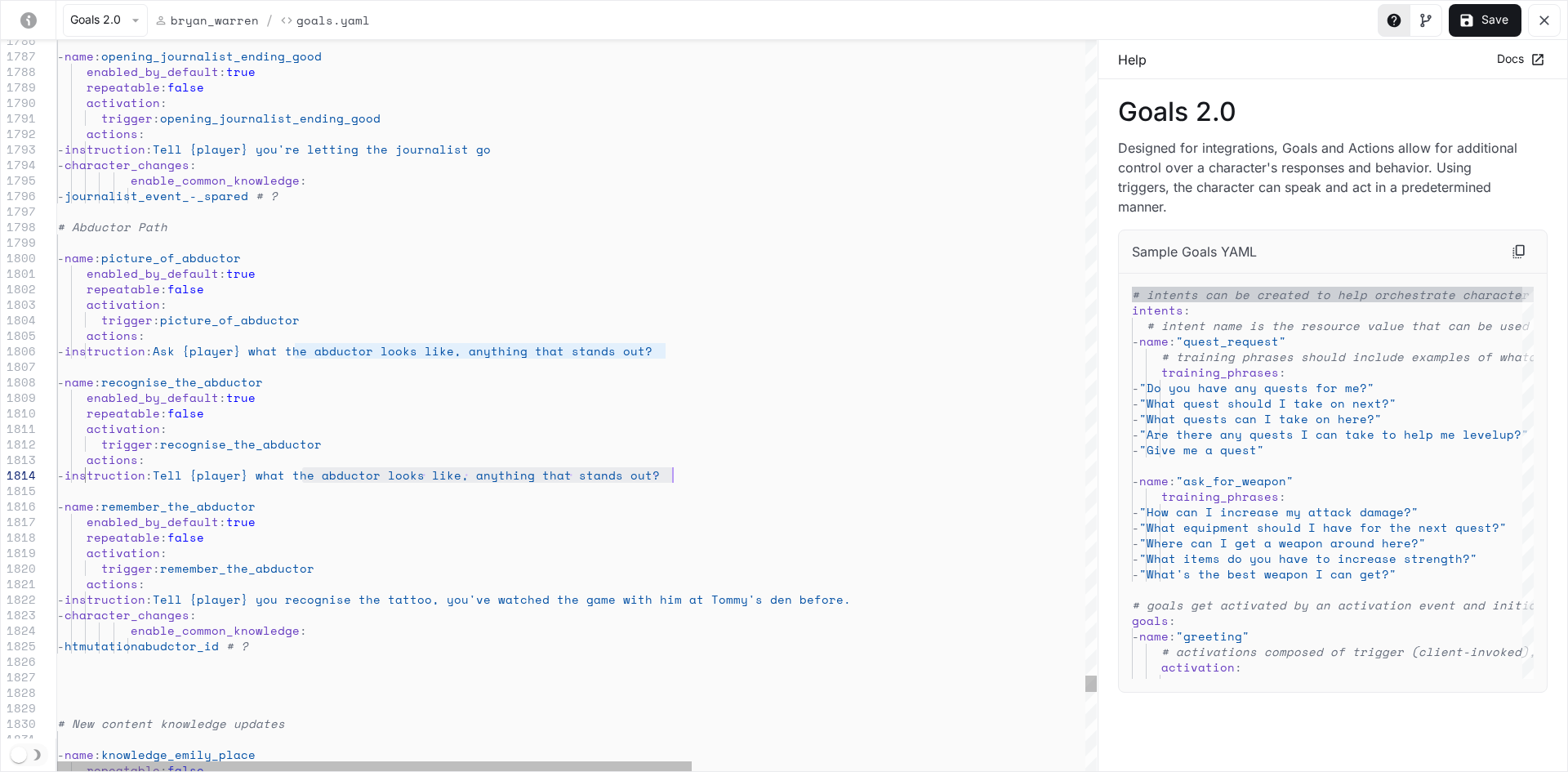 drag, startPoint x: 303, startPoint y: 475, endPoint x: 737, endPoint y: 475, distance: 434 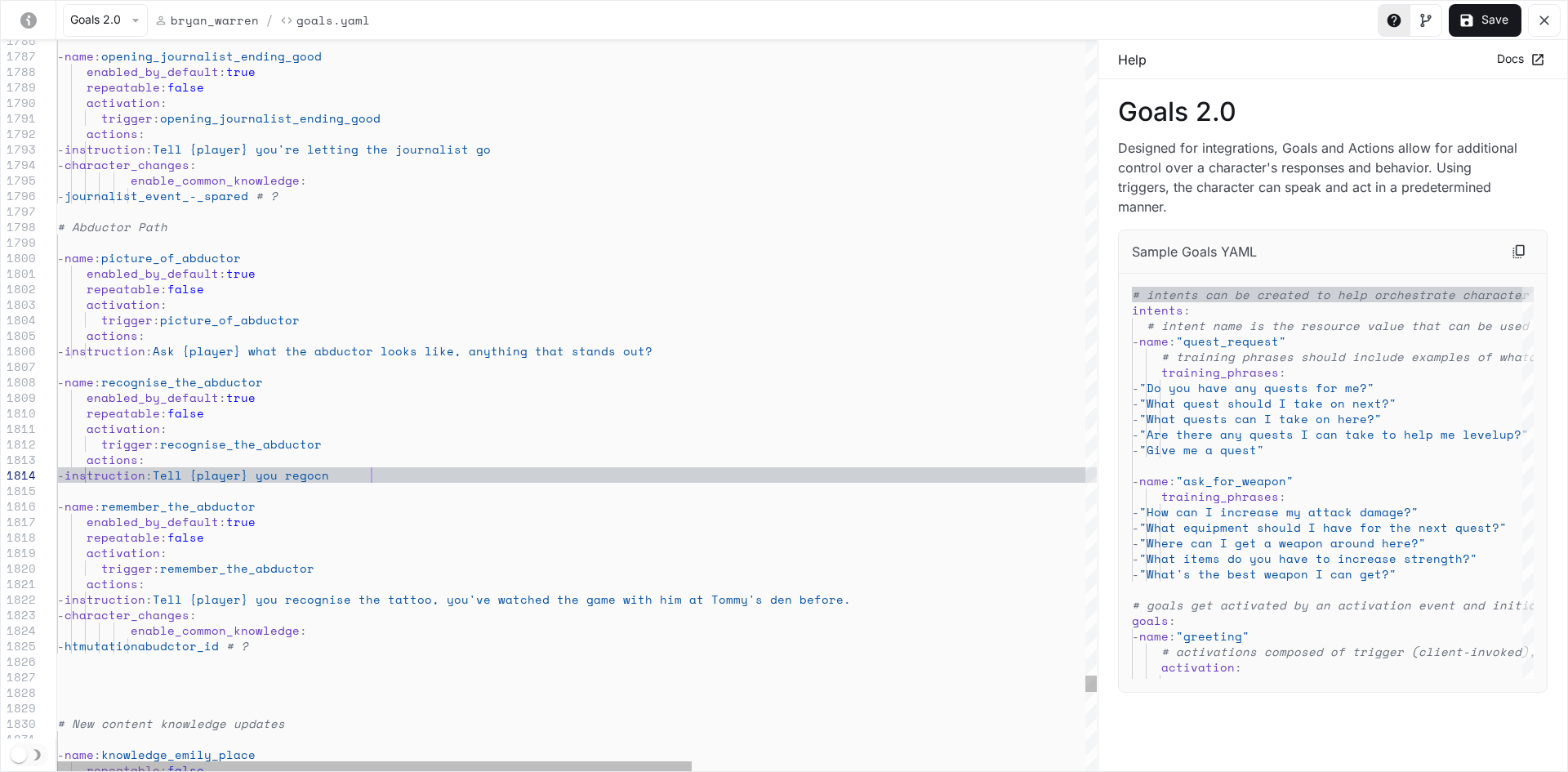 scroll, scrollTop: 62, scrollLeft: 335, axis: both 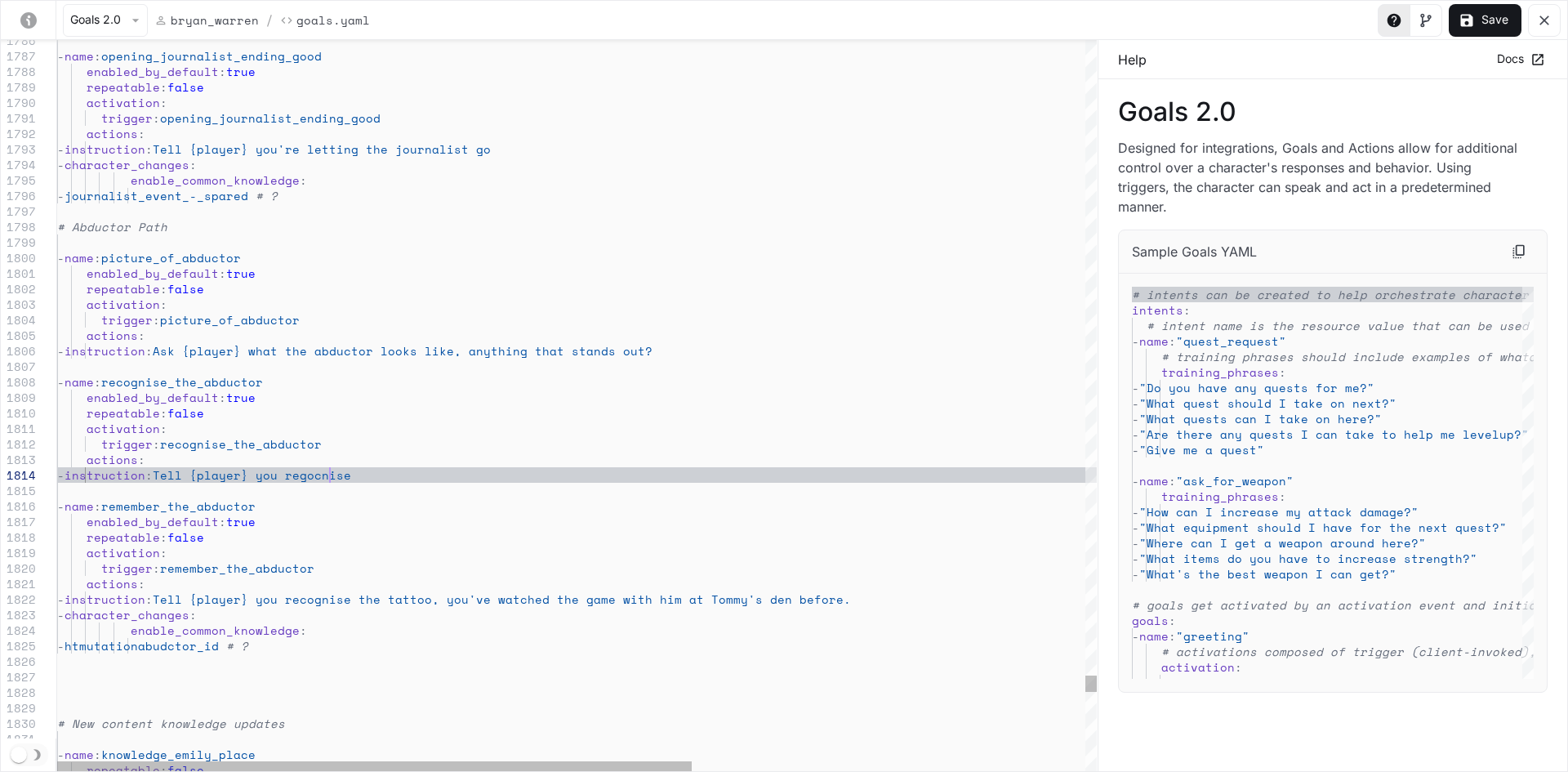 drag, startPoint x: 332, startPoint y: 475, endPoint x: 447, endPoint y: 475, distance: 115 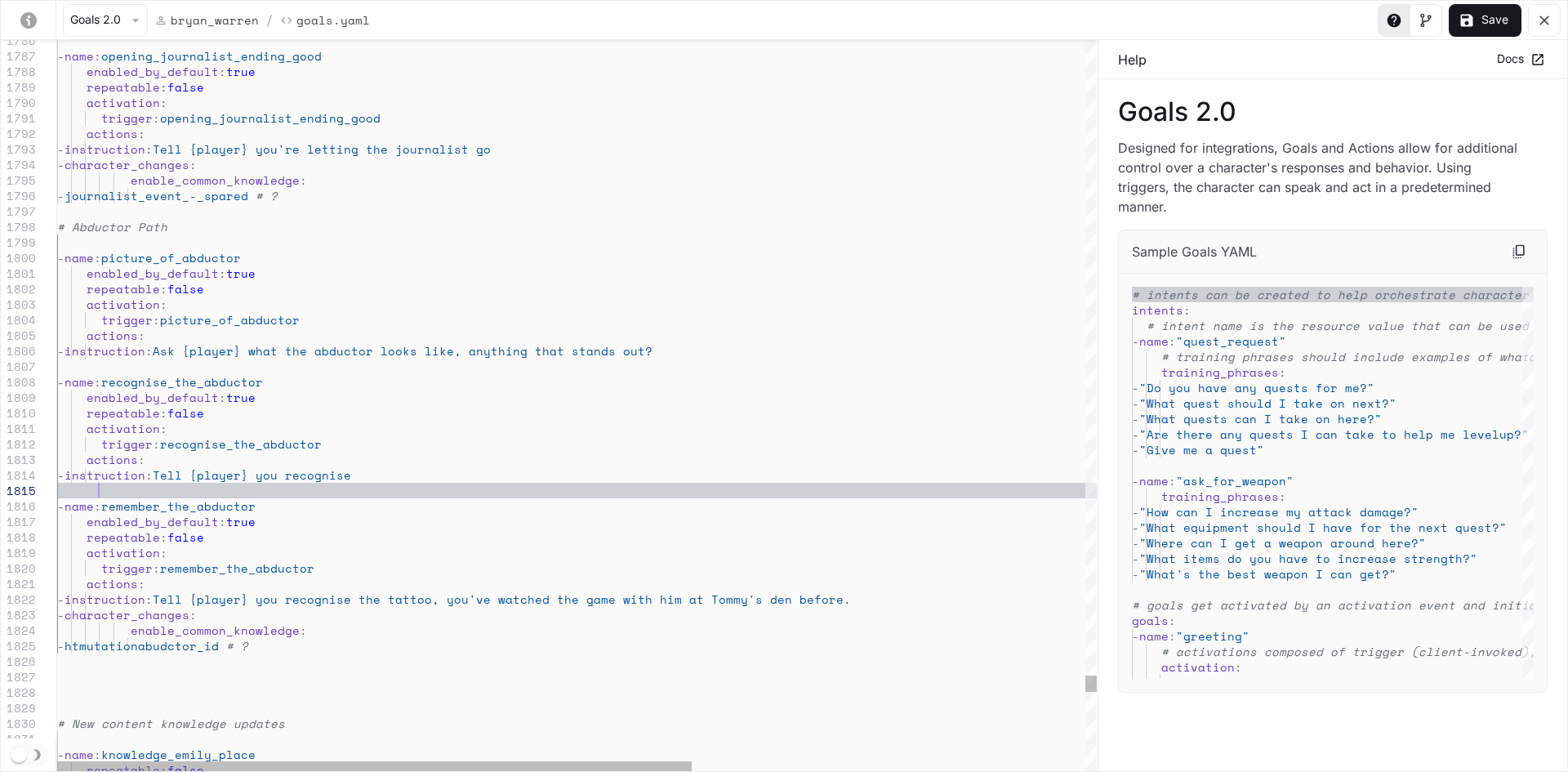 scroll, scrollTop: 62, scrollLeft: 41, axis: both 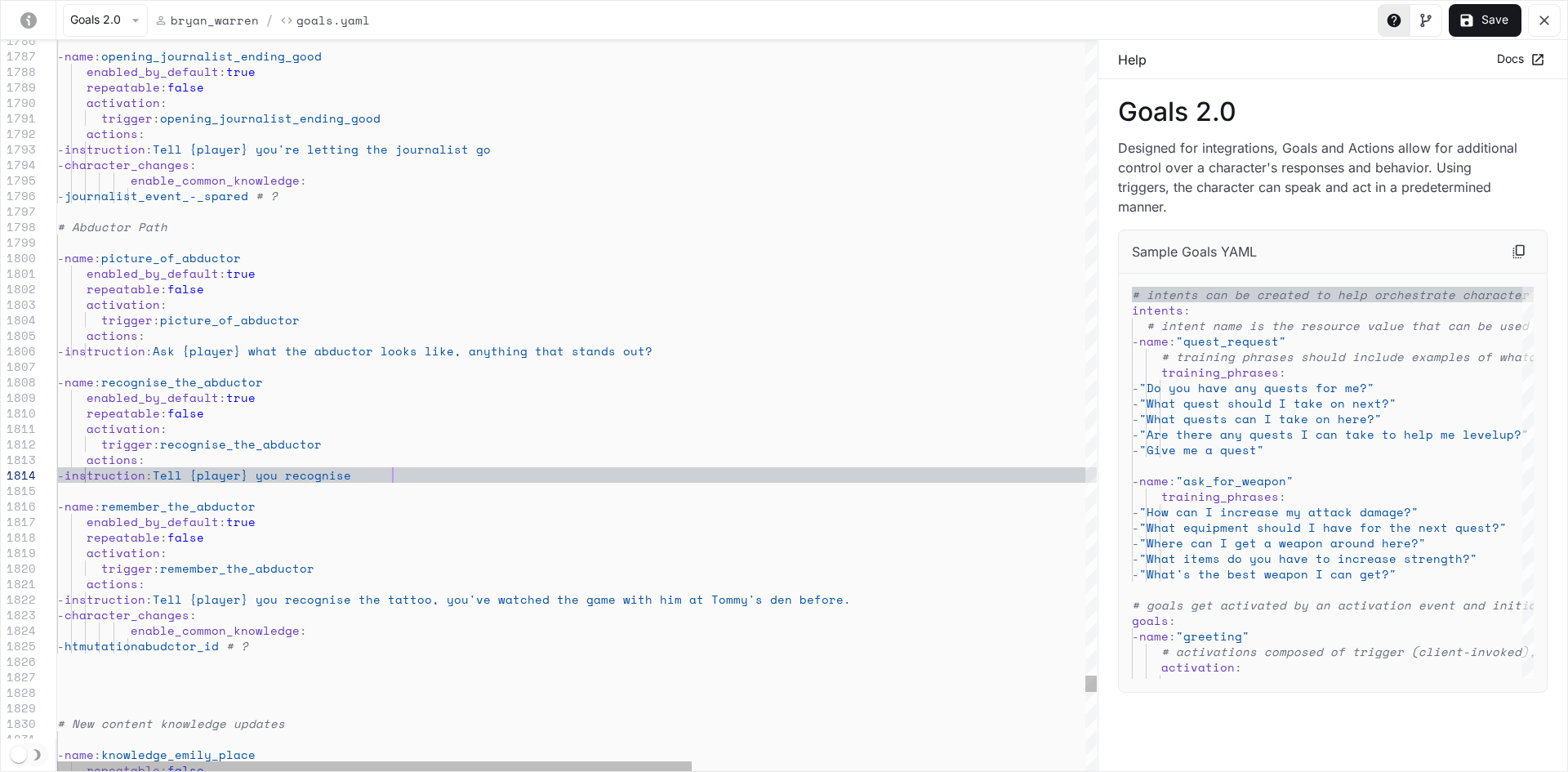 click on "- name : opening_journalist_ending_good
enabled_by_default : true
repeatable : false
activation :
trigger : opening_journalist_ending_good
actions :
- instruction : Tell {player} you're letting the journalist go
- character_changes :
enable_common_knowledge :
- journalist_event_-_spared
- name : picture_of_abductor
- name : recognise_the_abductor
- name : remember_the_abductor
enabled_by_default : true
repeatable : false
activation :
trigger : remember_the_abductor
actions :
- instruction : Tell {player} you recognise the tattoo, you've watched the game with him at Tommy's den before.
- character_changes :
enable_common_knowledge :
-" at bounding box center [899, -11725] 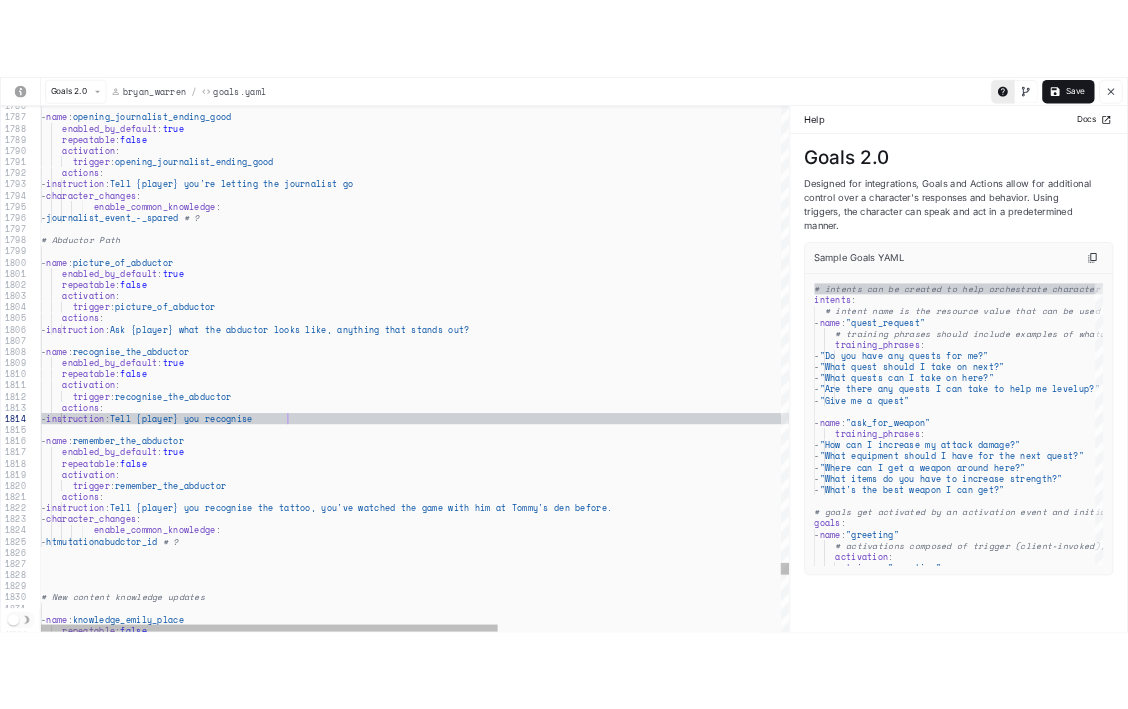 scroll, scrollTop: 76, scrollLeft: 418, axis: both 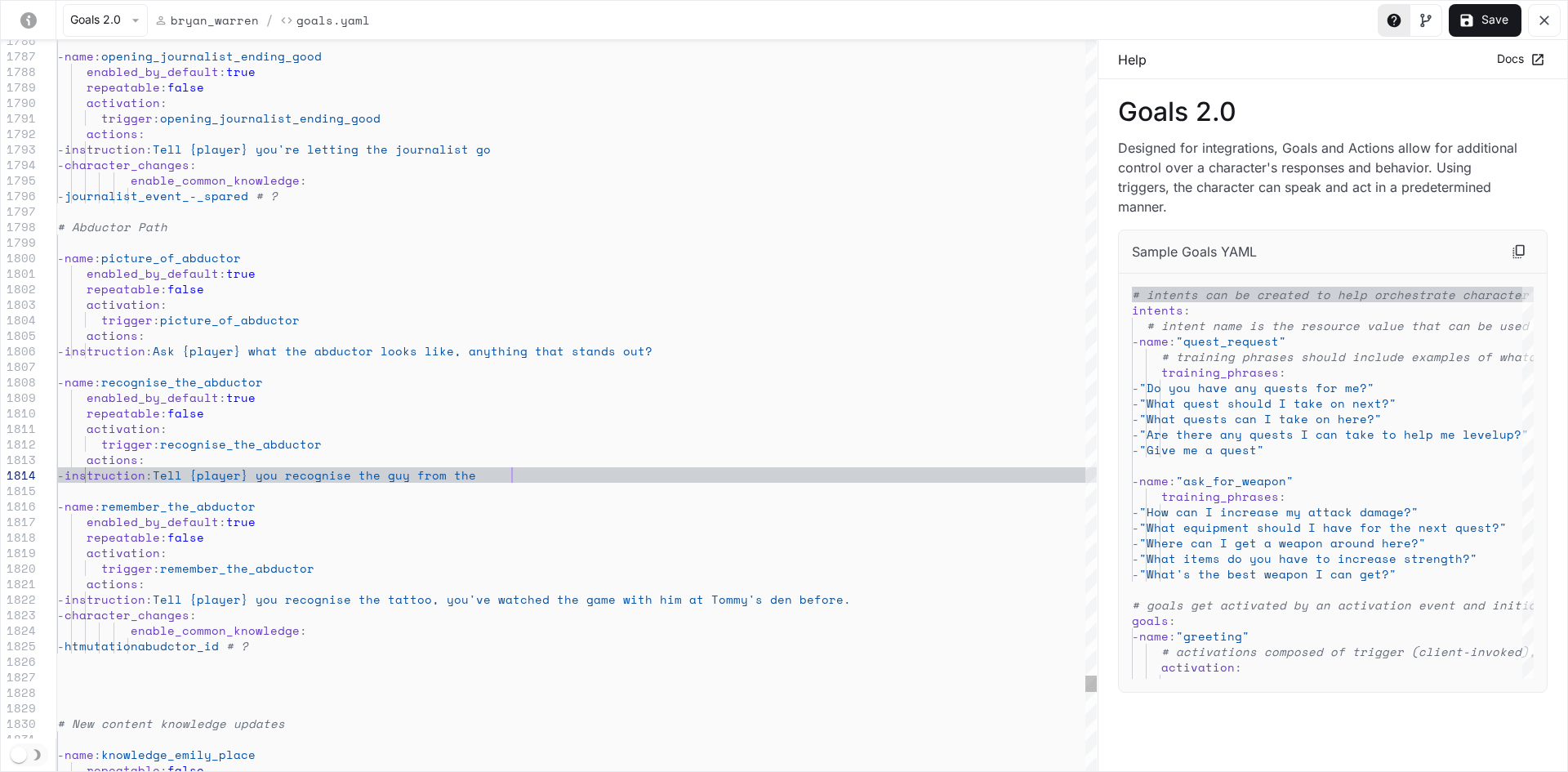 click on "-  name :  opening_journalist_ending_good      enabled_by_default :  true      repeatable :  false      activation :        trigger :  opening_journalist_ending_good      actions :       -  instruction :  Tell {[FIRST]} you're letting the journalist go       -  character_changes :            enable_common_knowledge :                   -  journalist_event_-_spared   # ? # Abductor Path   -  name :  picture_of_abductor   -  name :  recognise_the_abductor   -  name :  remember_the_abductor      enabled_by_default :  true      repeatable :  false      activation :        trigger :  remember_the_abductor      enabled_by_default :  true      repeatable :  false      activation :        trigger :  picture_of_abductor      actions :       -  instruction :  Ask {[FIRST]} what the abductor looks like, anythin g that stands out?      actions :       -  instruction :  Tell {[FIRST]} you recognise the tattoo, you've wat ched the game with him at {[PERSON]}'s den before.       -  character_changes :            enable_common_knowledge :                   -  htmutationabudctor_IDS # ?      enabled_by_default" at bounding box center (577, -11725) 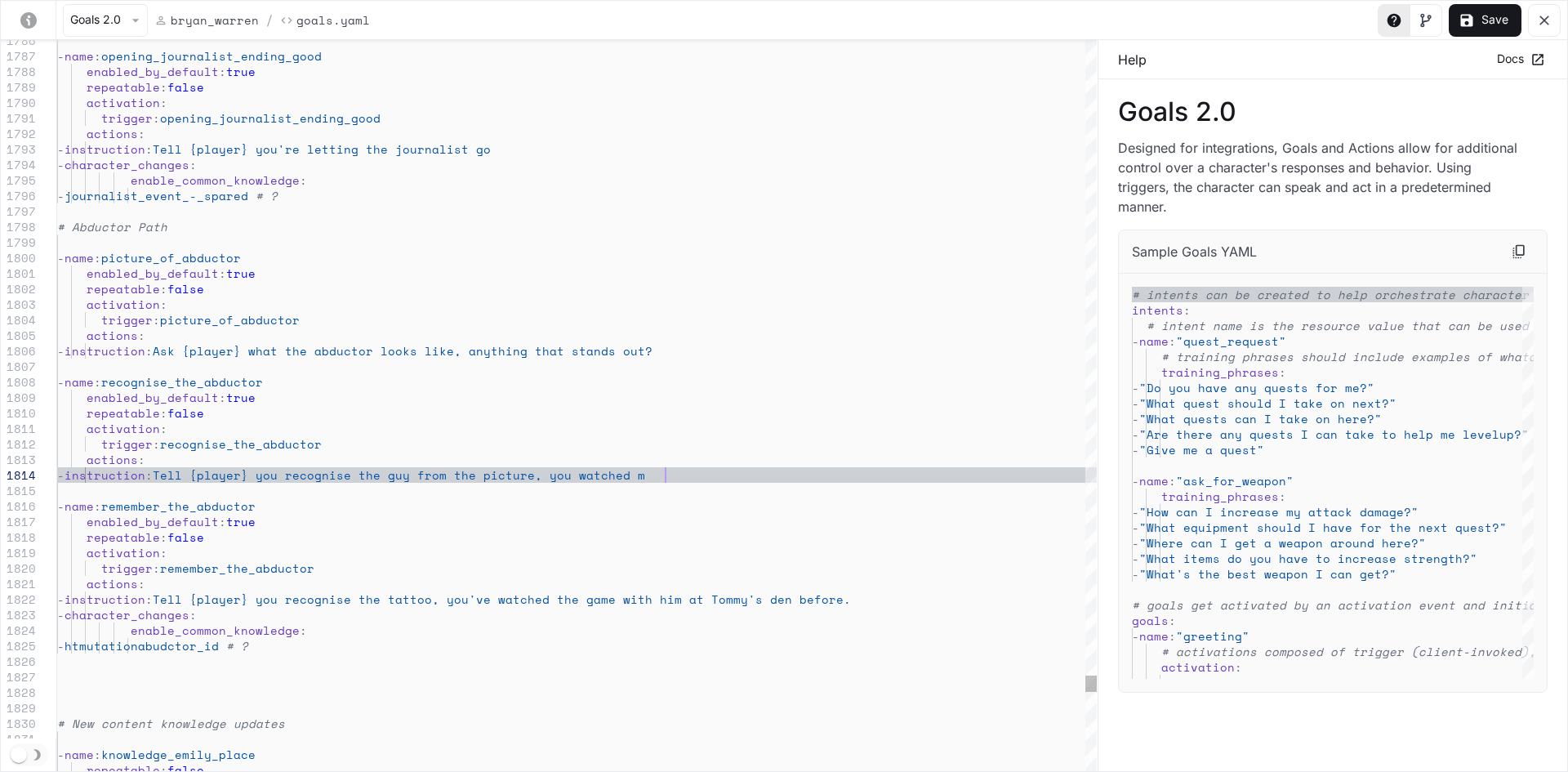 scroll, scrollTop: 62, scrollLeft: 615, axis: both 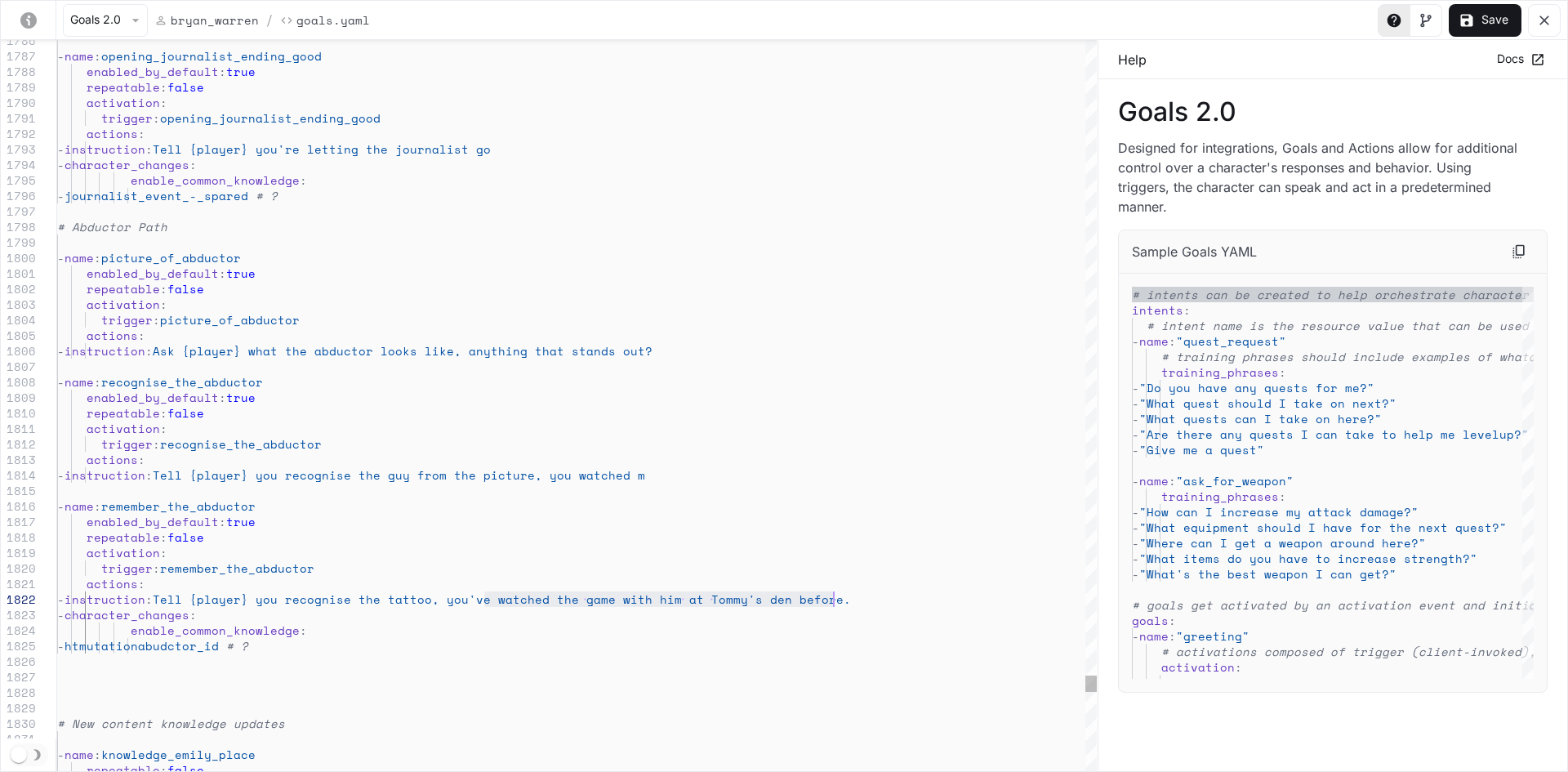 drag, startPoint x: 484, startPoint y: 600, endPoint x: 896, endPoint y: 608, distance: 412.07766 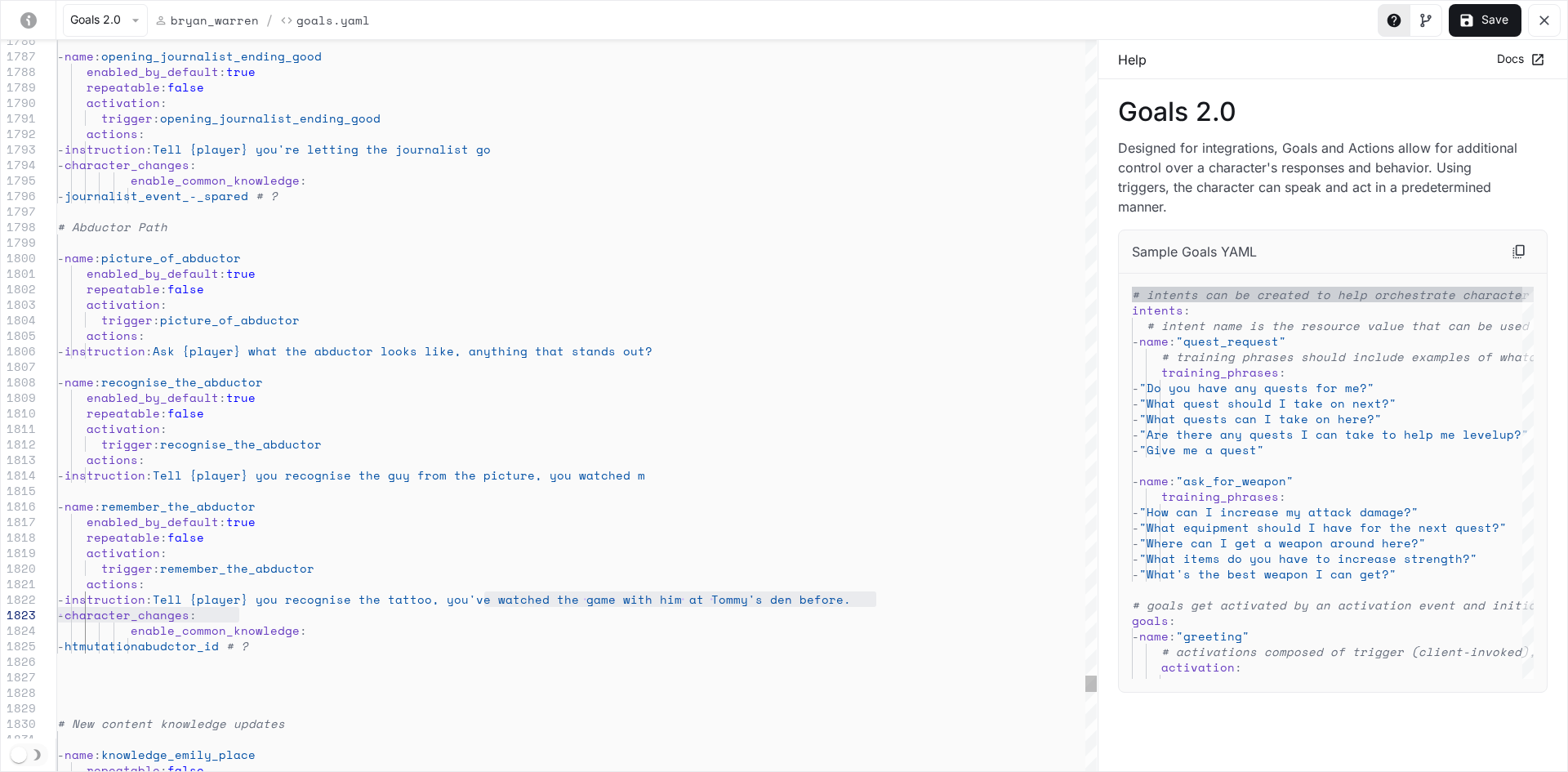click on "-  name :  opening_journalist_ending_good      enabled_by_default :  true      repeatable :  false      activation :        trigger :  opening_journalist_ending_good      actions :       -  instruction :  Tell {[FIRST]} you're letting the journalist go       -  character_changes :            enable_common_knowledge :                   -  journalist_event_-_spared   # ? # Abductor Path   -  name :  picture_of_abductor   -  name :  recognise_the_abductor   -  name :  remember_the_abductor      enabled_by_default :  true      repeatable :  false      activation :        trigger :  remember_the_abductor      enabled_by_default :  true      repeatable :  false      activation :        trigger :  picture_of_abductor      actions :       -  instruction :  Ask {[FIRST]} what the abductor looks like, anythin g that stands out?      actions :       -  instruction :  Tell {[FIRST]} you recognise the tattoo, you've wat ched the game with him at {[PERSON]}'s den before.       -  character_changes :            enable_common_knowledge :                   -  htmutationabudctor_IDS # ?      enabled_by_default" at bounding box center (577, -11725) 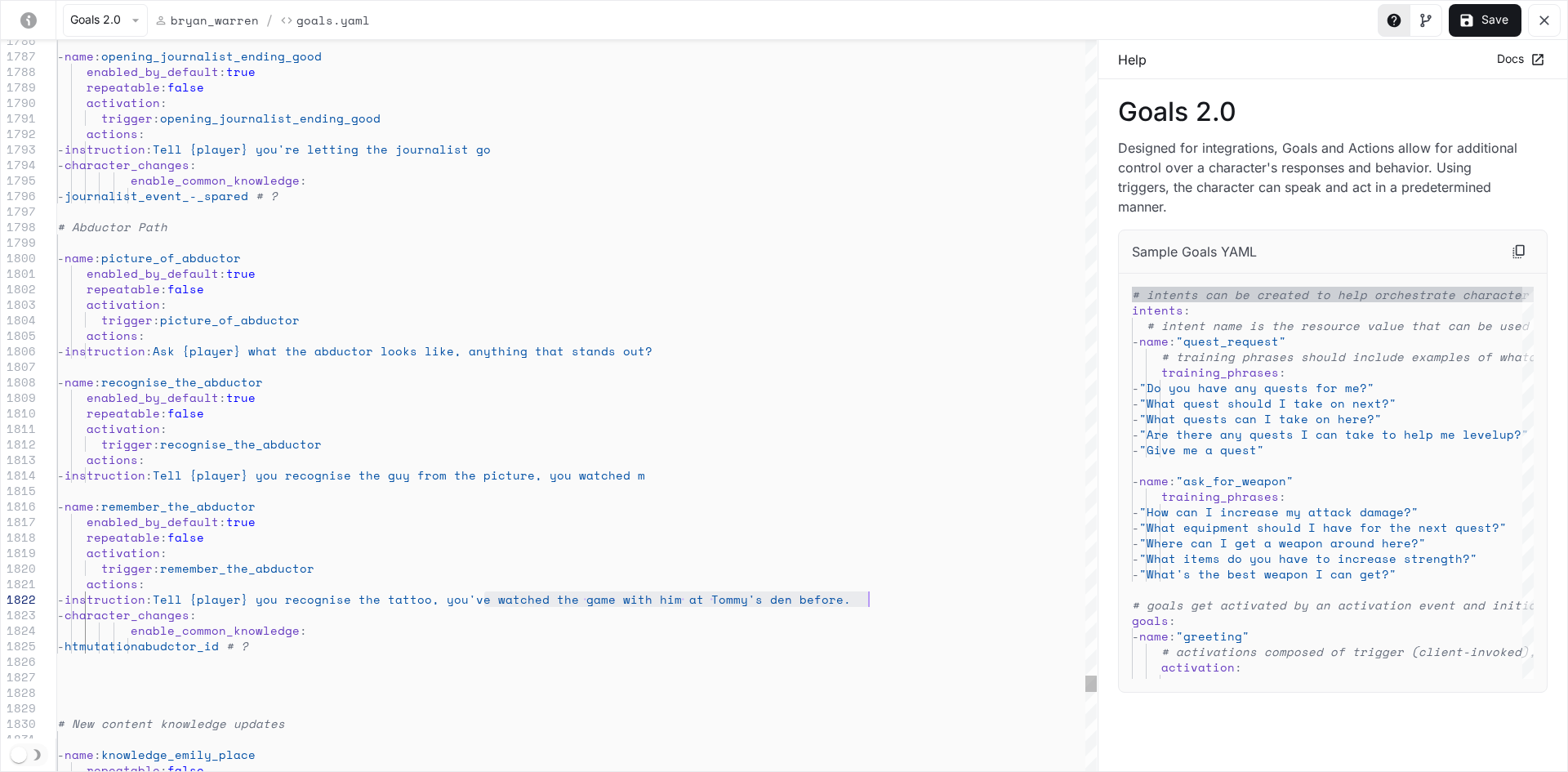 drag, startPoint x: 484, startPoint y: 599, endPoint x: 917, endPoint y: 593, distance: 433.0416 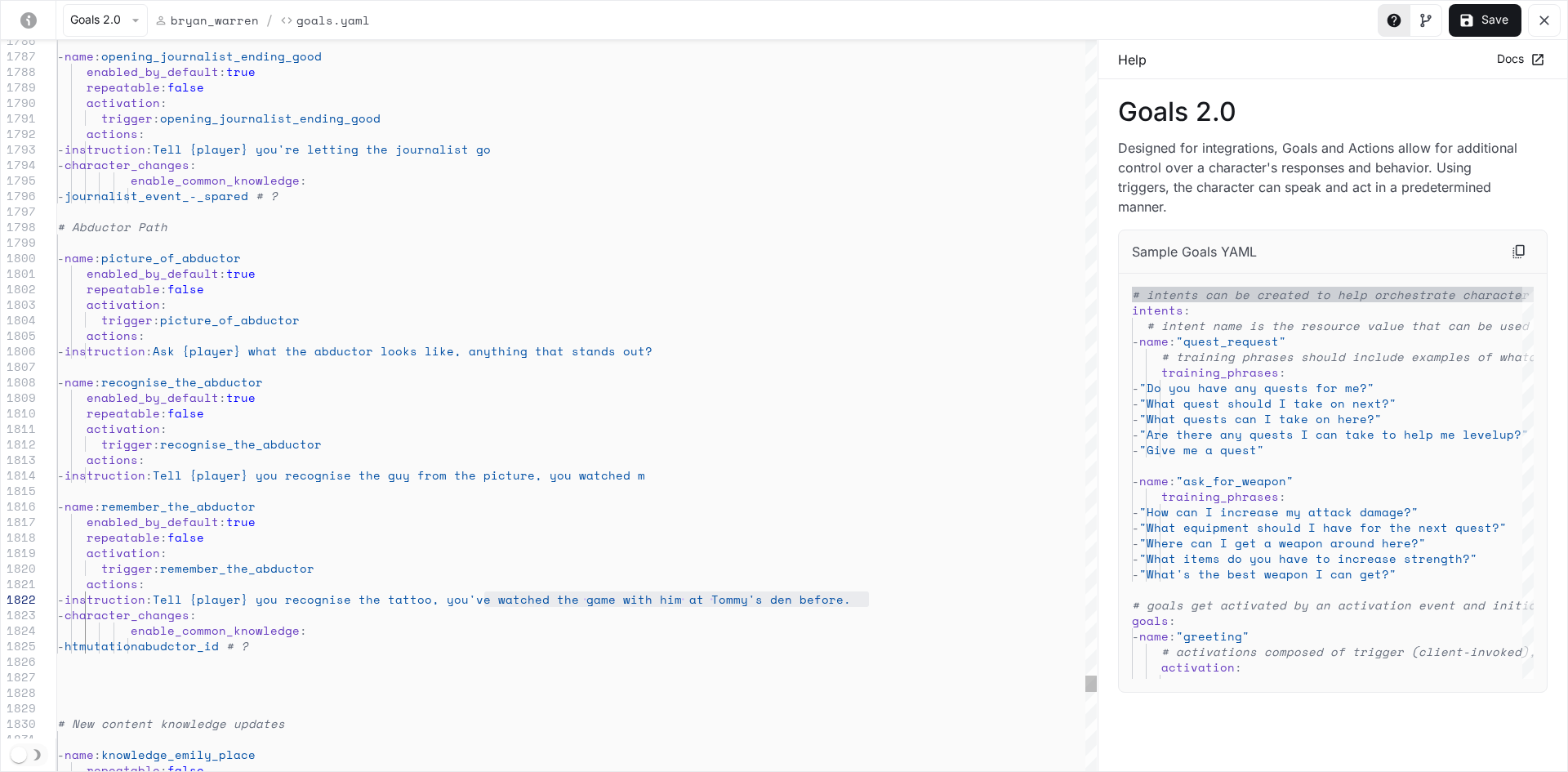 click on "-  name :  opening_journalist_ending_good      enabled_by_default :  true      repeatable :  false      activation :        trigger :  opening_journalist_ending_good      actions :       -  instruction :  Tell {[FIRST]} you're letting the journalist go       -  character_changes :            enable_common_knowledge :                   -  journalist_event_-_spared   # ? # Abductor Path   -  name :  picture_of_abductor   -  name :  recognise_the_abductor   -  name :  remember_the_abductor      enabled_by_default :  true      repeatable :  false      activation :        trigger :  remember_the_abductor      enabled_by_default :  true      repeatable :  false      activation :        trigger :  picture_of_abductor      actions :       -  instruction :  Ask {[FIRST]} what the abductor looks like, anythin g that stands out?      actions :       -  instruction :  Tell {[FIRST]} you recognise the tattoo, you've wat ched the game with him at {[PERSON]}'s den before.       -  character_changes :            enable_common_knowledge :                   -  htmutationabudctor_IDS # ?      enabled_by_default" at bounding box center (577, -11725) 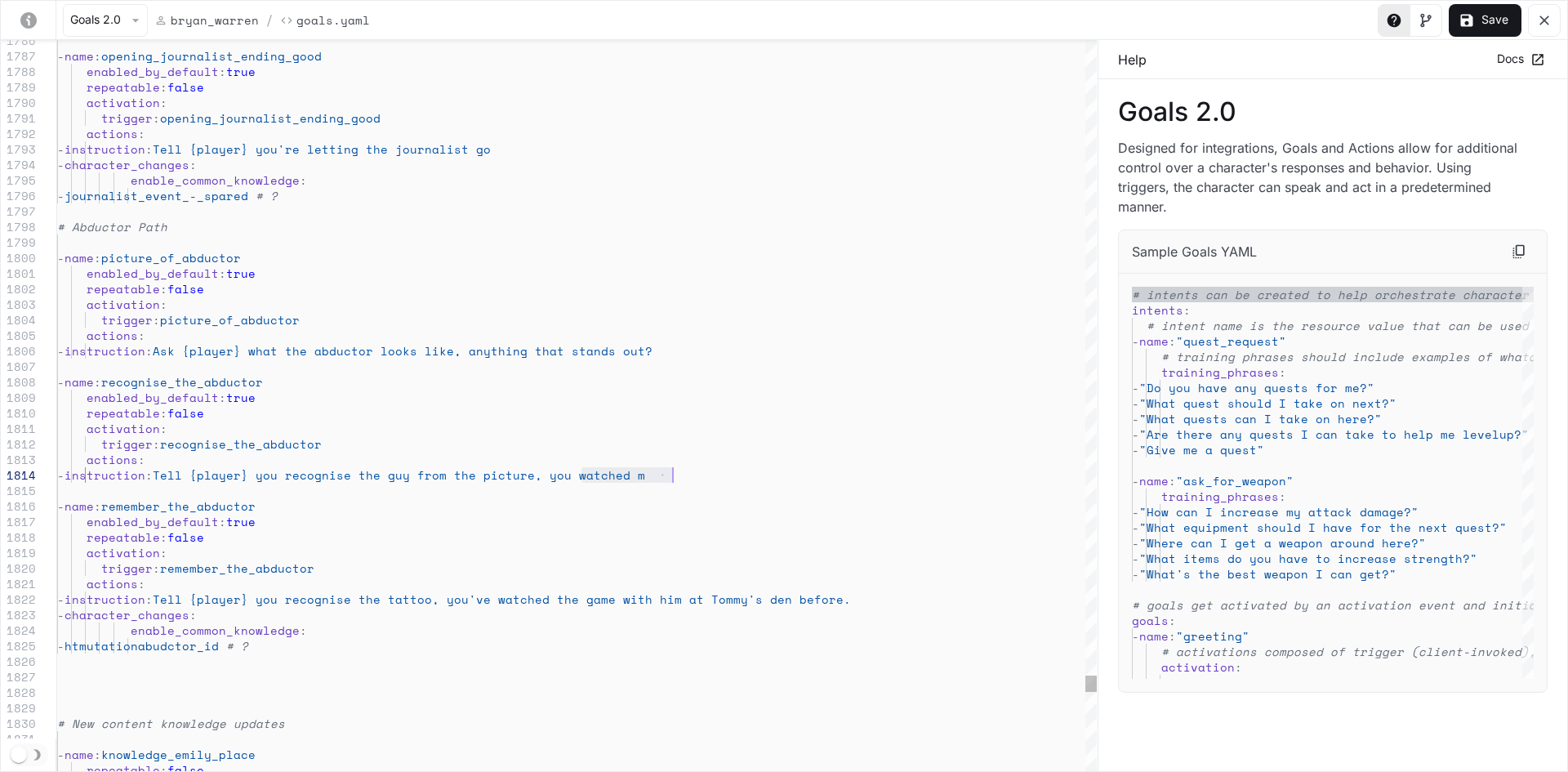 drag, startPoint x: 582, startPoint y: 474, endPoint x: 728, endPoint y: 481, distance: 146.16771 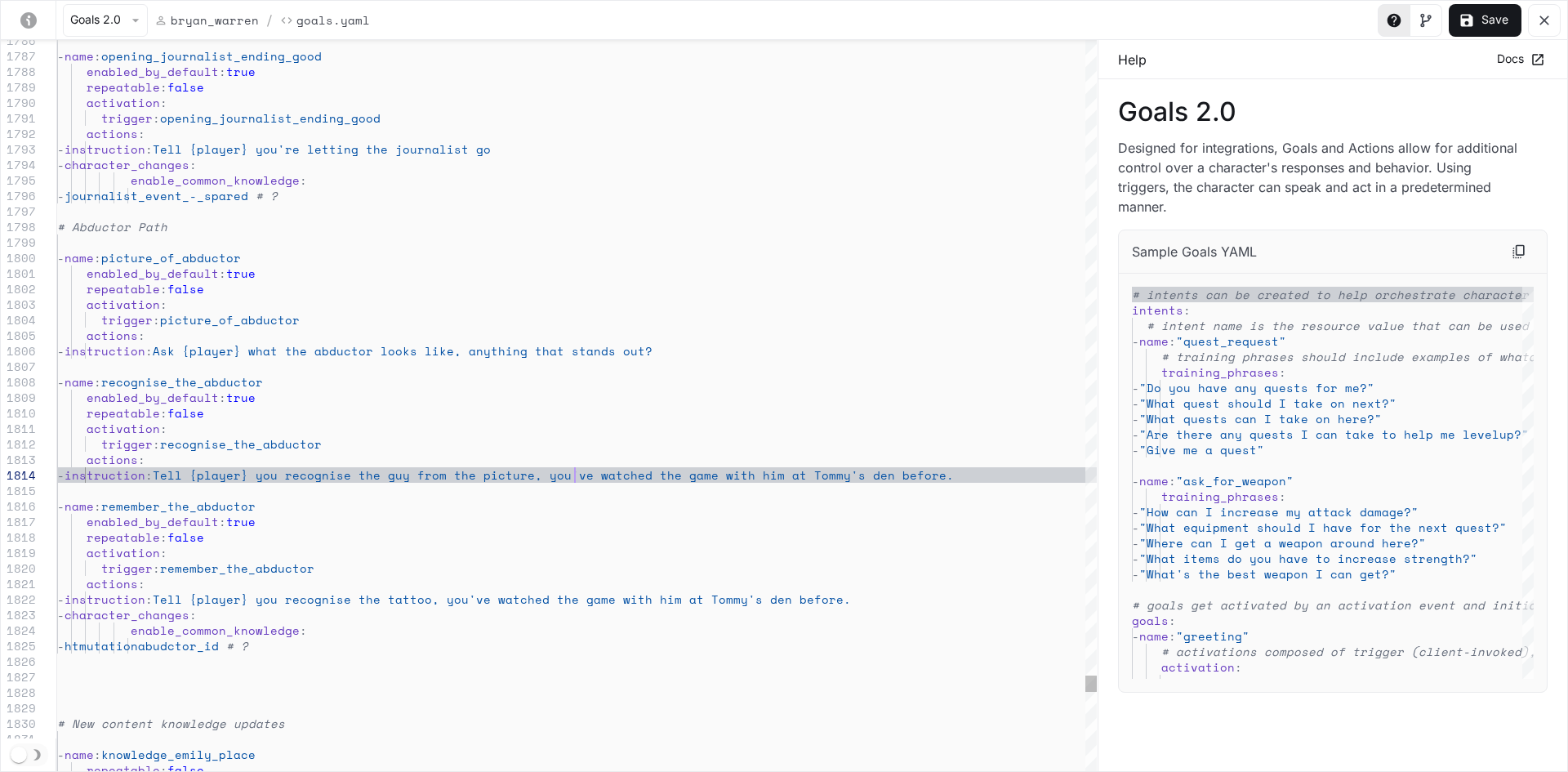 click on "-  name :  opening_journalist_ending_good      enabled_by_default :  true      repeatable :  false      activation :        trigger :  opening_journalist_ending_good      actions :       -  instruction :  Tell {[FIRST]} you're letting the journalist go       -  character_changes :            enable_common_knowledge :                   -  journalist_event_-_spared   # ? # Abductor Path   -  name :  picture_of_abductor   -  name :  recognise_the_abductor   -  name :  remember_the_abductor      enabled_by_default :  true      repeatable :  false      activation :        trigger :  remember_the_abductor      enabled_by_default :  true      repeatable :  false      activation :        trigger :  picture_of_abductor      actions :       -  instruction :  Ask {[FIRST]} what the abductor looks like, anythin g that stands out?      actions :       -  instruction :  Tell {[FIRST]} you recognise the tattoo, you've wat ched the game with him at {[PERSON]}'s den before.       -  character_changes :            enable_common_knowledge :                   -  htmutationabudctor_IDS # ?      enabled_by_default" at bounding box center (577, -11725) 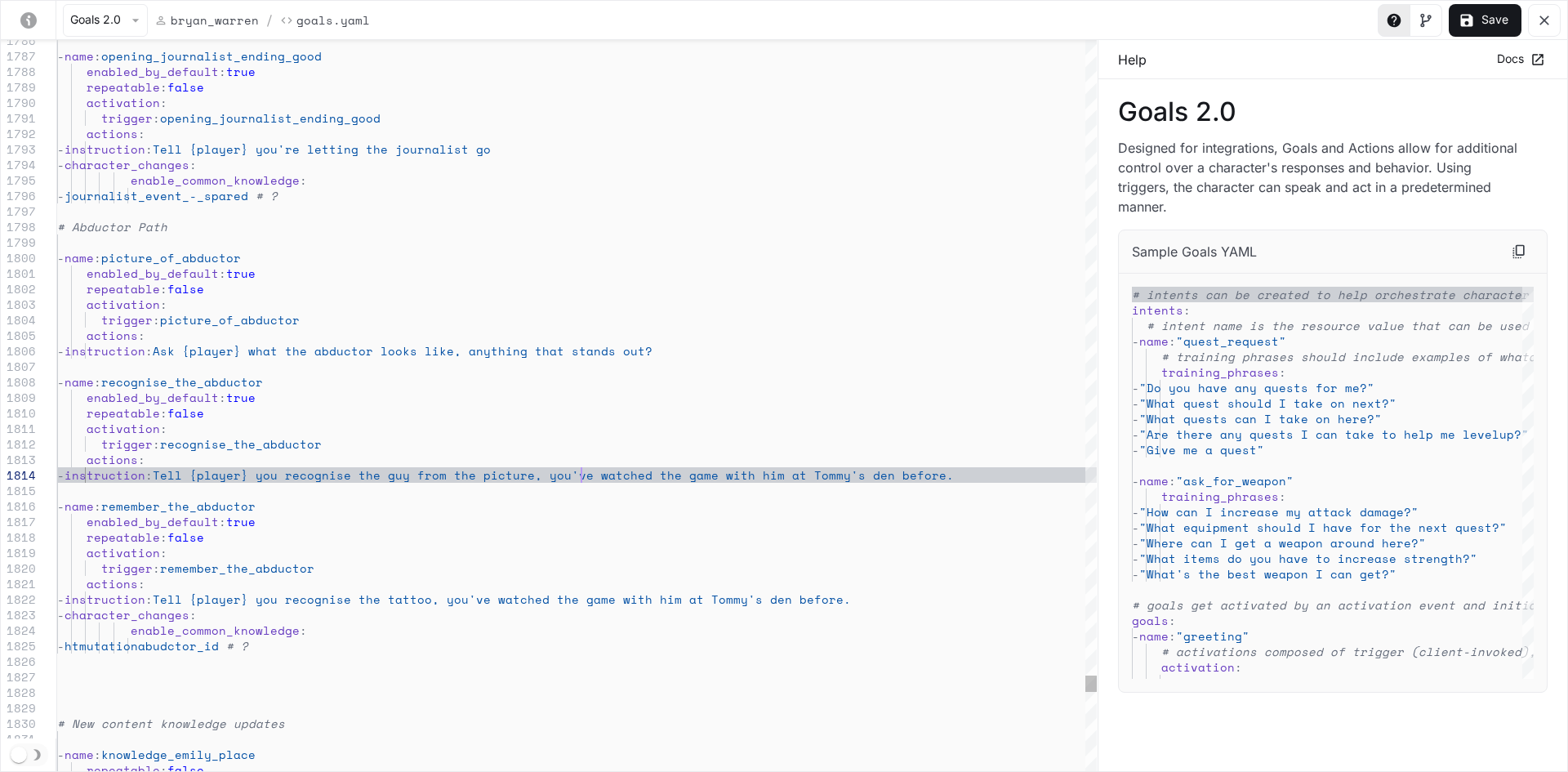 click on "-  name :  opening_journalist_ending_good      enabled_by_default :  true      repeatable :  false      activation :        trigger :  opening_journalist_ending_good      actions :       -  instruction :  Tell {[FIRST]} you're letting the journalist go       -  character_changes :            enable_common_knowledge :                   -  journalist_event_-_spared   # ? # Abductor Path   -  name :  picture_of_abductor   -  name :  recognise_the_abductor   -  name :  remember_the_abductor      enabled_by_default :  true      repeatable :  false      activation :        trigger :  remember_the_abductor      enabled_by_default :  true      repeatable :  false      activation :        trigger :  picture_of_abductor      actions :       -  instruction :  Ask {[FIRST]} what the abductor looks like, anythin g that stands out?      actions :       -  instruction :  Tell {[FIRST]} you recognise the tattoo, you've wat ched the game with him at {[PERSON]}'s den before.       -  character_changes :            enable_common_knowledge :                   -  htmutationabudctor_IDS # ?      enabled_by_default" at bounding box center [577, -11725] 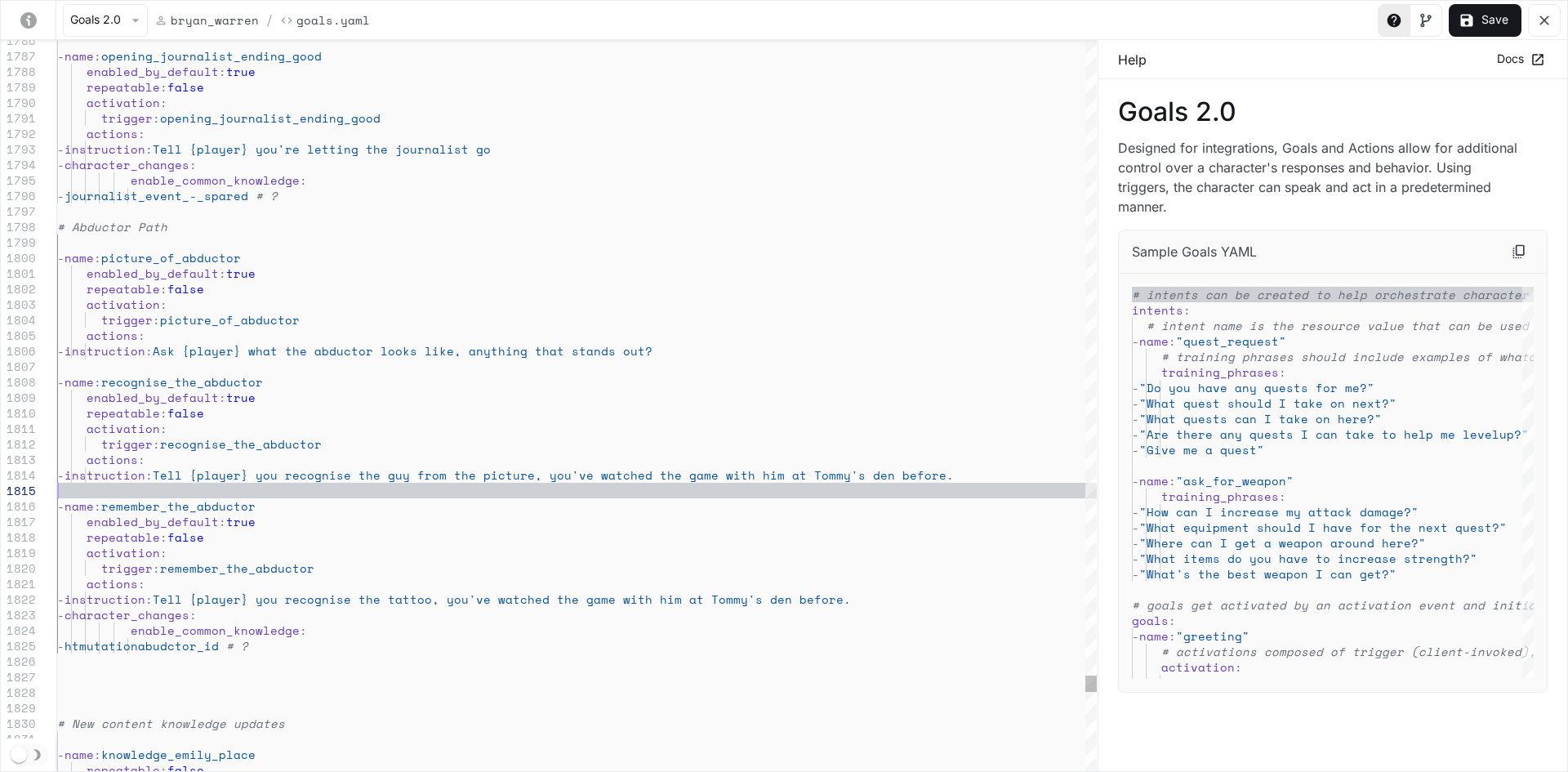 click on "-  name :  opening_journalist_ending_good      enabled_by_default :  true      repeatable :  false      activation :        trigger :  opening_journalist_ending_good      actions :       -  instruction :  Tell {[FIRST]} you're letting the journalist go       -  character_changes :            enable_common_knowledge :                   -  journalist_event_-_spared   # ? # Abductor Path   -  name :  picture_of_abductor   -  name :  recognise_the_abductor   -  name :  remember_the_abductor      enabled_by_default :  true      repeatable :  false      activation :        trigger :  remember_the_abductor      enabled_by_default :  true      repeatable :  false      activation :        trigger :  picture_of_abductor      actions :       -  instruction :  Ask {[FIRST]} what the abductor looks like, anythin g that stands out?      actions :       -  instruction :  Tell {[FIRST]} you recognise the tattoo, you've wat ched the game with him at {[PERSON]}'s den before.       -  character_changes :            enable_common_knowledge :                   -  htmutationabudctor_IDS # ?      enabled_by_default" at bounding box center [577, -11725] 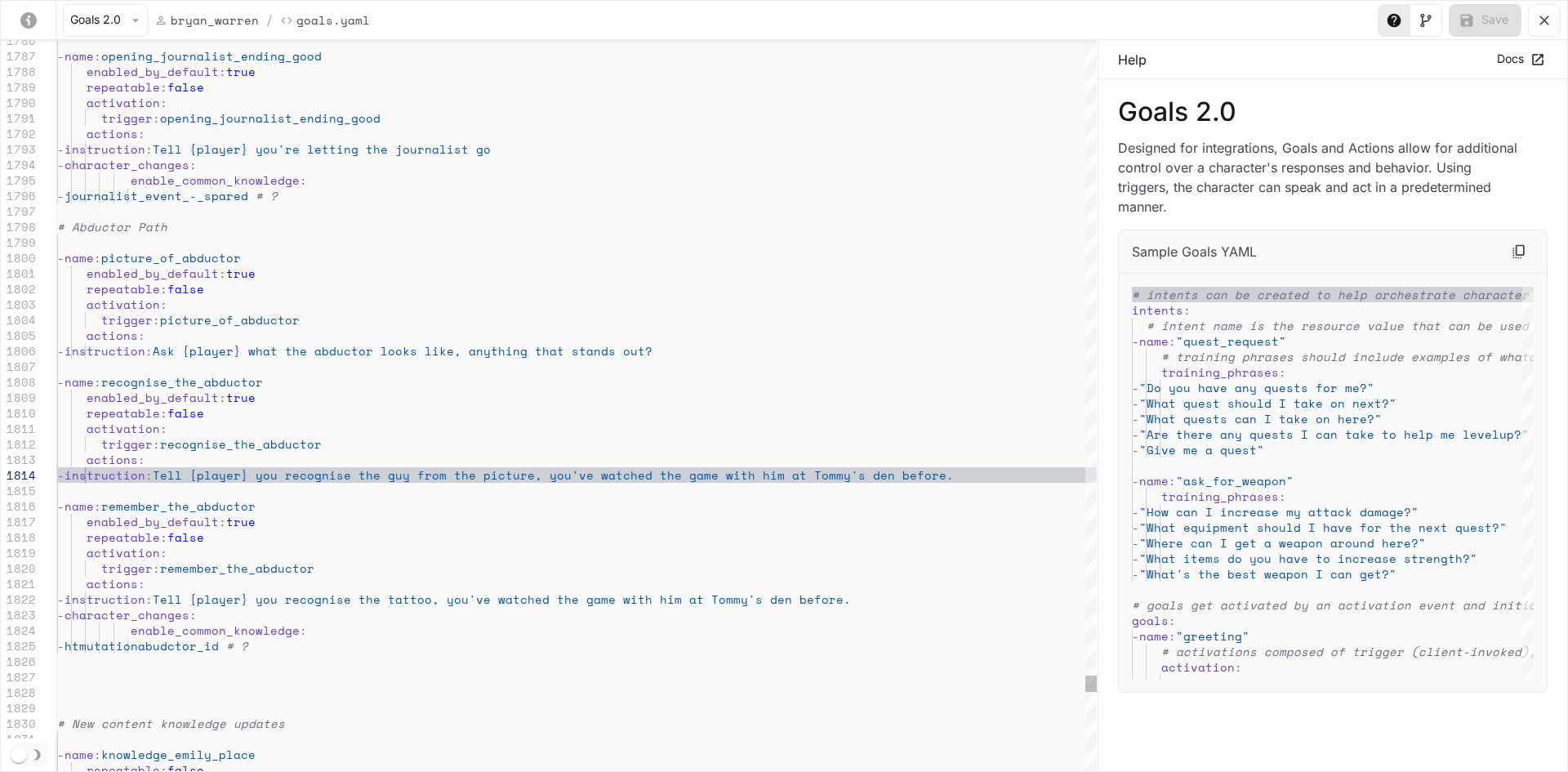 click on "-  name :  opening_journalist_ending_good      enabled_by_default :  true      repeatable :  false      activation :        trigger :  opening_journalist_ending_good      actions :       -  instruction :  Tell {[FIRST]} you're letting the journalist go       -  character_changes :            enable_common_knowledge :                   -  journalist_event_-_spared   # ? # Abductor Path   -  name :  picture_of_abductor   -  name :  recognise_the_abductor   -  name :  remember_the_abductor      enabled_by_default :  true      repeatable :  false      activation :        trigger :  remember_the_abductor      enabled_by_default :  true      repeatable :  false      activation :        trigger :  picture_of_abductor      actions :       -  instruction :  Ask {[FIRST]} what the abductor looks like, anythin g that stands out?      actions :       -  instruction :  Tell {[FIRST]} you recognise the tattoo, you've wat ched the game with him at {[PERSON]}'s den before.       -  character_changes :            enable_common_knowledge :                   -  htmutationabudctor_IDS # ?      enabled_by_default" at bounding box center [577, -11725] 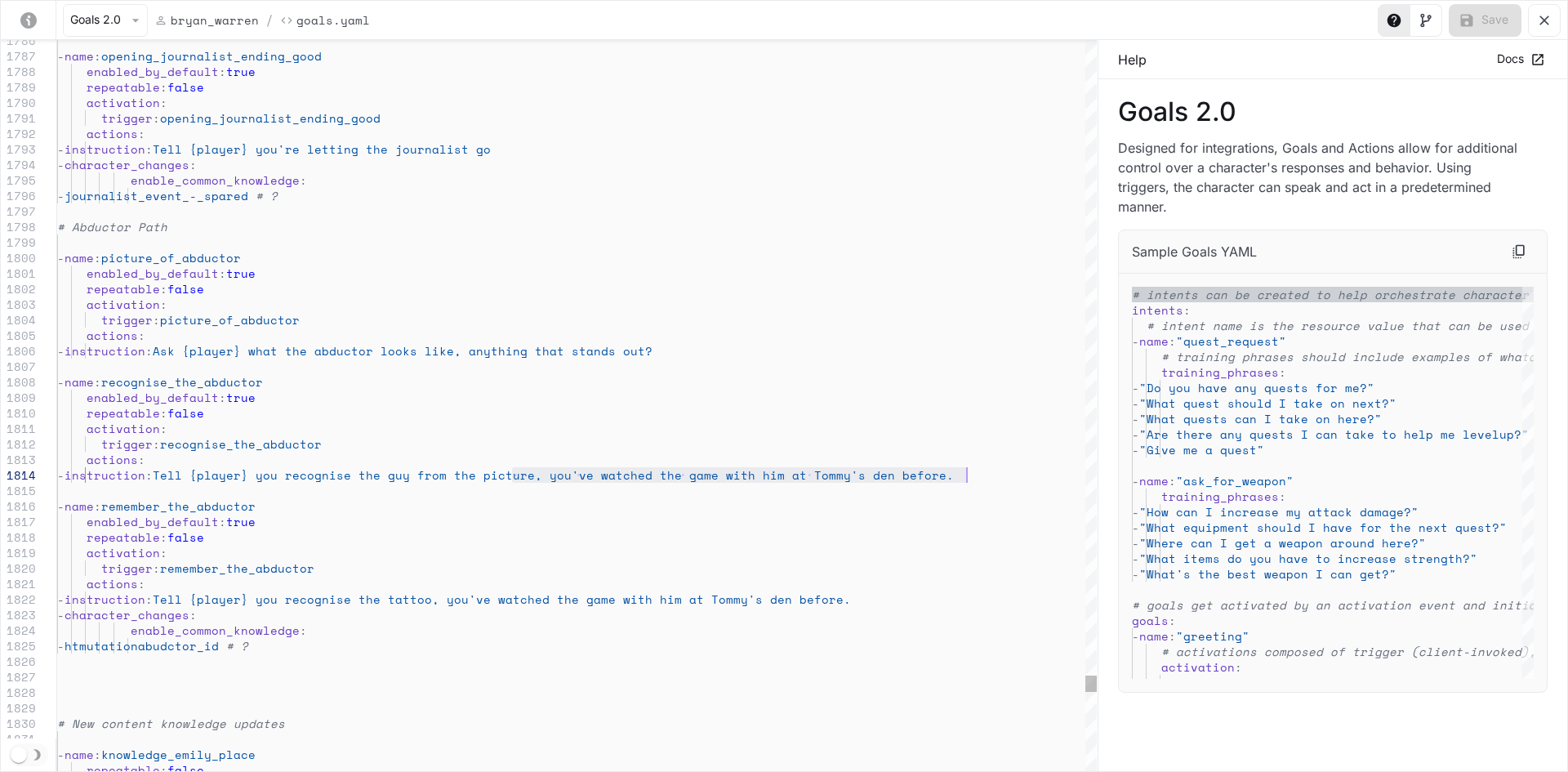 drag, startPoint x: 514, startPoint y: 469, endPoint x: 991, endPoint y: 480, distance: 477.1268 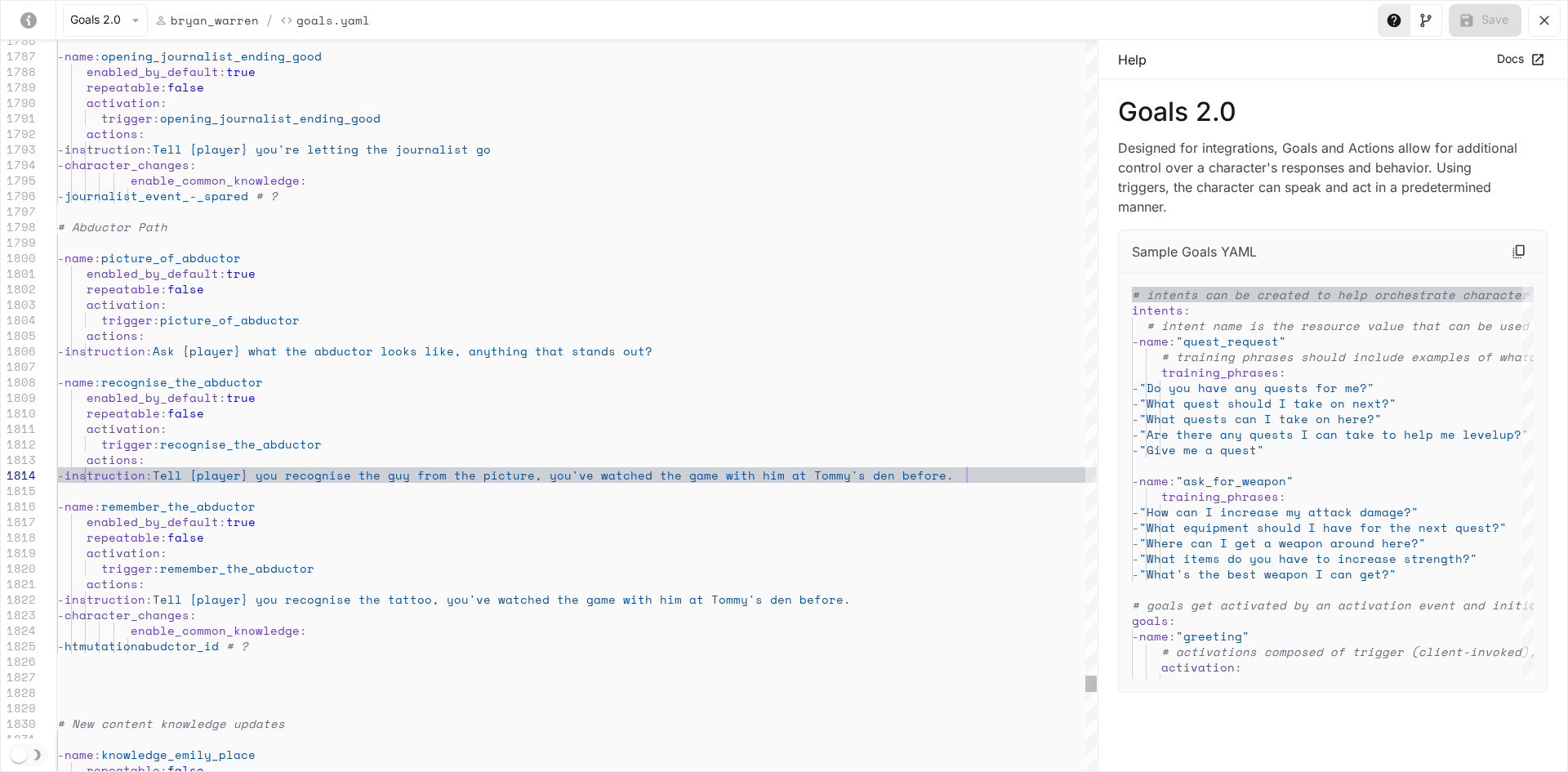 click on "-  name :  opening_journalist_ending_good      enabled_by_default :  true      repeatable :  false      activation :        trigger :  opening_journalist_ending_good      actions :       -  instruction :  Tell {[FIRST]} you're letting the journalist go       -  character_changes :            enable_common_knowledge :                   -  journalist_event_-_spared   # ? # Abductor Path   -  name :  picture_of_abductor   -  name :  recognise_the_abductor   -  name :  remember_the_abductor      enabled_by_default :  true      repeatable :  false      activation :        trigger :  remember_the_abductor      enabled_by_default :  true      repeatable :  false      activation :        trigger :  picture_of_abductor      actions :       -  instruction :  Ask {[FIRST]} what the abductor looks like, anythin g that stands out?      actions :       -  instruction :  Tell {[FIRST]} you recognise the tattoo, you've wat ched the game with him at {[PERSON]}'s den before.       -  character_changes :            enable_common_knowledge :                   -  htmutationabudctor_IDS # ?      enabled_by_default" at bounding box center (577, -11725) 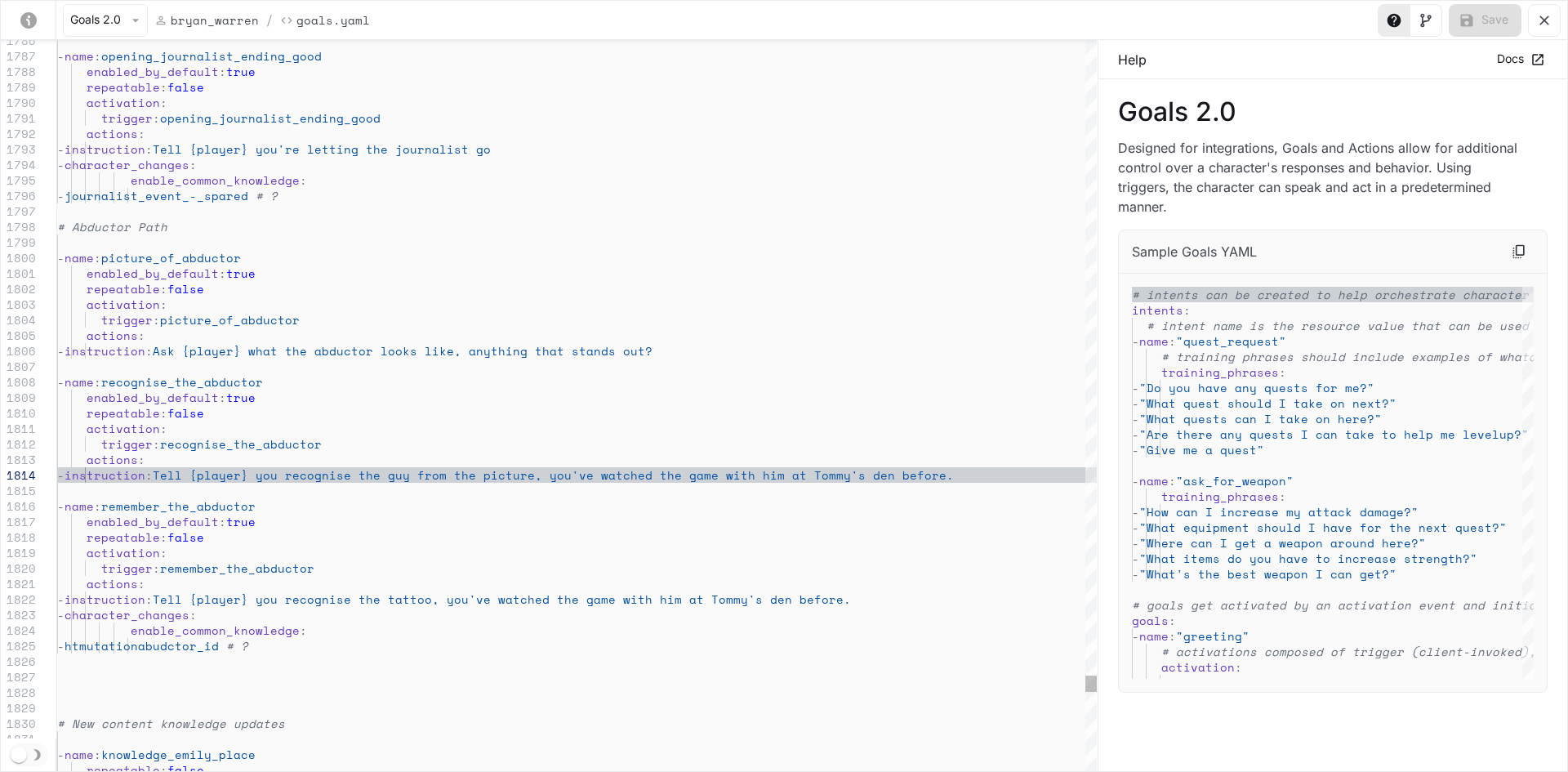 click on "-  name :  opening_journalist_ending_good      enabled_by_default :  true      repeatable :  false      activation :        trigger :  opening_journalist_ending_good      actions :       -  instruction :  Tell {[FIRST]} you're letting the journalist go       -  character_changes :            enable_common_knowledge :                   -  journalist_event_-_spared   # ? # Abductor Path   -  name :  picture_of_abductor   -  name :  recognise_the_abductor   -  name :  remember_the_abductor      enabled_by_default :  true      repeatable :  false      activation :        trigger :  remember_the_abductor      enabled_by_default :  true      repeatable :  false      activation :        trigger :  picture_of_abductor      actions :       -  instruction :  Ask {[FIRST]} what the abductor looks like, anythin g that stands out?      actions :       -  instruction :  Tell {[FIRST]} you recognise the tattoo, you've wat ched the game with him at {[PERSON]}'s den before.       -  character_changes :            enable_common_knowledge :                   -  htmutationabudctor_IDS # ?      enabled_by_default" at bounding box center (577, -11725) 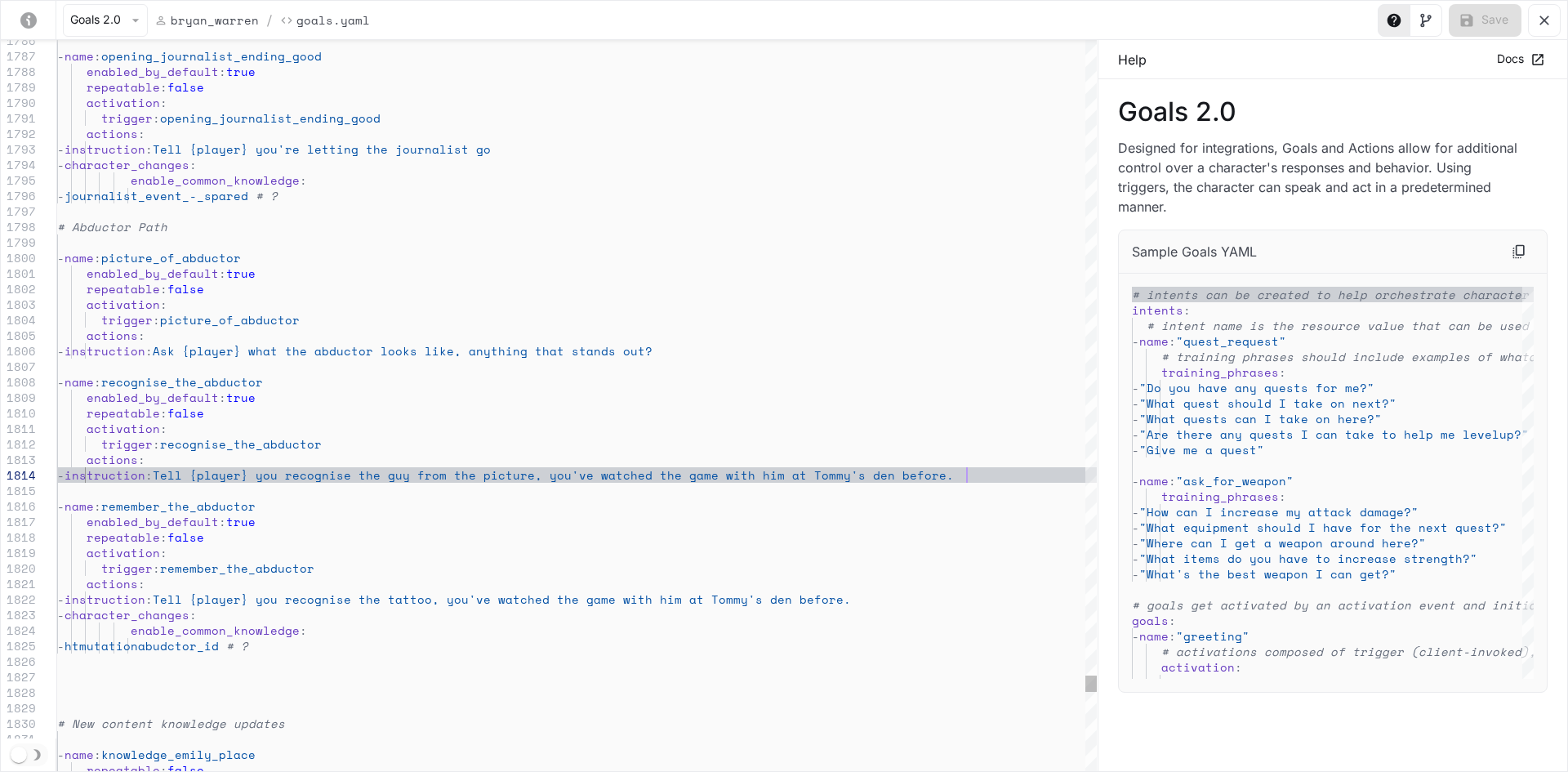 click on "-  name :  opening_journalist_ending_good      enabled_by_default :  true      repeatable :  false      activation :        trigger :  opening_journalist_ending_good      actions :       -  instruction :  Tell {[FIRST]} you're letting the journalist go       -  character_changes :            enable_common_knowledge :                   -  journalist_event_-_spared   # ? # Abductor Path   -  name :  picture_of_abductor   -  name :  recognise_the_abductor   -  name :  remember_the_abductor      enabled_by_default :  true      repeatable :  false      activation :        trigger :  remember_the_abductor      enabled_by_default :  true      repeatable :  false      activation :        trigger :  picture_of_abductor      actions :       -  instruction :  Ask {[FIRST]} what the abductor looks like, anythin g that stands out?      actions :       -  instruction :  Tell {[FIRST]} you recognise the tattoo, you've wat ched the game with him at {[PERSON]}'s den before.       -  character_changes :            enable_common_knowledge :                   -  htmutationabudctor_IDS # ?      enabled_by_default" at bounding box center (577, -11725) 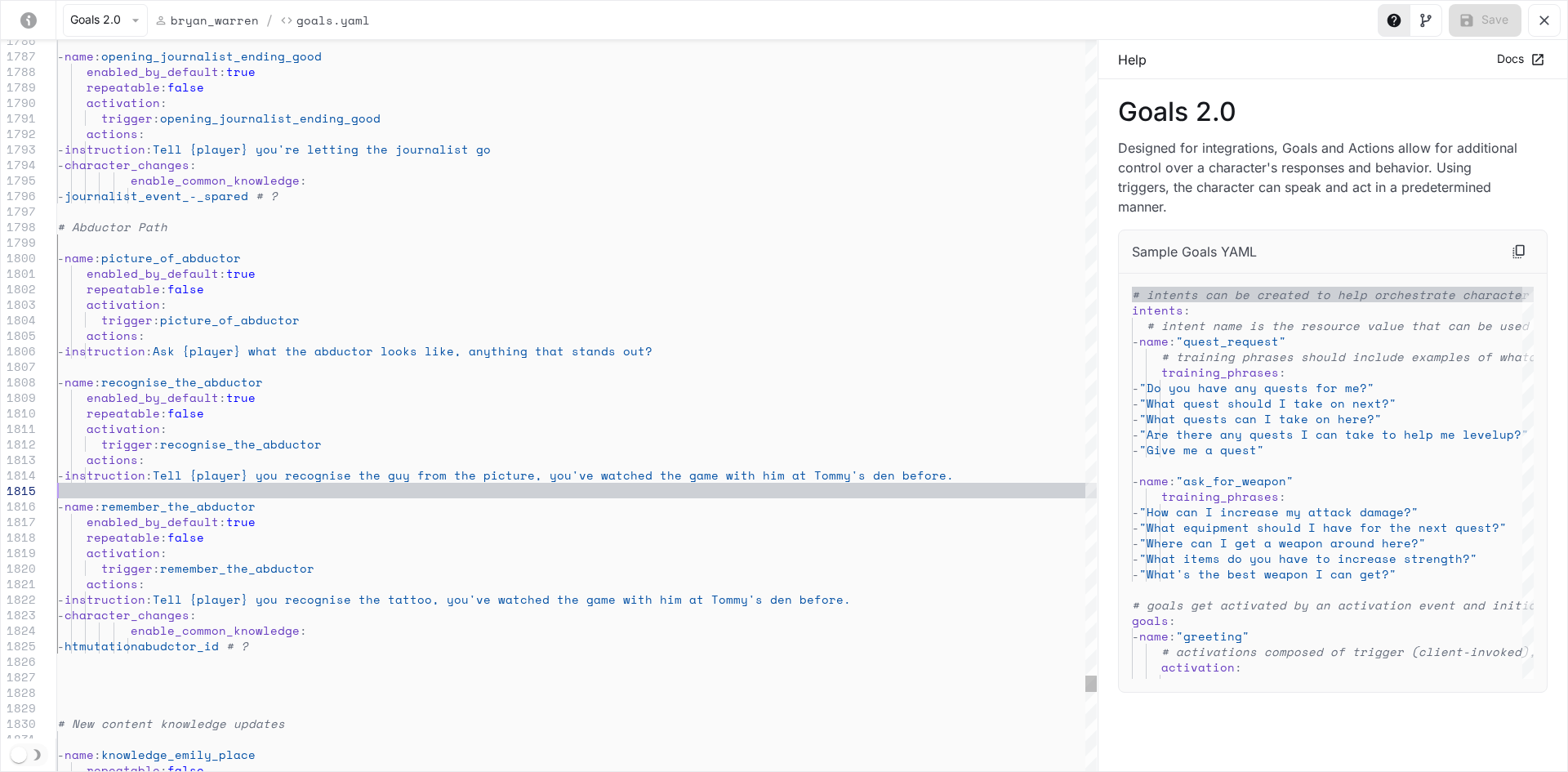 click on "-  name :  opening_journalist_ending_good      enabled_by_default :  true      repeatable :  false      activation :        trigger :  opening_journalist_ending_good      actions :       -  instruction :  Tell {[FIRST]} you're letting the journalist go       -  character_changes :            enable_common_knowledge :                   -  journalist_event_-_spared   # ? # Abductor Path   -  name :  picture_of_abductor   -  name :  recognise_the_abductor   -  name :  remember_the_abductor      enabled_by_default :  true      repeatable :  false      activation :        trigger :  remember_the_abductor      enabled_by_default :  true      repeatable :  false      activation :        trigger :  picture_of_abductor      actions :       -  instruction :  Ask {[FIRST]} what the abductor looks like, anythin g that stands out?      actions :       -  instruction :  Tell {[FIRST]} you recognise the tattoo, you've wat ched the game with him at {[PERSON]}'s den before.       -  character_changes :            enable_common_knowledge :                   -  htmutationabudctor_IDS # ?      enabled_by_default" at bounding box center [577, -11725] 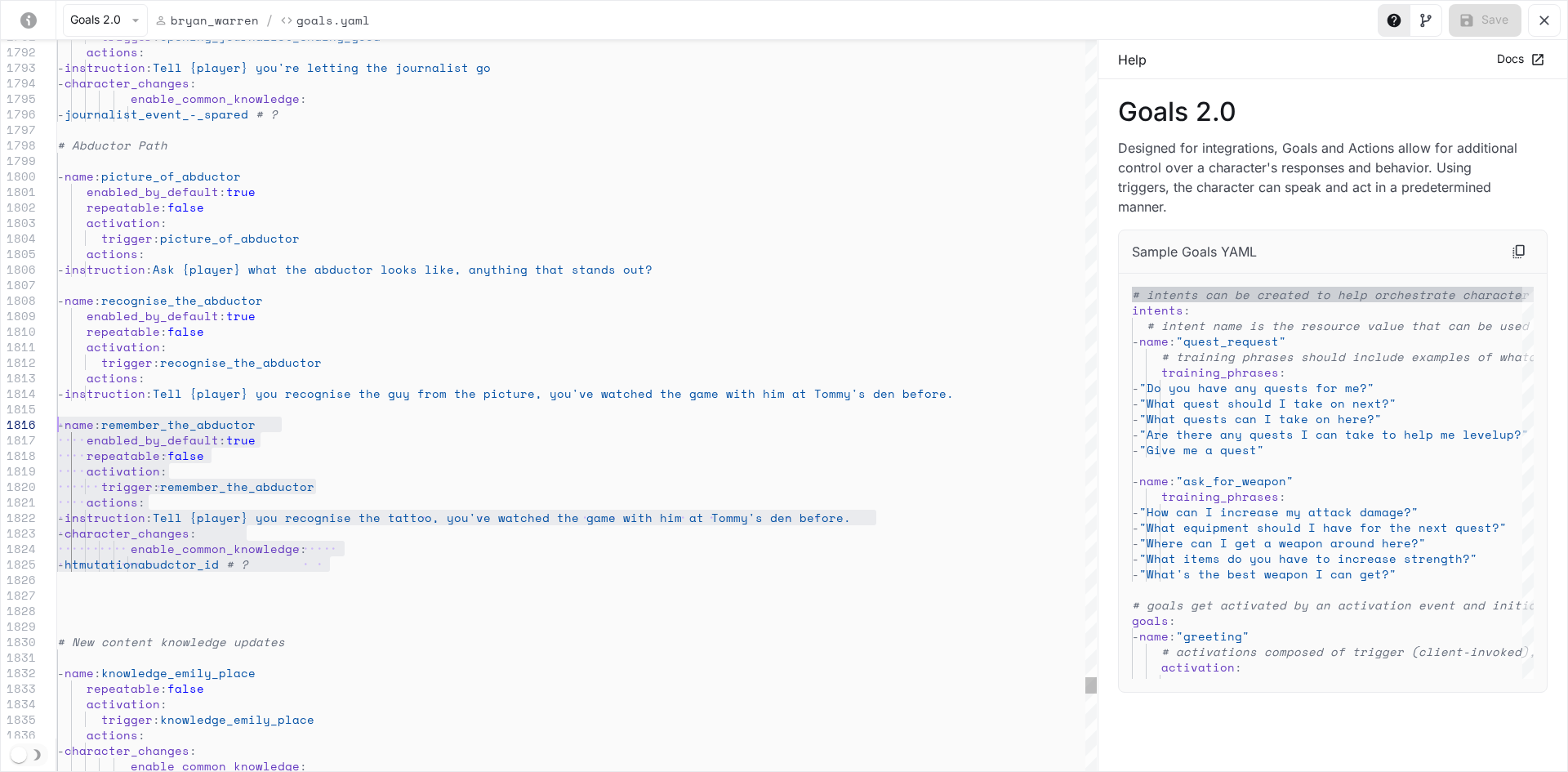 drag, startPoint x: 368, startPoint y: 564, endPoint x: -66, endPoint y: 426, distance: 455.412 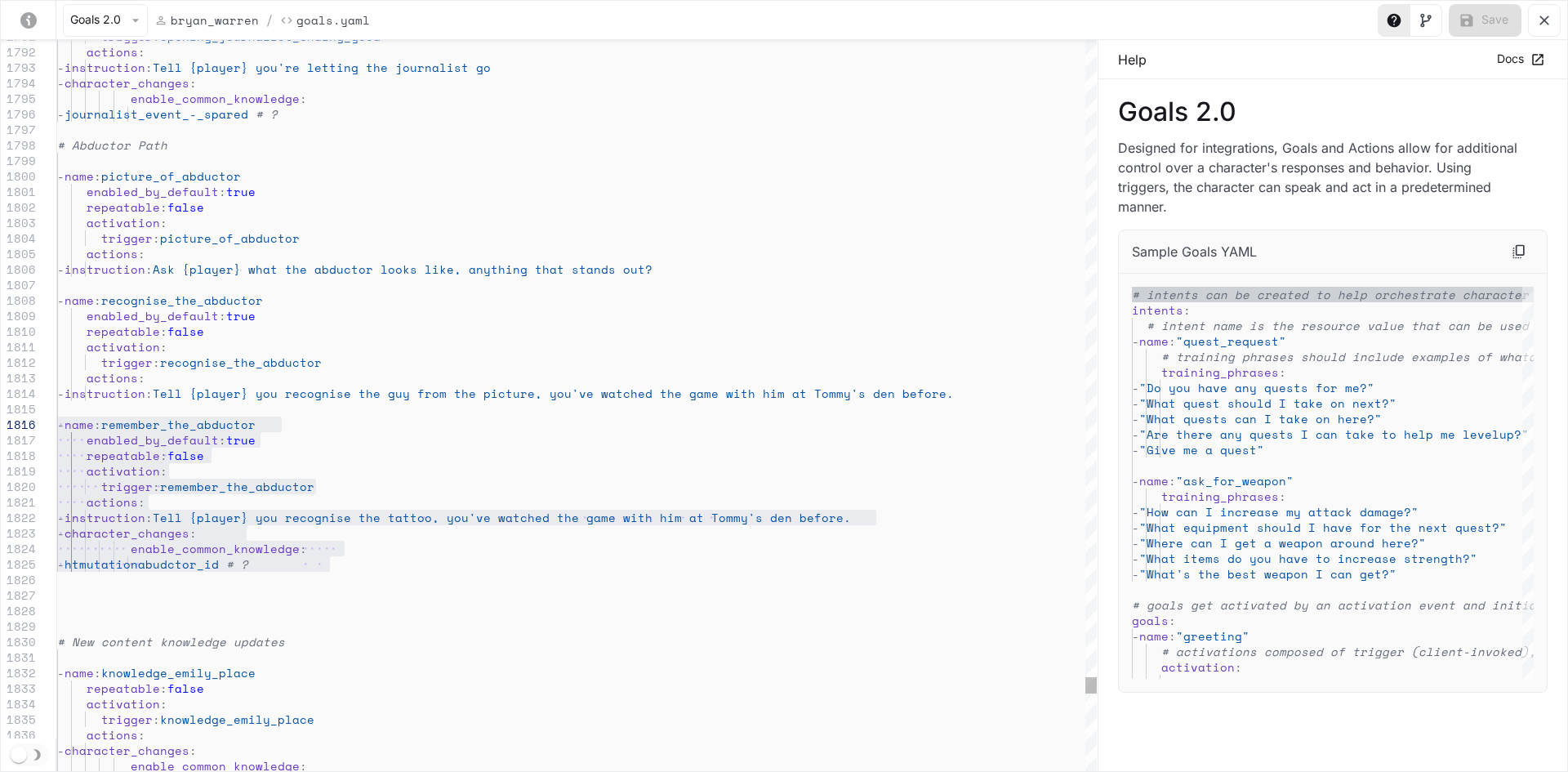 click on "trigger : opening_journalist_ending_good
actions :
- instruction : Tell {player} you're letting the journalist go
- character_changes :
enable_common_knowledge :
- journalist_event_-_spared
- name : picture_of_abductor
- name : recognise_the_abductor
- name : remember_the_abductor
enabled_by_default : true
repeatable : false
activation :
trigger : remember_the_abductor
enabled_by_default : true
repeatable : false
activation :
trigger : picture_of_abductor
actions :
- instruction : Ask {player} what the abductor looks like, anything that stands out?
enabled_by_default : true
repeatable : false
activation :
trigger : recognise_the_abductor
actions :" at bounding box center [577, -11806] 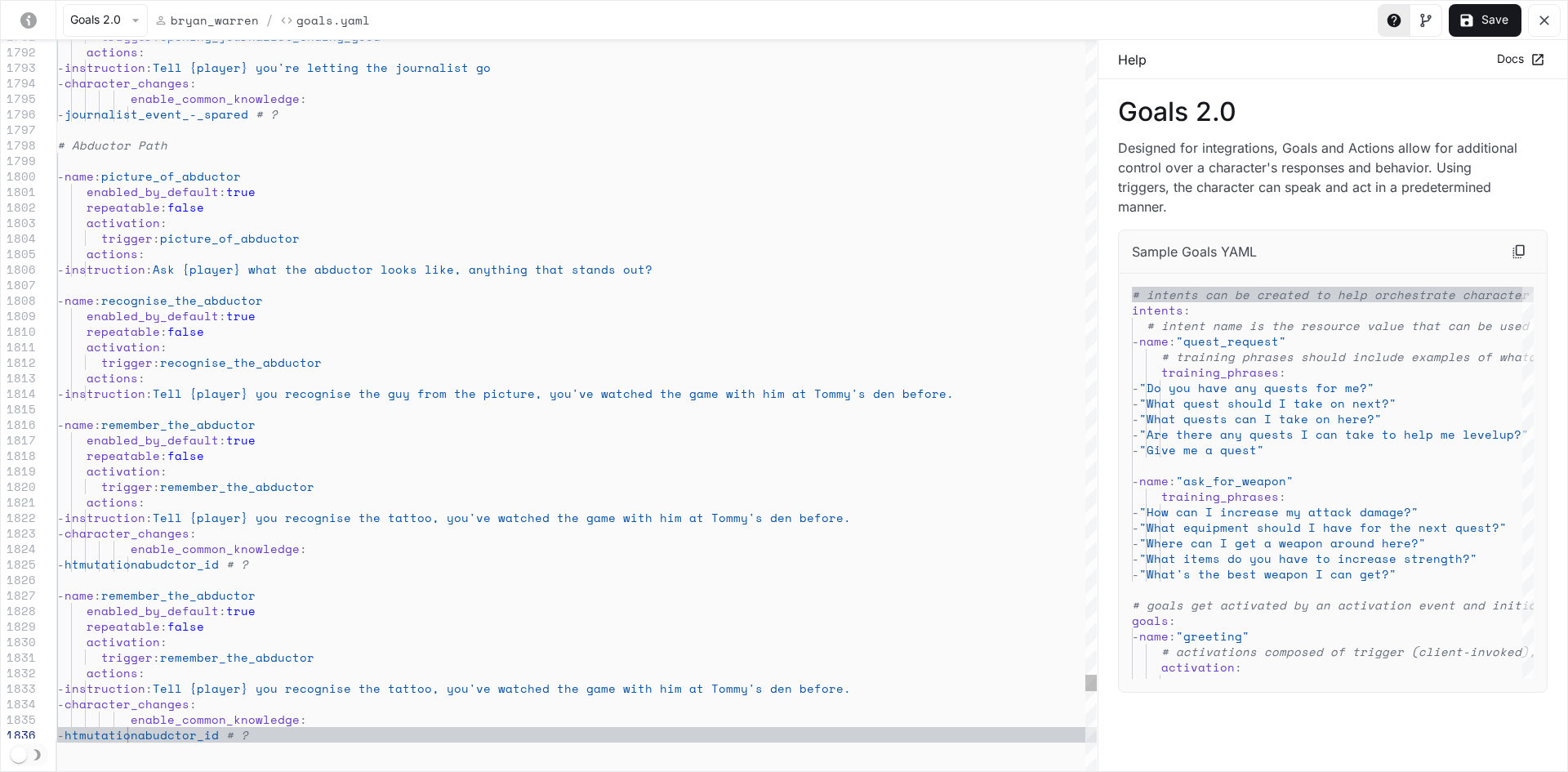 click on "trigger : opening_journalist_ending_good
actions :
- instruction : Tell {player} you're letting the journalist go
- character_changes :
enable_common_knowledge :
- journalist_event_-_spared
- name : picture_of_abductor
- name : recognise_the_abductor
- name : remember_the_abductor
enabled_by_default : true
repeatable : false
activation :
trigger : remember_the_abductor
enabled_by_default : true
repeatable : false
activation :
trigger : picture_of_abductor
actions :
- instruction : Ask {player} what the abductor looks like, anything that stands out?
enabled_by_default : true
repeatable : false
activation :
trigger : recognise_the_abductor
actions :" at bounding box center [577, -11736] 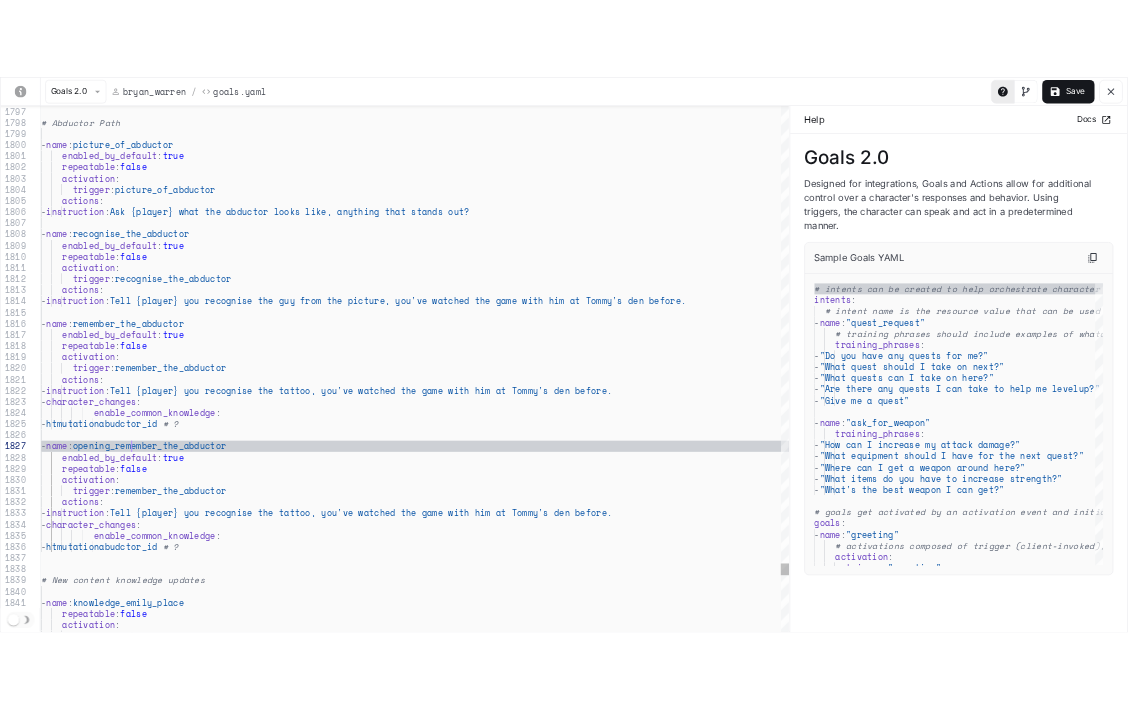 scroll, scrollTop: 113, scrollLeft: 154, axis: both 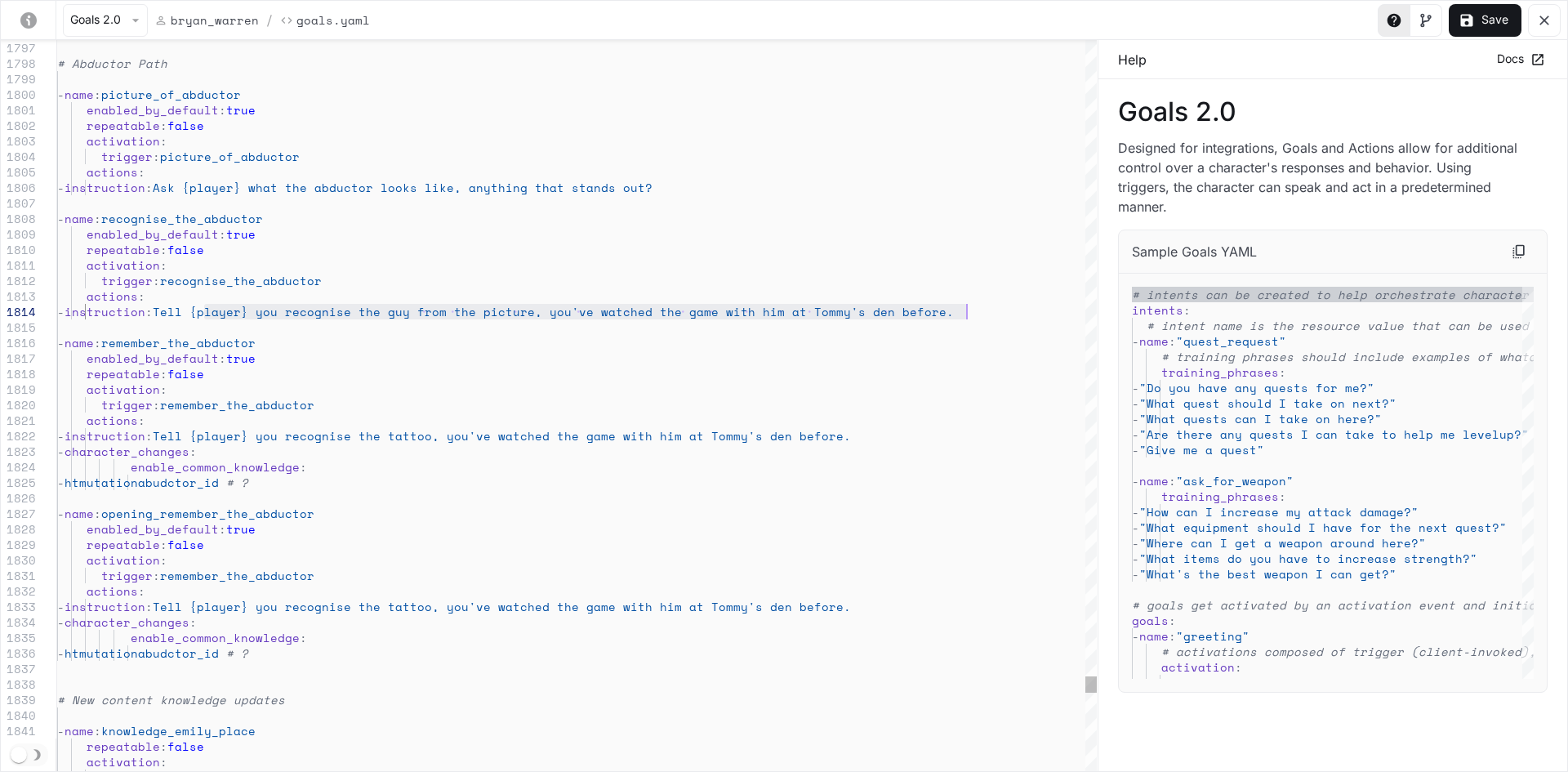 drag, startPoint x: 204, startPoint y: 311, endPoint x: 1013, endPoint y: 311, distance: 809 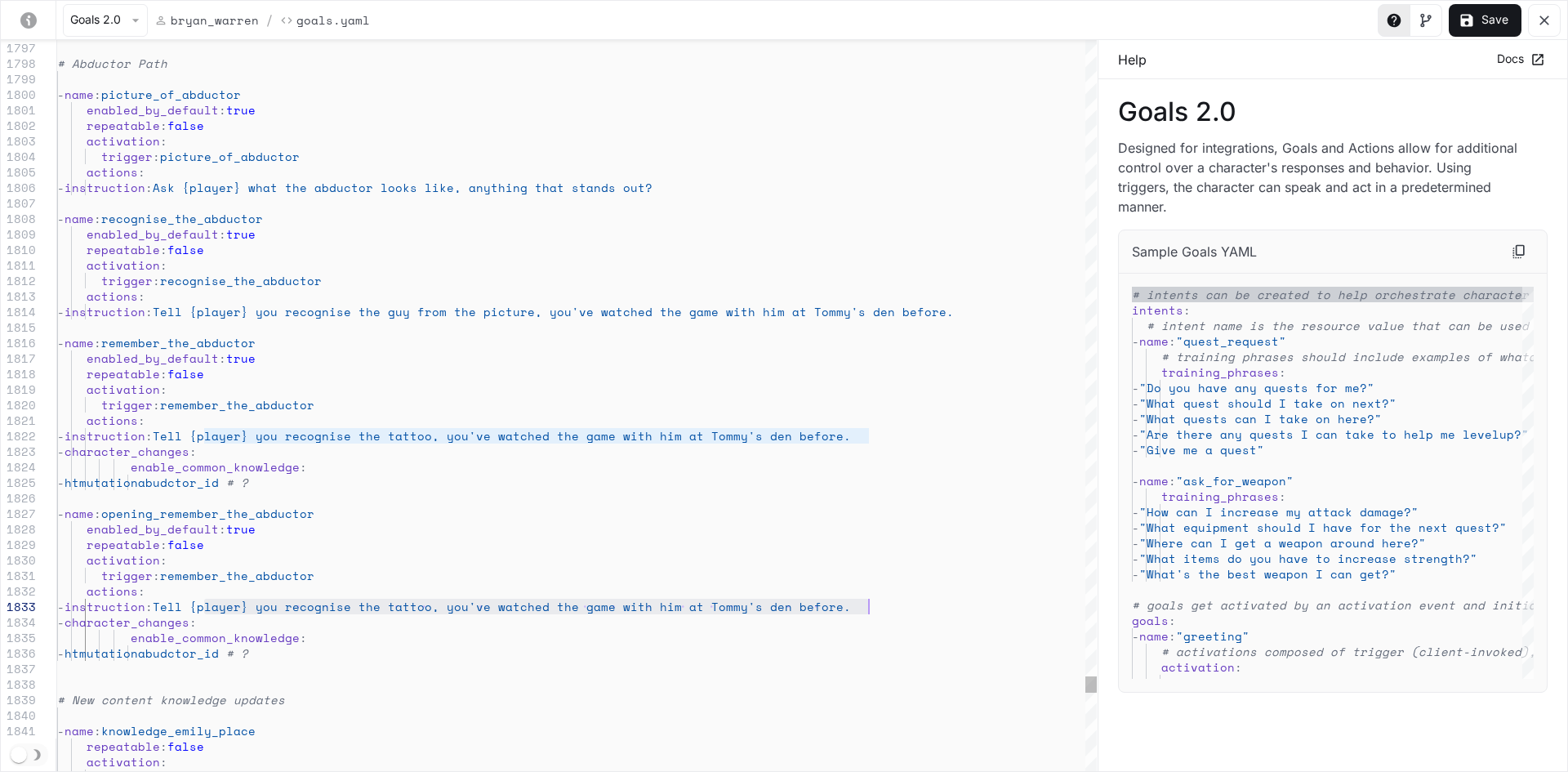 drag, startPoint x: 204, startPoint y: 605, endPoint x: 896, endPoint y: 609, distance: 692.01156 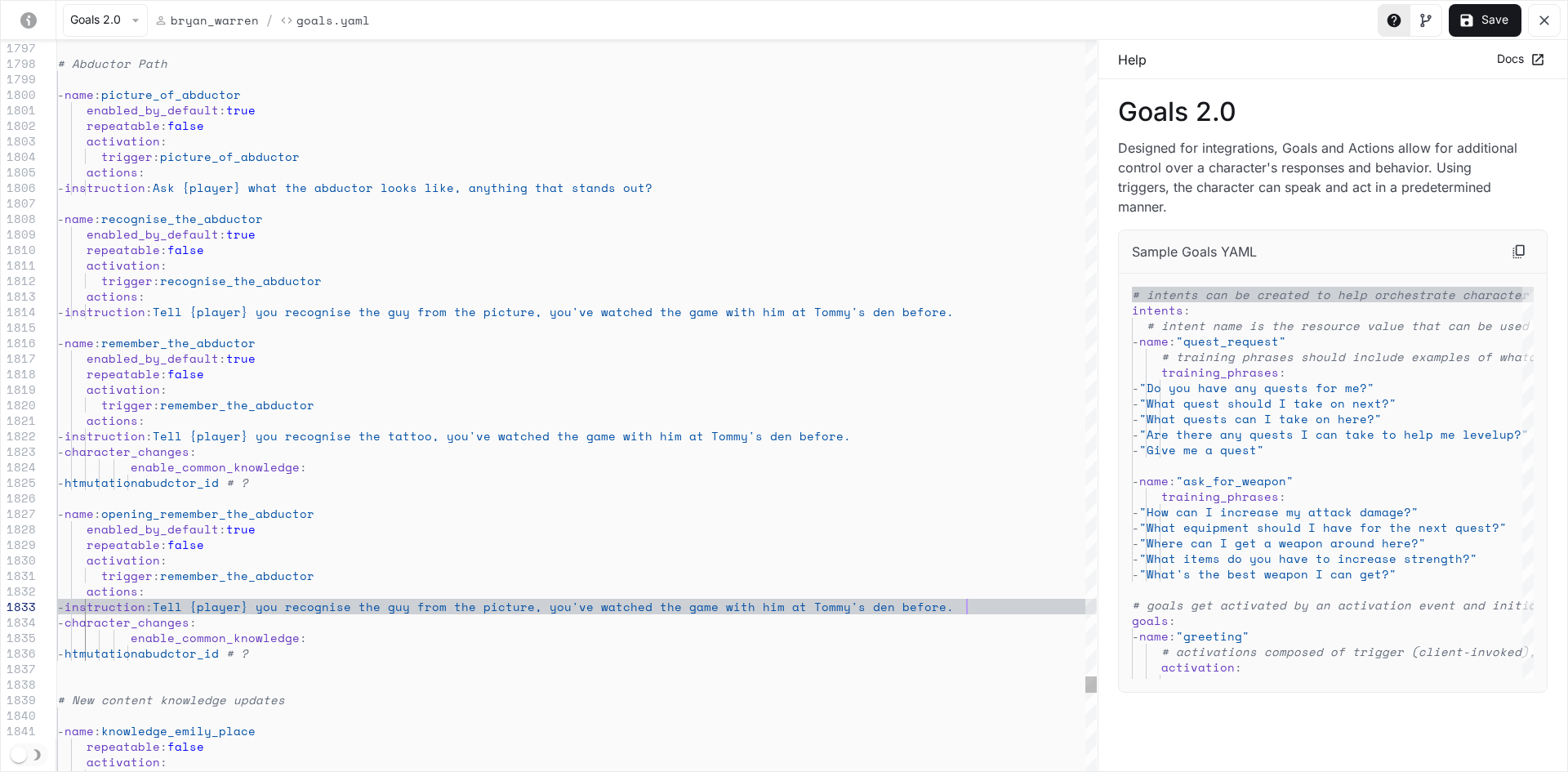 click on "# Abductor Path   -  name :  picture_of_abductor   -  name :  recognise_the_abductor   -  name :  remember_the_abductor      enabled_by_default :  true      repeatable :  false      activation :        trigger :  remember_the_abductor      enabled_by_default :  true      repeatable :  false      activation :        trigger :  picture_of_abductor      actions :       -  instruction :  Ask {[FIRST]} what the abductor looks like, anythin g that stands out?      enabled_by_default :  true      repeatable :  false      activation :        trigger :  recognise_the_abductor      actions :       -  instruction :  Tell {[FIRST]} you recognise the guy from the pictu re, you've watched the game with him at {[PERSON]}'s de n before.      actions :       -  instruction :  Tell {[FIRST]} you recognise the tattoo, you've wat ched the game with him at {[PERSON]}'s den before. :   :" at bounding box center [577, -11818] 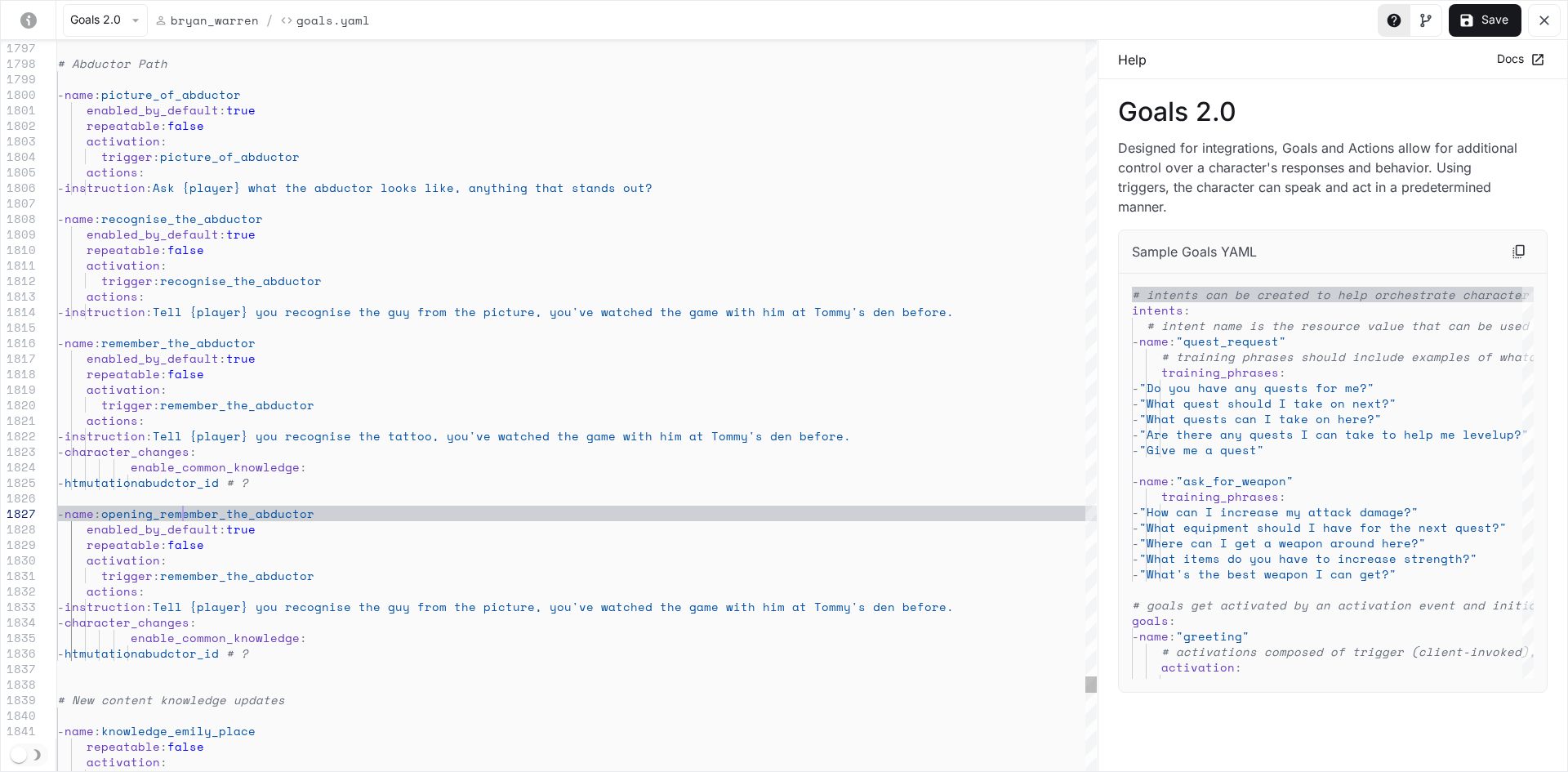 click on "# Abductor Path   -  name :  picture_of_abductor   -  name :  recognise_the_abductor   -  name :  remember_the_abductor      enabled_by_default :  true      repeatable :  false      activation :        trigger :  remember_the_abductor      enabled_by_default :  true      repeatable :  false      activation :        trigger :  picture_of_abductor      actions :       -  instruction :  Ask {[FIRST]} what the abductor looks like, anythin g that stands out?      enabled_by_default :  true      repeatable :  false      activation :        trigger :  recognise_the_abductor      actions :       -  instruction :  Tell {[FIRST]} you recognise the guy from the pictu re, you've watched the game with him at {[PERSON]}'s de n before.      actions :       -  instruction :  Tell {[FIRST]} you recognise the tattoo, you've wat ched the game with him at {[PERSON]}'s den before. :   :" at bounding box center (577, -11818) 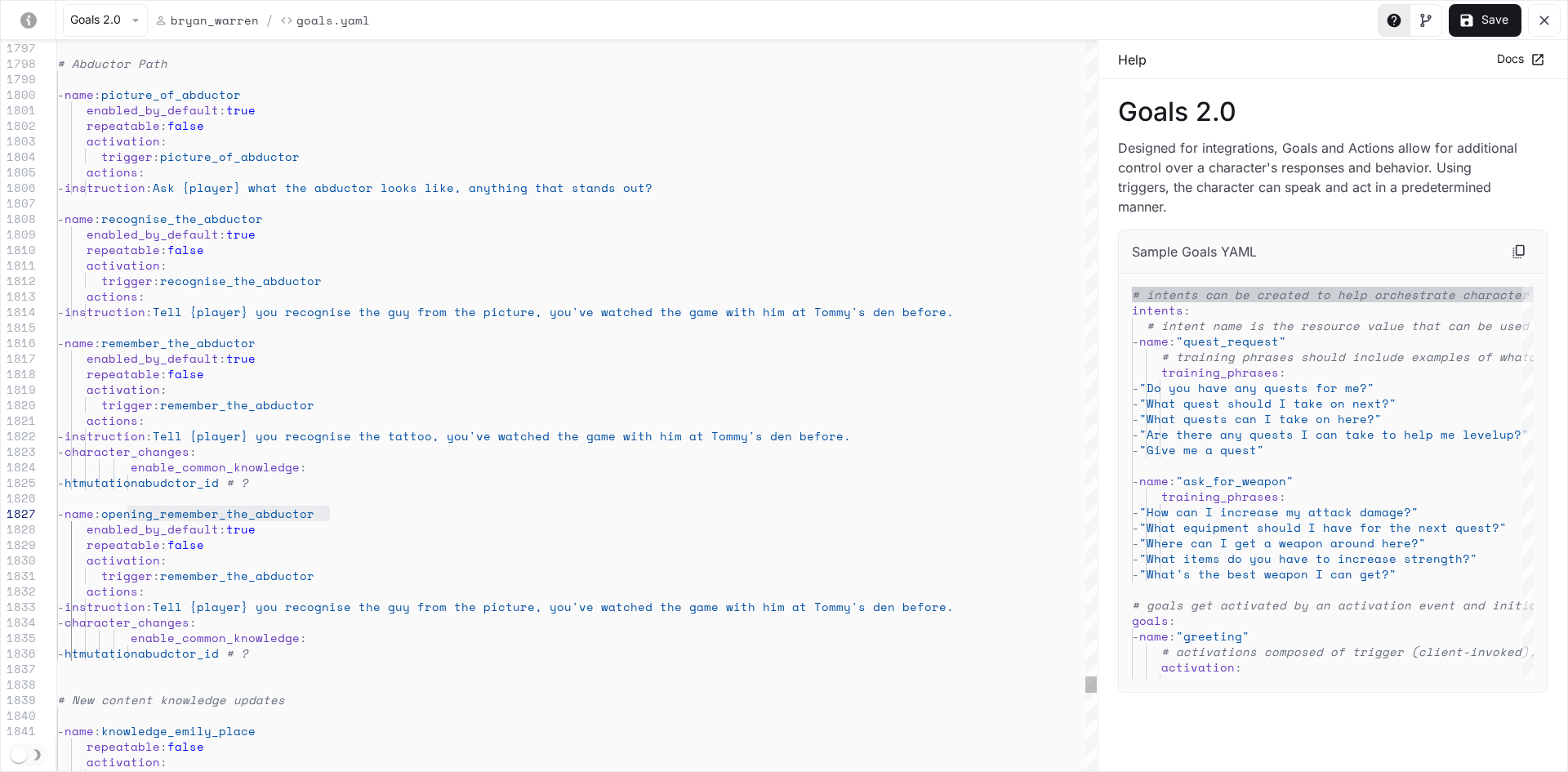 click on "# Abductor Path   -  name :  picture_of_abductor   -  name :  recognise_the_abductor   -  name :  remember_the_abductor      enabled_by_default :  true      repeatable :  false      activation :        trigger :  remember_the_abductor      enabled_by_default :  true      repeatable :  false      activation :        trigger :  picture_of_abductor      actions :       -  instruction :  Ask {[FIRST]} what the abductor looks like, anythin g that stands out?      enabled_by_default :  true      repeatable :  false      activation :        trigger :  recognise_the_abductor      actions :       -  instruction :  Tell {[FIRST]} you recognise the guy from the pictu re, you've watched the game with him at {[PERSON]}'s de n before.      actions :       -  instruction :  Tell {[FIRST]} you recognise the tattoo, you've wat ched the game with him at {[PERSON]}'s den before. :   :" at bounding box center [577, -11818] 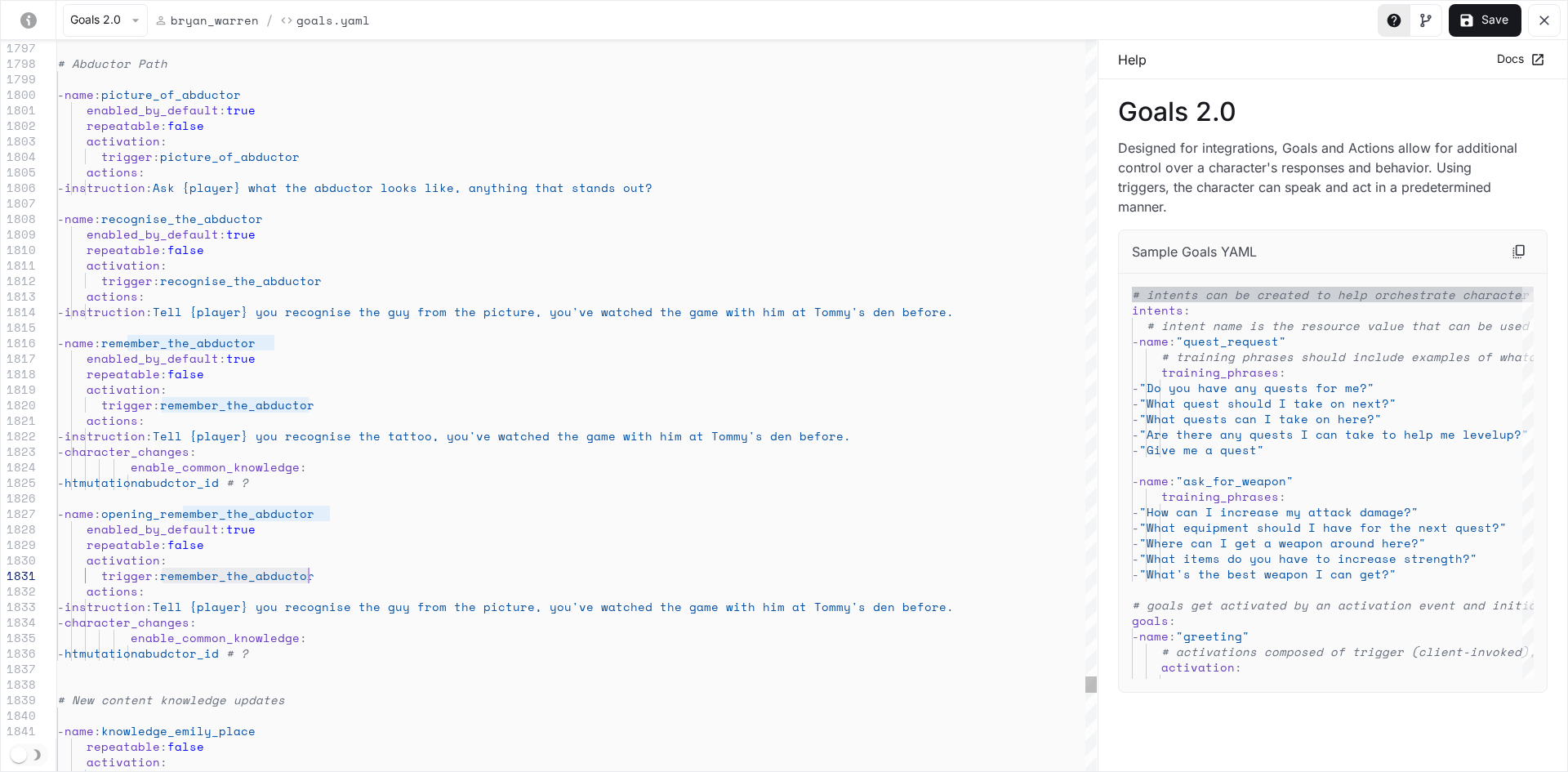 click on "# Abductor Path   -  name :  picture_of_abductor   -  name :  recognise_the_abductor   -  name :  remember_the_abductor      enabled_by_default :  true      repeatable :  false      activation :        trigger :  remember_the_abductor      enabled_by_default :  true      repeatable :  false      activation :        trigger :  picture_of_abductor      actions :       -  instruction :  Ask {[FIRST]} what the abductor looks like, anythin g that stands out?      enabled_by_default :  true      repeatable :  false      activation :        trigger :  recognise_the_abductor      actions :       -  instruction :  Tell {[FIRST]} you recognise the guy from the pictu re, you've watched the game with him at {[PERSON]}'s de n before.      actions :       -  instruction :  Tell {[FIRST]} you recognise the tattoo, you've wat ched the game with him at {[PERSON]}'s den before. :   :" at bounding box center (577, -11818) 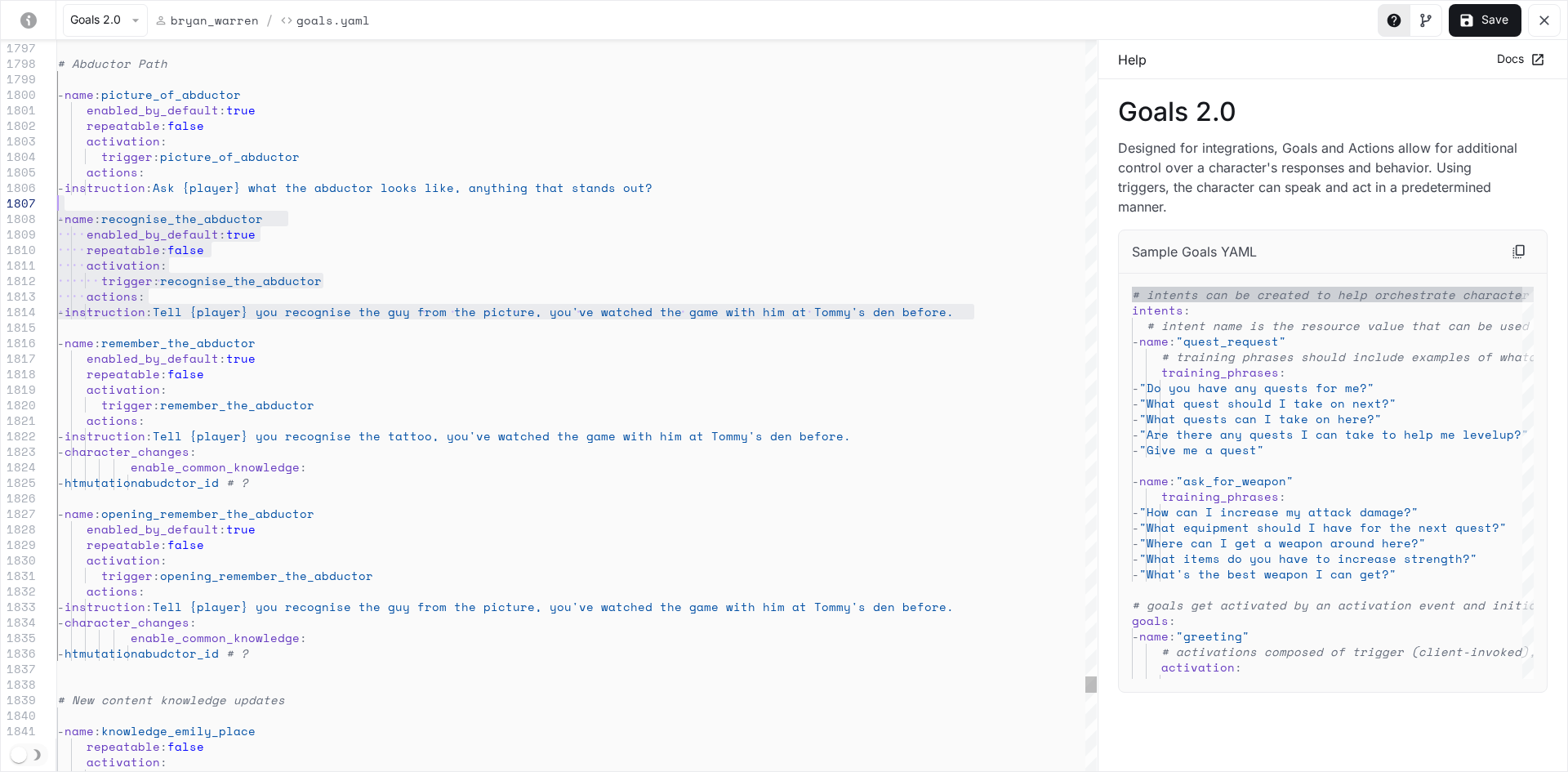 drag, startPoint x: 191, startPoint y: 332, endPoint x: -118, endPoint y: 205, distance: 334.08083 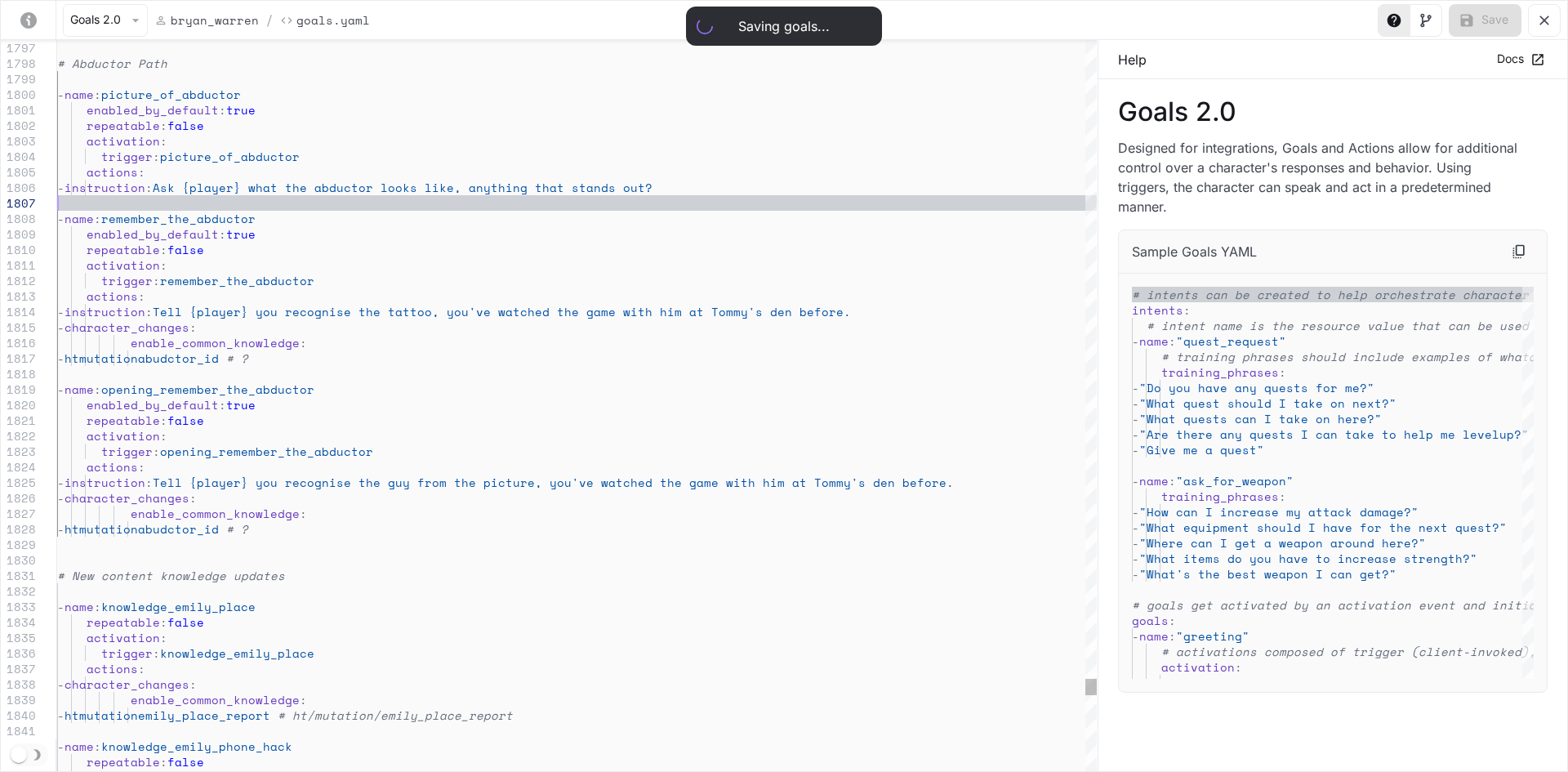click on "# Abductor Path   -  name :  picture_of_abductor   -  name :  remember_the_abductor      enabled_by_default :  true      repeatable :  false      activation :        trigger :  remember_the_abductor      enabled_by_default :  true      repeatable :  false      activation :        trigger :  picture_of_abductor      actions :       -  instruction :  Ask {[FIRST]} what the abductor looks like, anythin g that stands out?      actions :       -  instruction :  Tell {[FIRST]} you recognise the tattoo, you've wat ched the game with him at {[PERSON]}'s den before.       -  character_changes :            enable_common_knowledge :                   -  htmutationabudctor_id   # ?   -  name :  opening_remember_the_abductor      enabled_by_default :  true      repeatable :  false      activation :        trigger :  opening_remember_the_abductor      actions : :" at bounding box center [577, -11880] 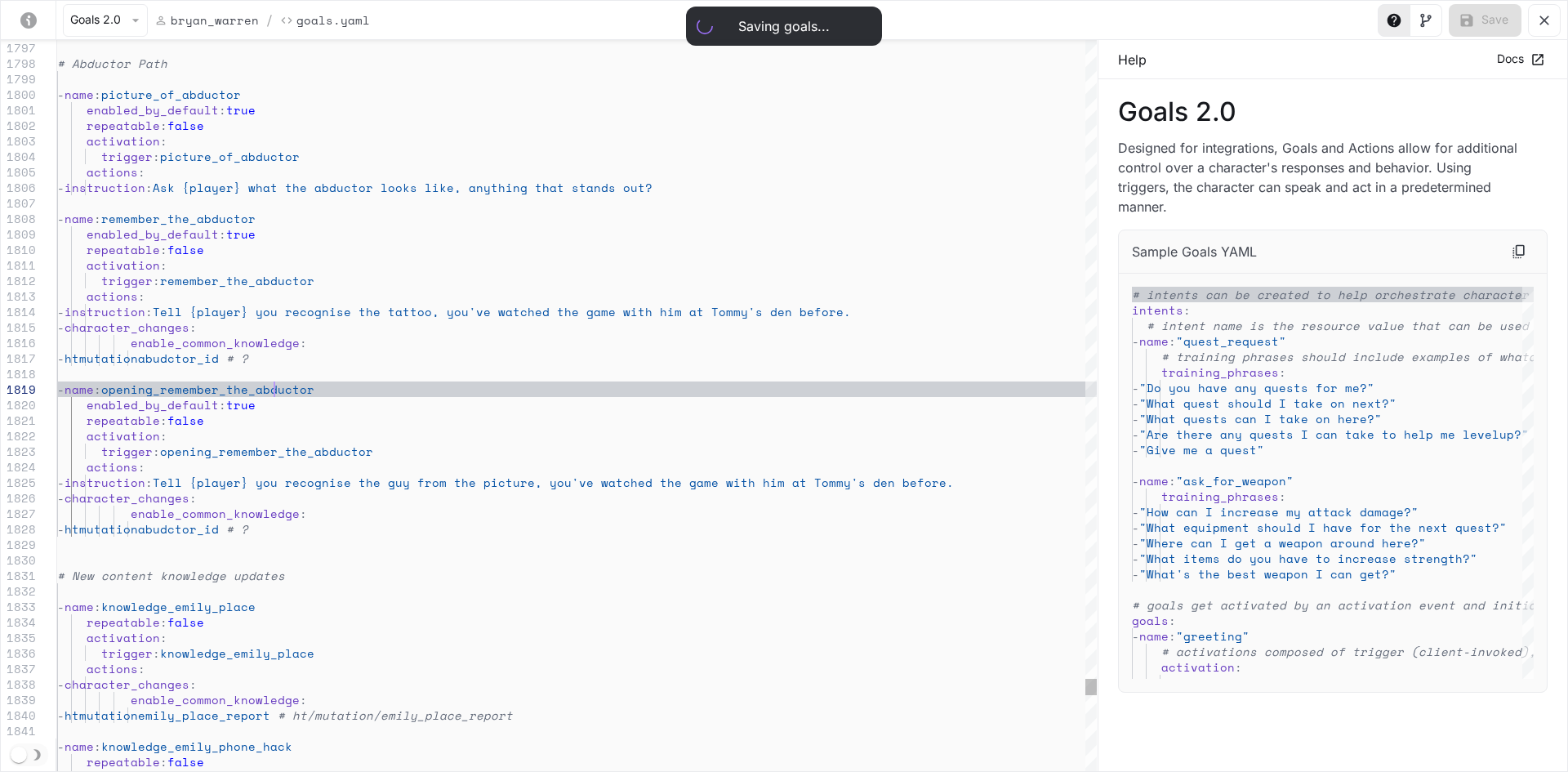 click on "# Abductor Path   -  name :  picture_of_abductor   -  name :  remember_the_abductor      enabled_by_default :  true      repeatable :  false      activation :        trigger :  remember_the_abductor      enabled_by_default :  true      repeatable :  false      activation :        trigger :  picture_of_abductor      actions :       -  instruction :  Ask {[FIRST]} what the abductor looks like, anythin g that stands out?      actions :       -  instruction :  Tell {[FIRST]} you recognise the tattoo, you've wat ched the game with him at {[PERSON]}'s den before.       -  character_changes :            enable_common_knowledge :                   -  htmutationabudctor_id   # ?   -  name :  opening_remember_the_abductor      enabled_by_default :  true      repeatable :  false      activation :        trigger :  opening_remember_the_abductor      actions : :" at bounding box center [577, -11880] 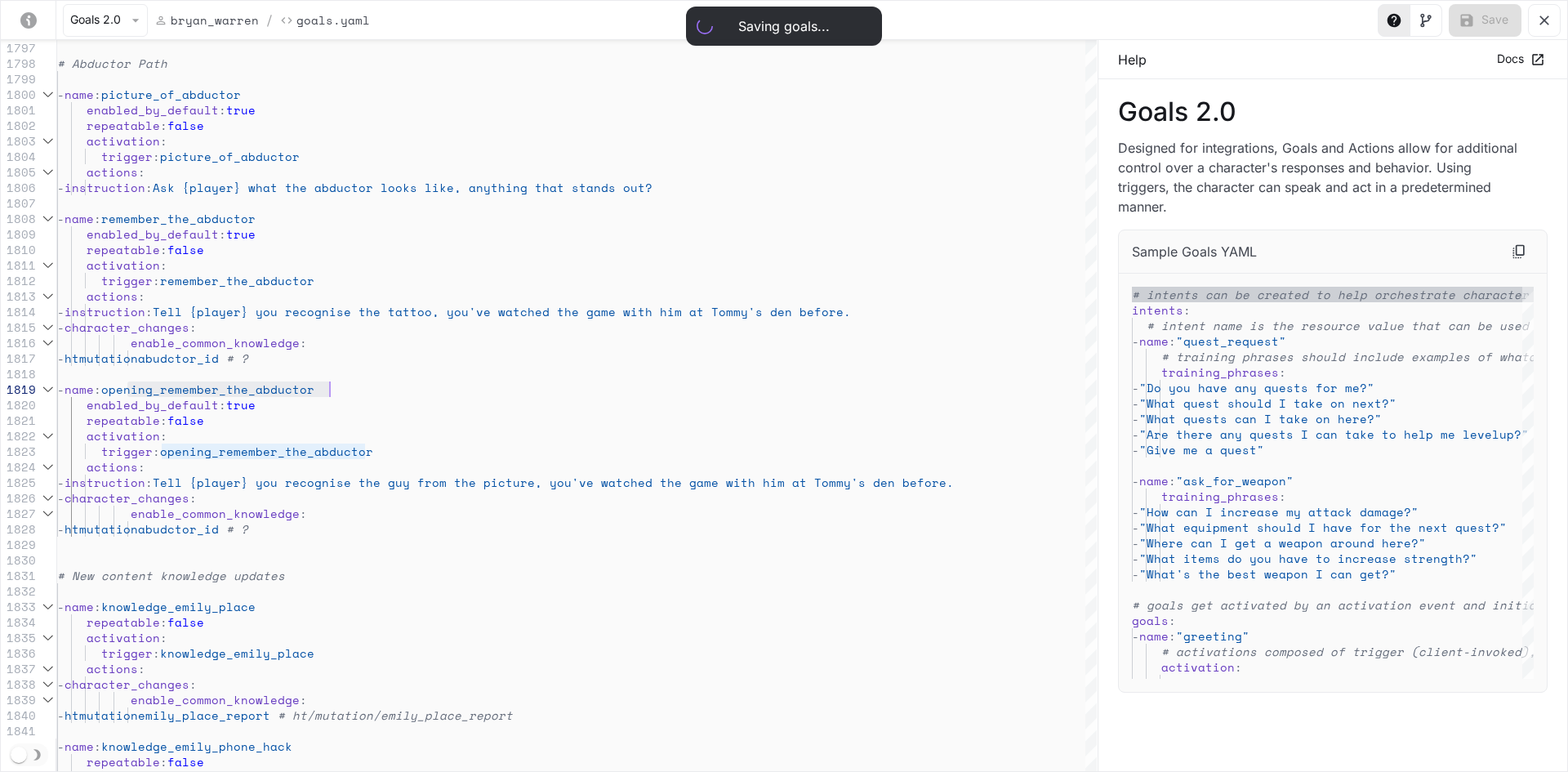 type on "**********" 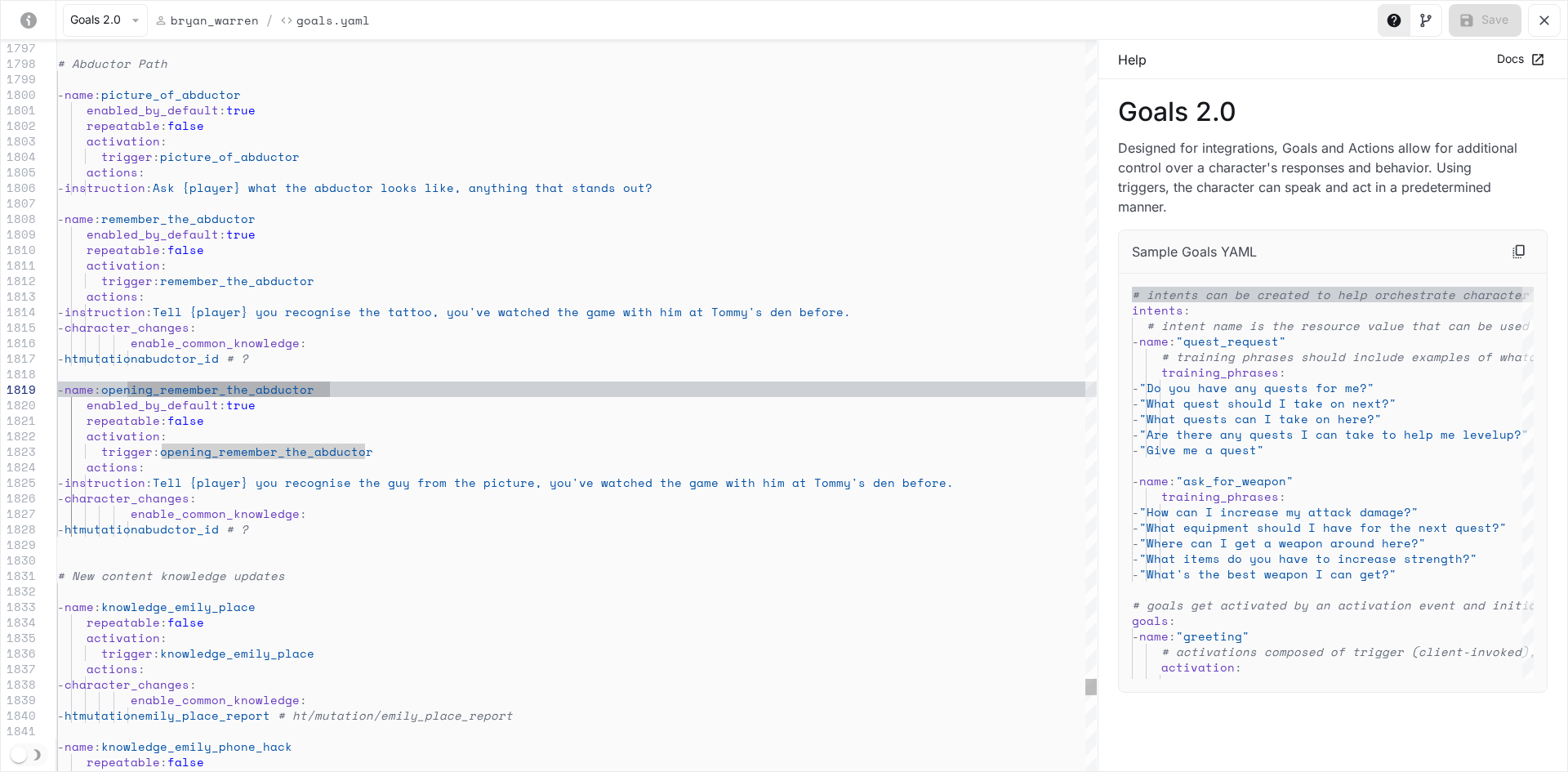click on "# Abductor Path   -  name :  picture_of_abductor   -  name :  remember_the_abductor      enabled_by_default :  true      repeatable :  false      activation :        trigger :  remember_the_abductor      enabled_by_default :  true      repeatable :  false      activation :        trigger :  picture_of_abductor      actions :       -  instruction :  Ask {[FIRST]} what the abductor looks like, anythin g that stands out?      actions :       -  instruction :  Tell {[FIRST]} you recognise the tattoo, you've wat ched the game with him at {[PERSON]}'s den before.       -  character_changes :            enable_common_knowledge :                   -  htmutationabudctor_id   # ?   -  name :  opening_remember_the_abductor      enabled_by_default :  true      repeatable :  false      activation :        trigger :  opening_remember_the_abductor      actions : :" at bounding box center (577, -11880) 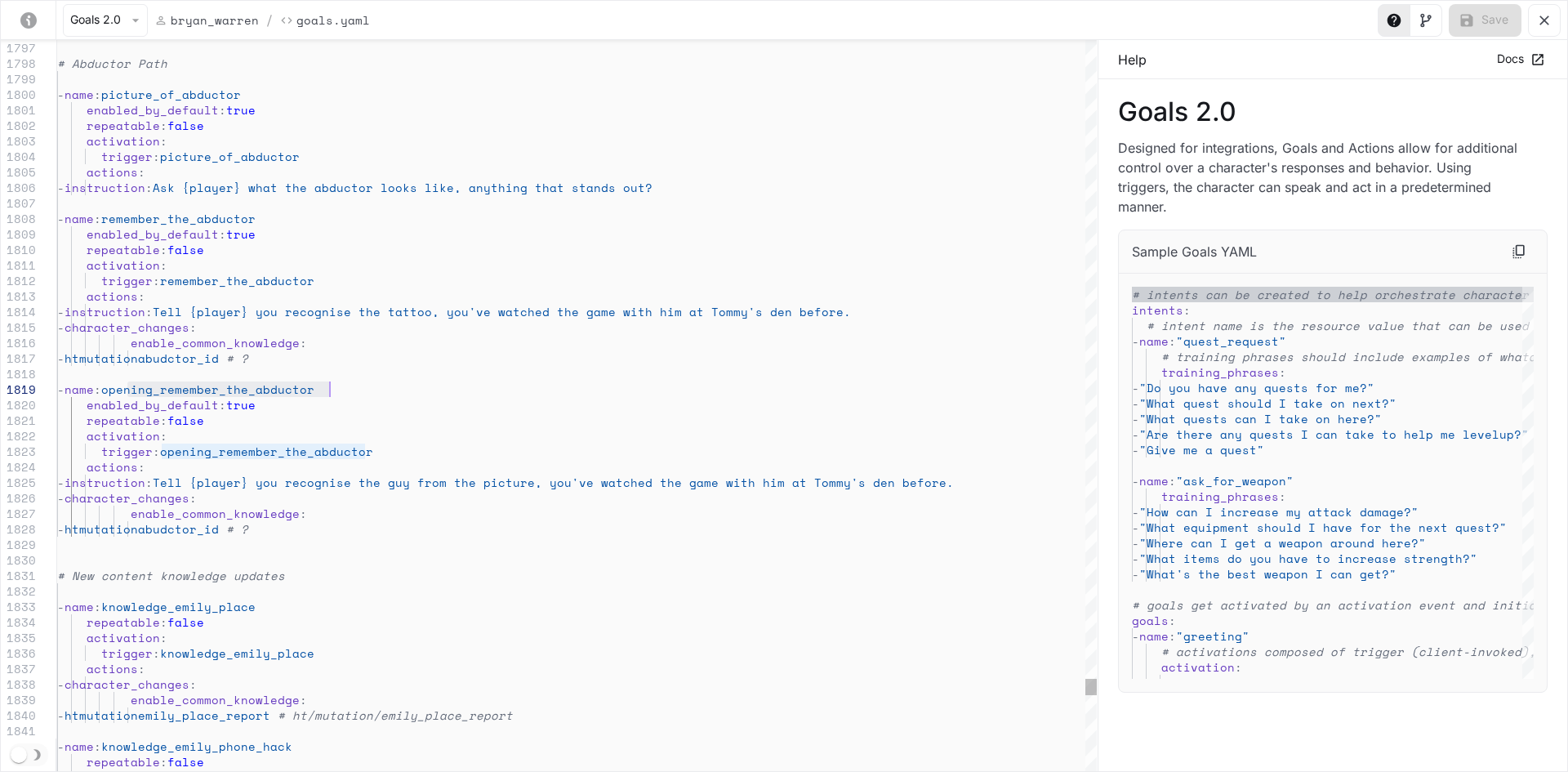 click on "# Abductor Path   -  name :  picture_of_abductor   -  name :  remember_the_abductor      enabled_by_default :  true      repeatable :  false      activation :        trigger :  remember_the_abductor      enabled_by_default :  true      repeatable :  false      activation :        trigger :  picture_of_abductor      actions :       -  instruction :  Ask {[FIRST]} what the abductor looks like, anythin g that stands out?      actions :       -  instruction :  Tell {[FIRST]} you recognise the tattoo, you've wat ched the game with him at {[PERSON]}'s den before.       -  character_changes :            enable_common_knowledge :                   -  htmutationabudctor_id   # ?   -  name :  opening_remember_the_abductor      enabled_by_default :  true      repeatable :  false      activation :        trigger :  opening_remember_the_abductor      actions : :" at bounding box center (577, -11880) 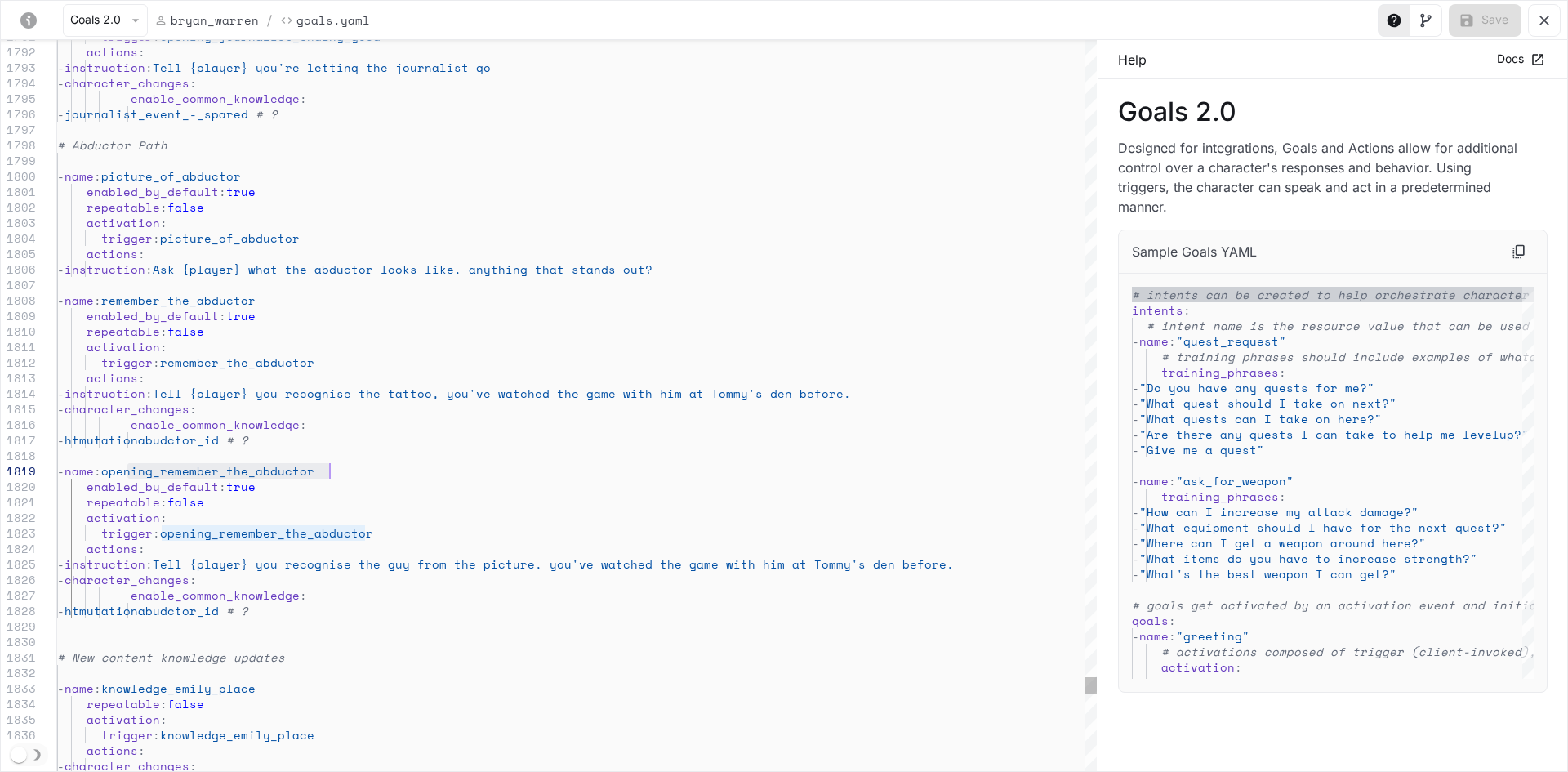 click on "# Abductor Path   -  name :  picture_of_abductor   -  name :  remember_the_abductor      enabled_by_default :  true      repeatable :  false      activation :        trigger :  remember_the_abductor      enabled_by_default :  true      repeatable :  false      activation :        trigger :  picture_of_abductor      actions :       -  instruction :  Ask {[FIRST]} what the abductor looks like, anythin g that stands out?      actions :       -  instruction :  Tell {[FIRST]} you recognise the tattoo, you've wat ched the game with him at {[PERSON]}'s den before.       -  character_changes :            enable_common_knowledge :                   -  htmutationabudctor_id   # ?   -  name :  opening_remember_the_abductor      enabled_by_default :  true      repeatable :  false      activation :        trigger :  opening_remember_the_abductor      actions : :" at bounding box center (577, -11798) 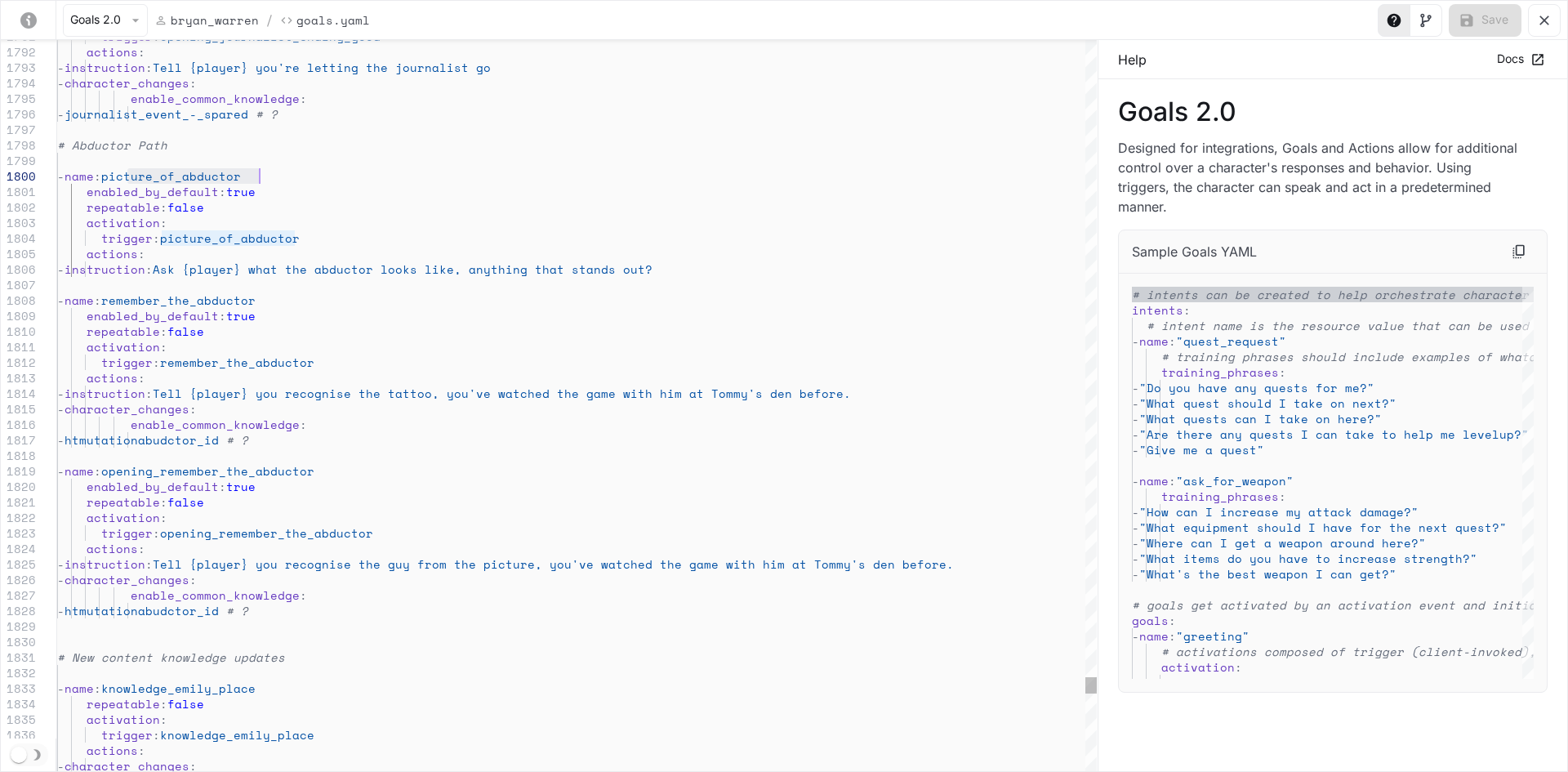 click on "# Abductor Path   -  name :  picture_of_abductor   -  name :  remember_the_abductor      enabled_by_default :  true      repeatable :  false      activation :        trigger :  remember_the_abductor      enabled_by_default :  true      repeatable :  false      activation :        trigger :  picture_of_abductor      actions :       -  instruction :  Ask {[FIRST]} what the abductor looks like, anythin g that stands out?      actions :       -  instruction :  Tell {[FIRST]} you recognise the tattoo, you've wat ched the game with him at {[PERSON]}'s den before.       -  character_changes :            enable_common_knowledge :                   -  htmutationabudctor_id   # ?   -  name :  opening_remember_the_abductor      enabled_by_default :  true      repeatable :  false      activation :        trigger :  opening_remember_the_abductor      actions : :" at bounding box center (577, -11798) 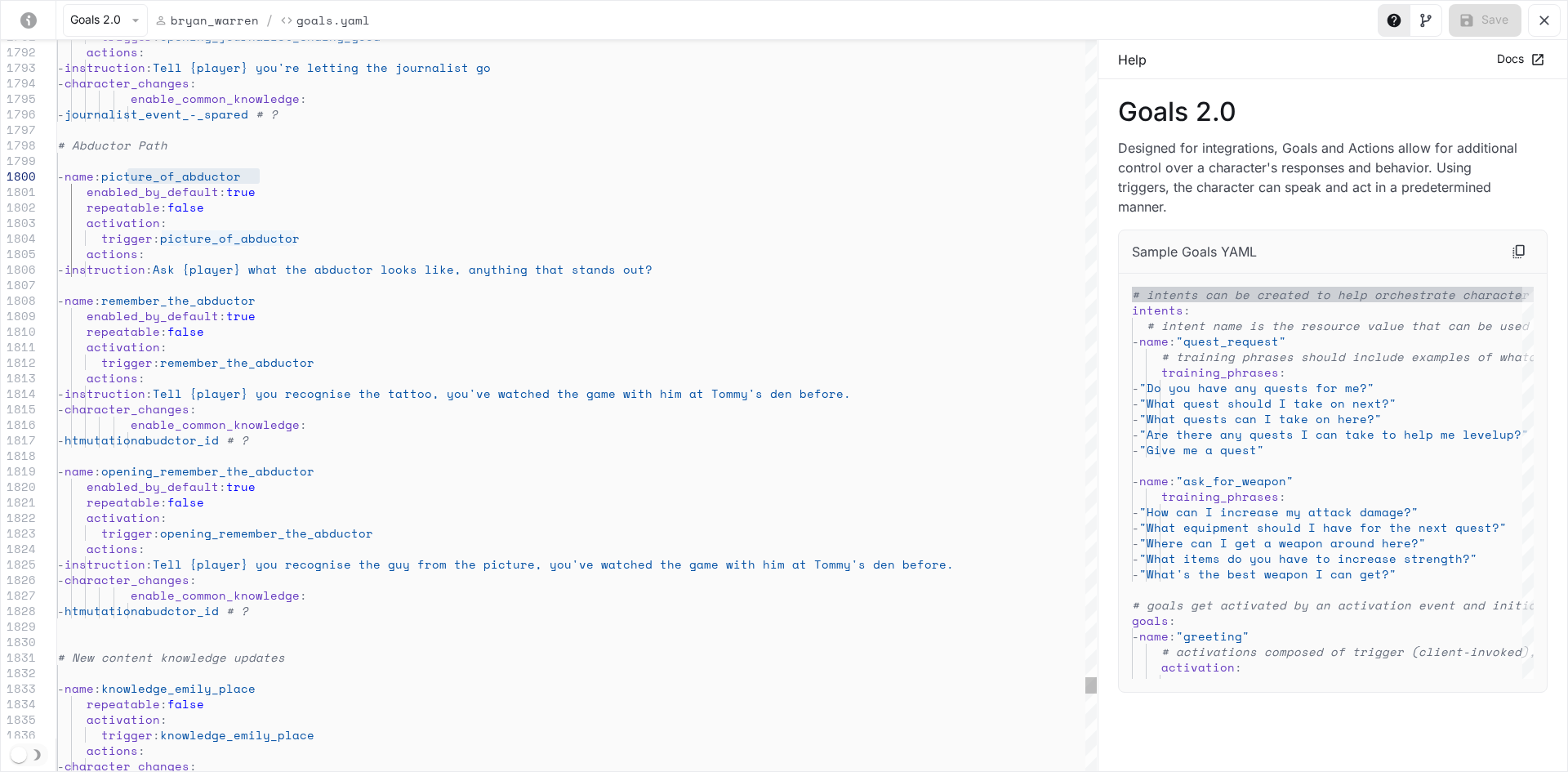 click on "# Abductor Path   -  name :  picture_of_abductor   -  name :  remember_the_abductor      enabled_by_default :  true      repeatable :  false      activation :        trigger :  remember_the_abductor      enabled_by_default :  true      repeatable :  false      activation :        trigger :  picture_of_abductor      actions :       -  instruction :  Ask {[FIRST]} what the abductor looks like, anythin g that stands out?      actions :       -  instruction :  Tell {[FIRST]} you recognise the tattoo, you've wat ched the game with him at {[PERSON]}'s den before.       -  character_changes :            enable_common_knowledge :                   -  htmutationabudctor_id   # ?   -  name :  opening_remember_the_abductor      enabled_by_default :  true      repeatable :  false      activation :        trigger :  opening_remember_the_abductor      actions : :" at bounding box center (577, -11798) 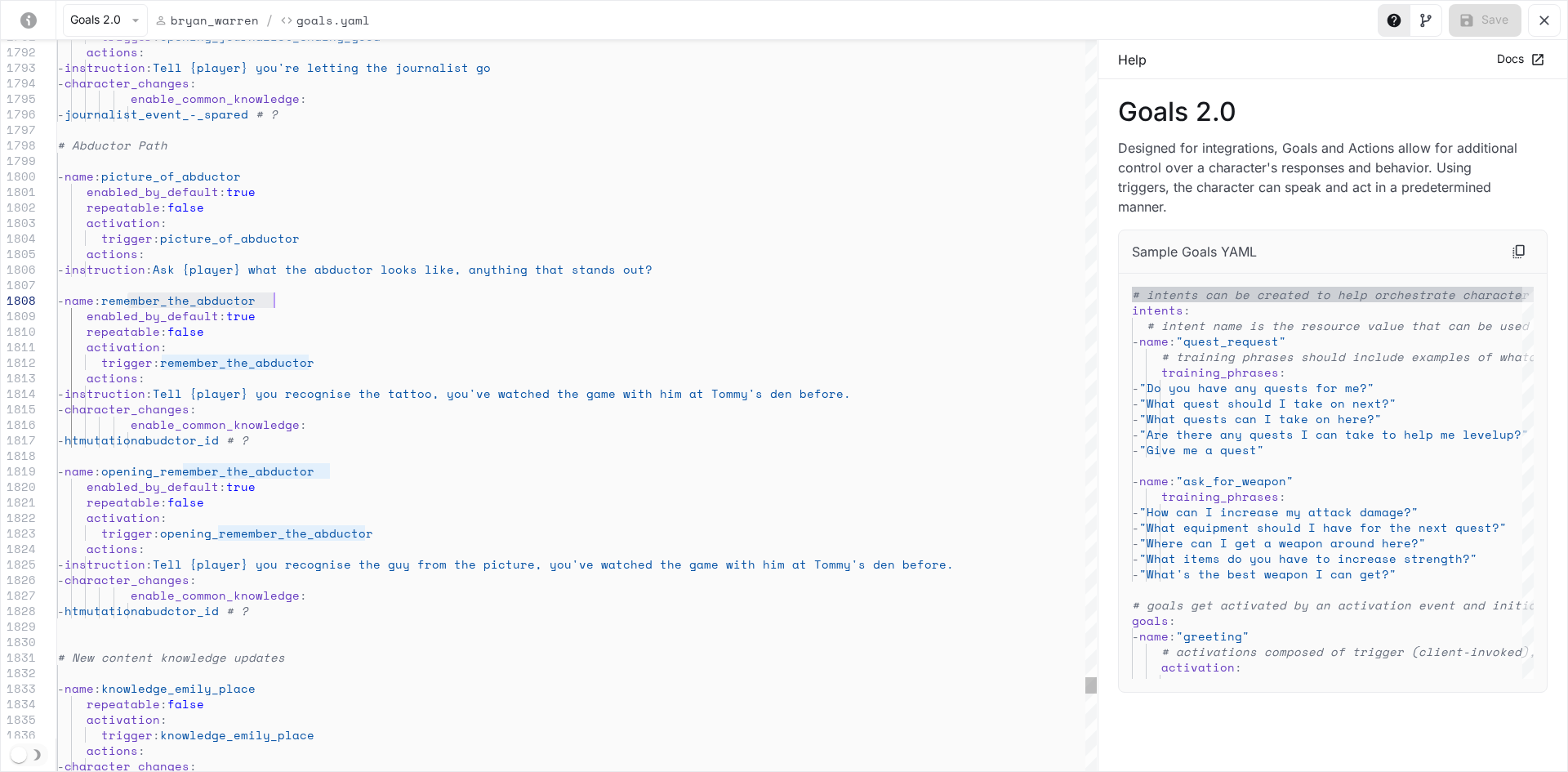 click on "# Abductor Path   -  name :  picture_of_abductor   -  name :  remember_the_abductor      enabled_by_default :  true      repeatable :  false      activation :        trigger :  remember_the_abductor      enabled_by_default :  true      repeatable :  false      activation :        trigger :  picture_of_abductor      actions :       -  instruction :  Ask {[FIRST]} what the abductor looks like, anythin g that stands out?      actions :       -  instruction :  Tell {[FIRST]} you recognise the tattoo, you've wat ched the game with him at {[PERSON]}'s den before.       -  character_changes :            enable_common_knowledge :                   -  htmutationabudctor_id   # ?   -  name :  opening_remember_the_abductor      enabled_by_default :  true      repeatable :  false      activation :        trigger :  opening_remember_the_abductor      actions : :" at bounding box center (577, -11798) 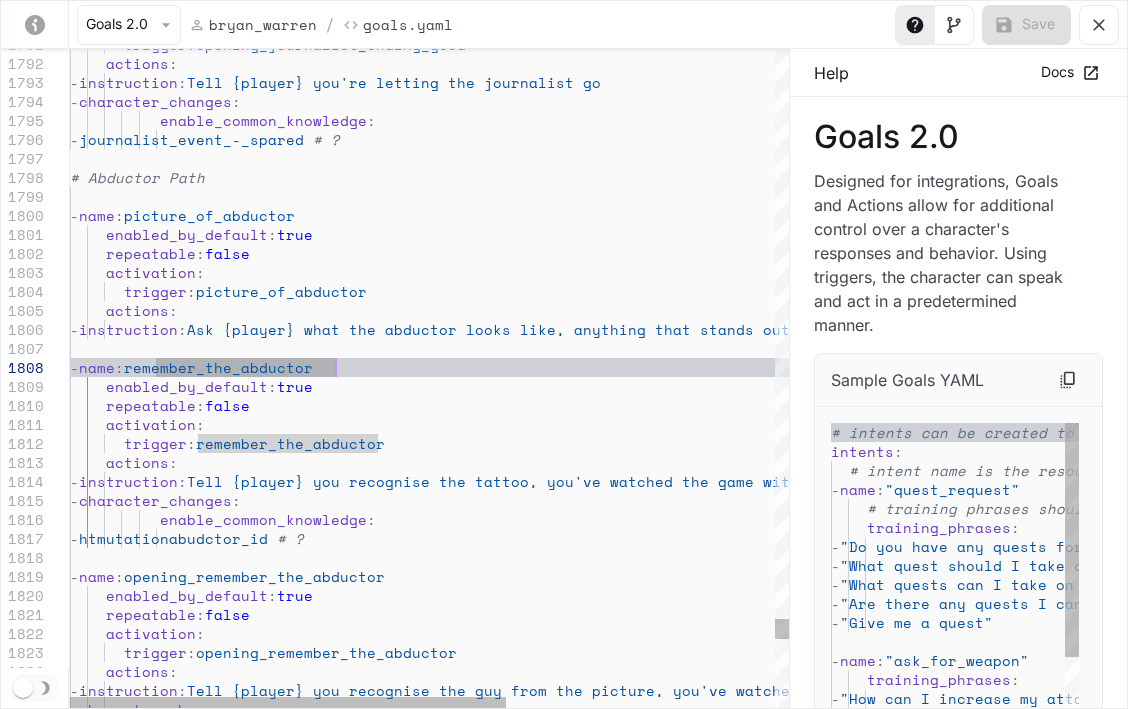 scroll, scrollTop: 113, scrollLeft: 154, axis: both 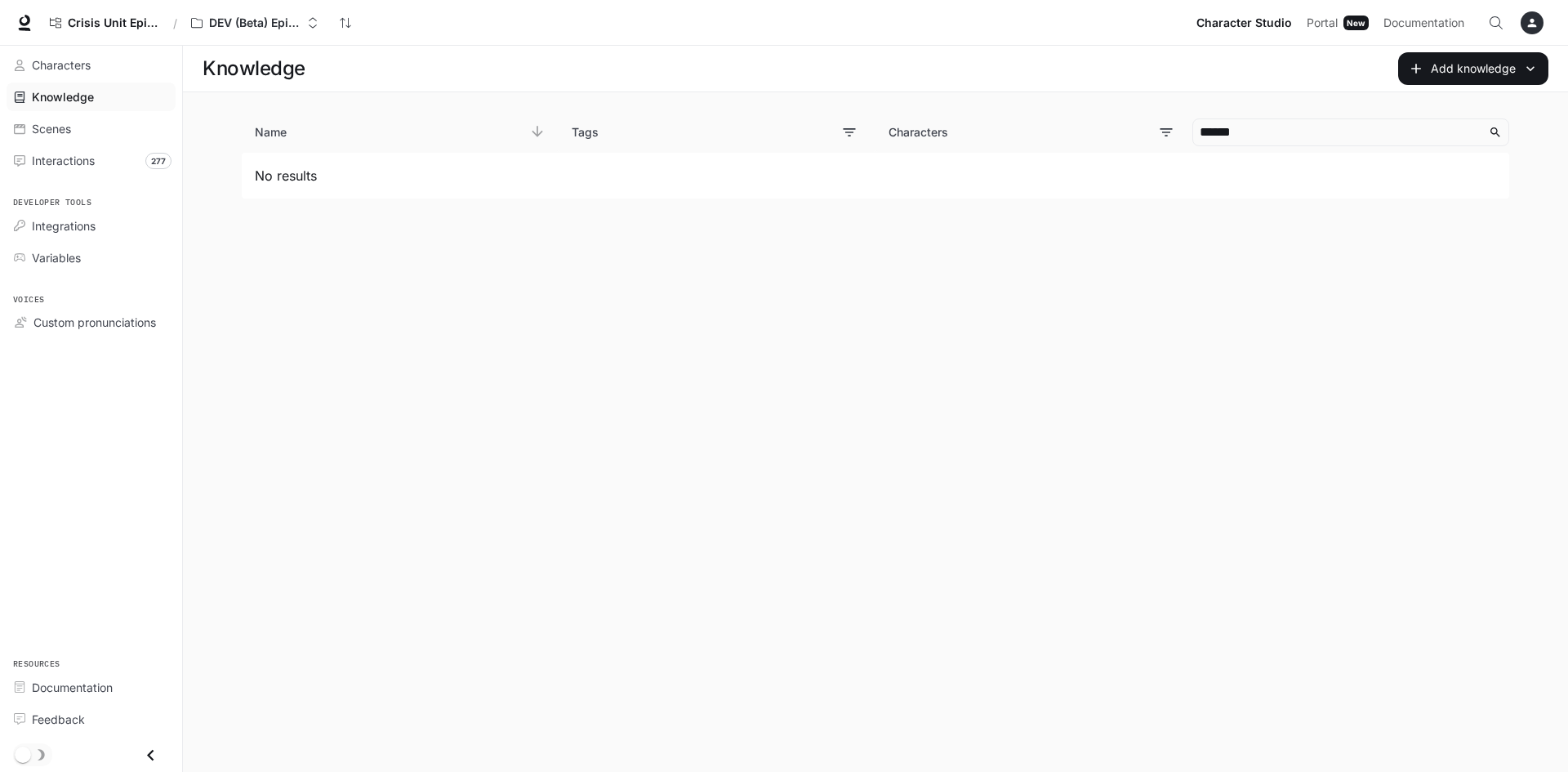 click on "******" at bounding box center [1344, 132] 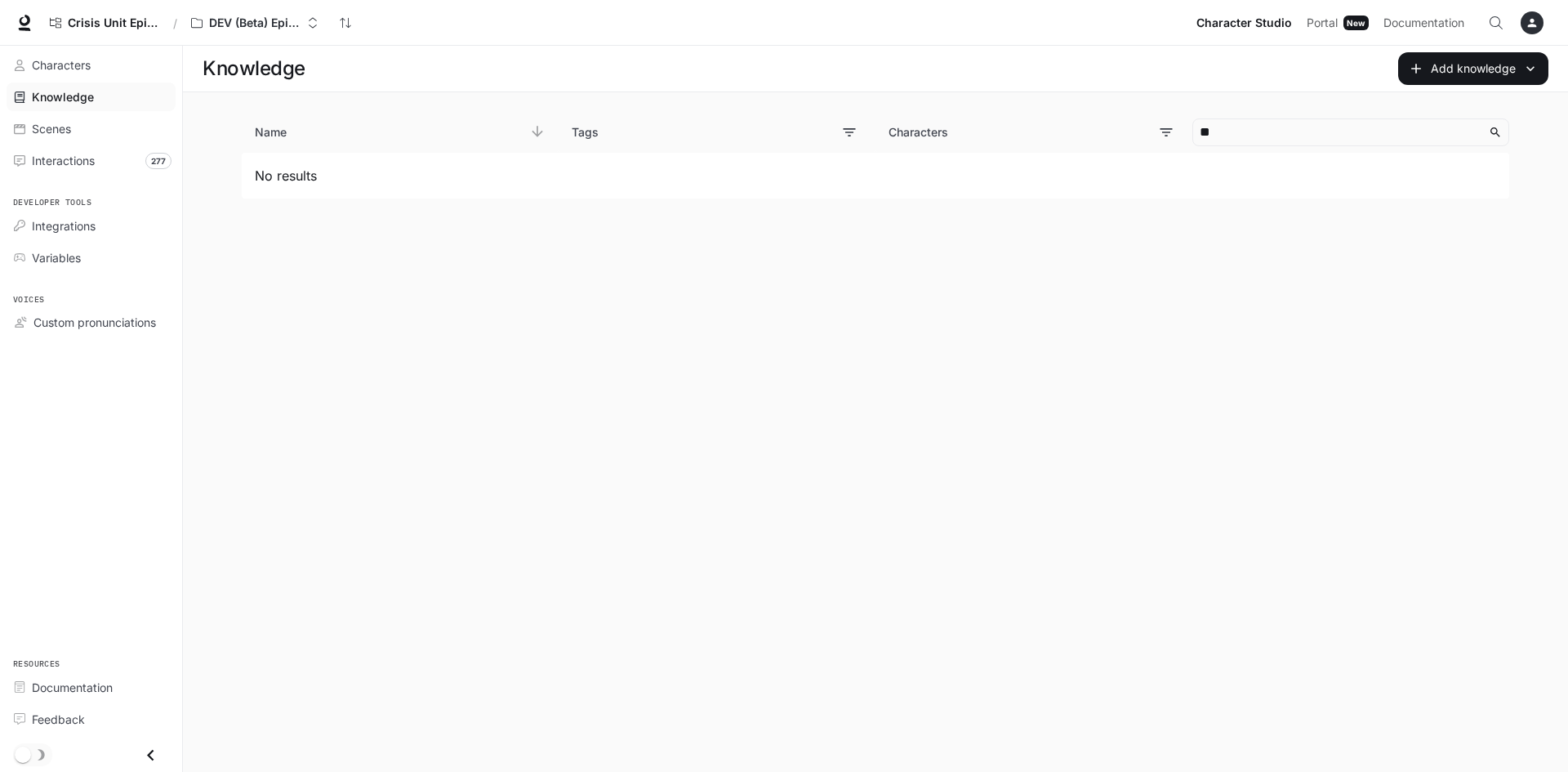 type on "*" 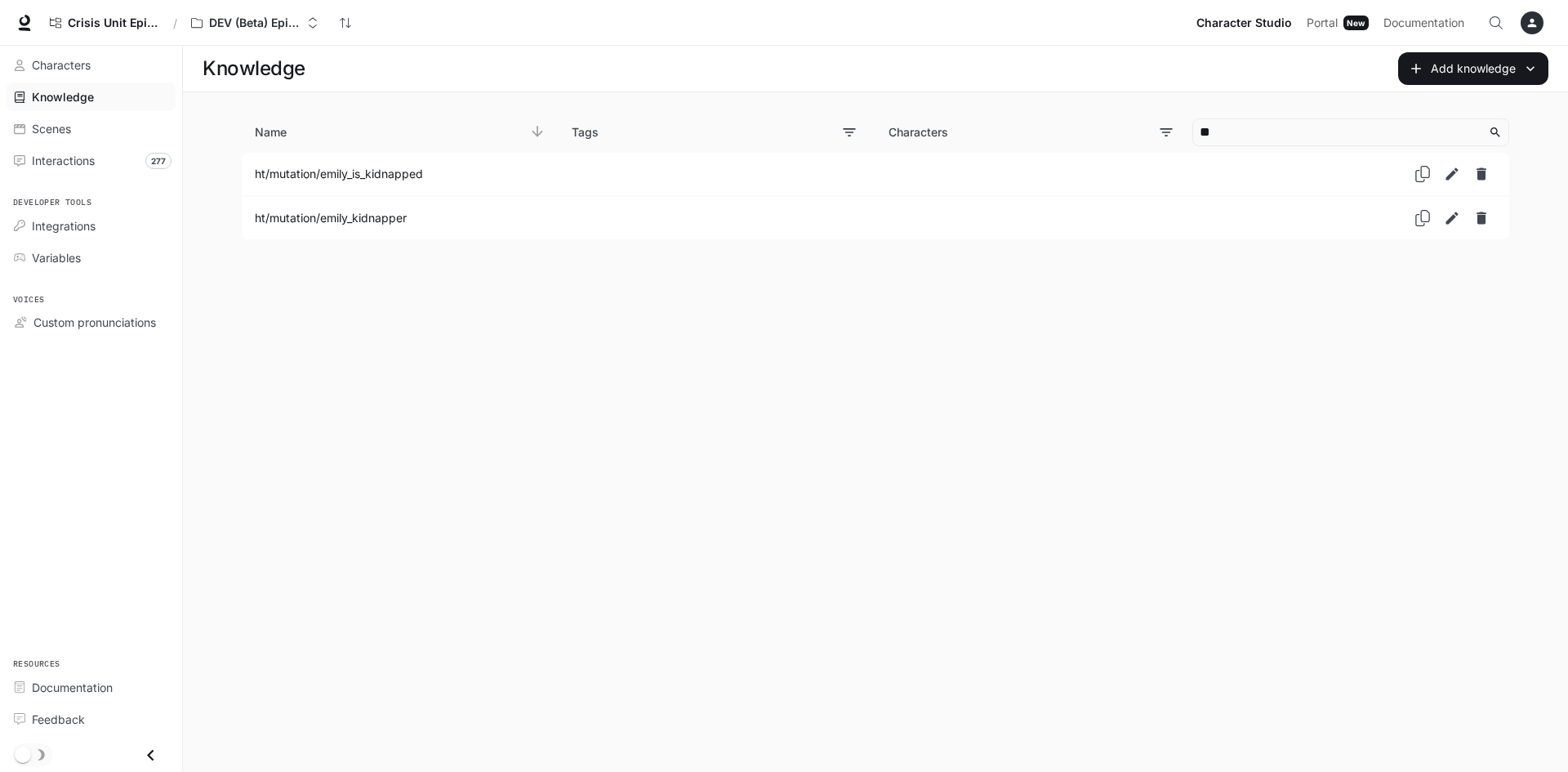 type on "**" 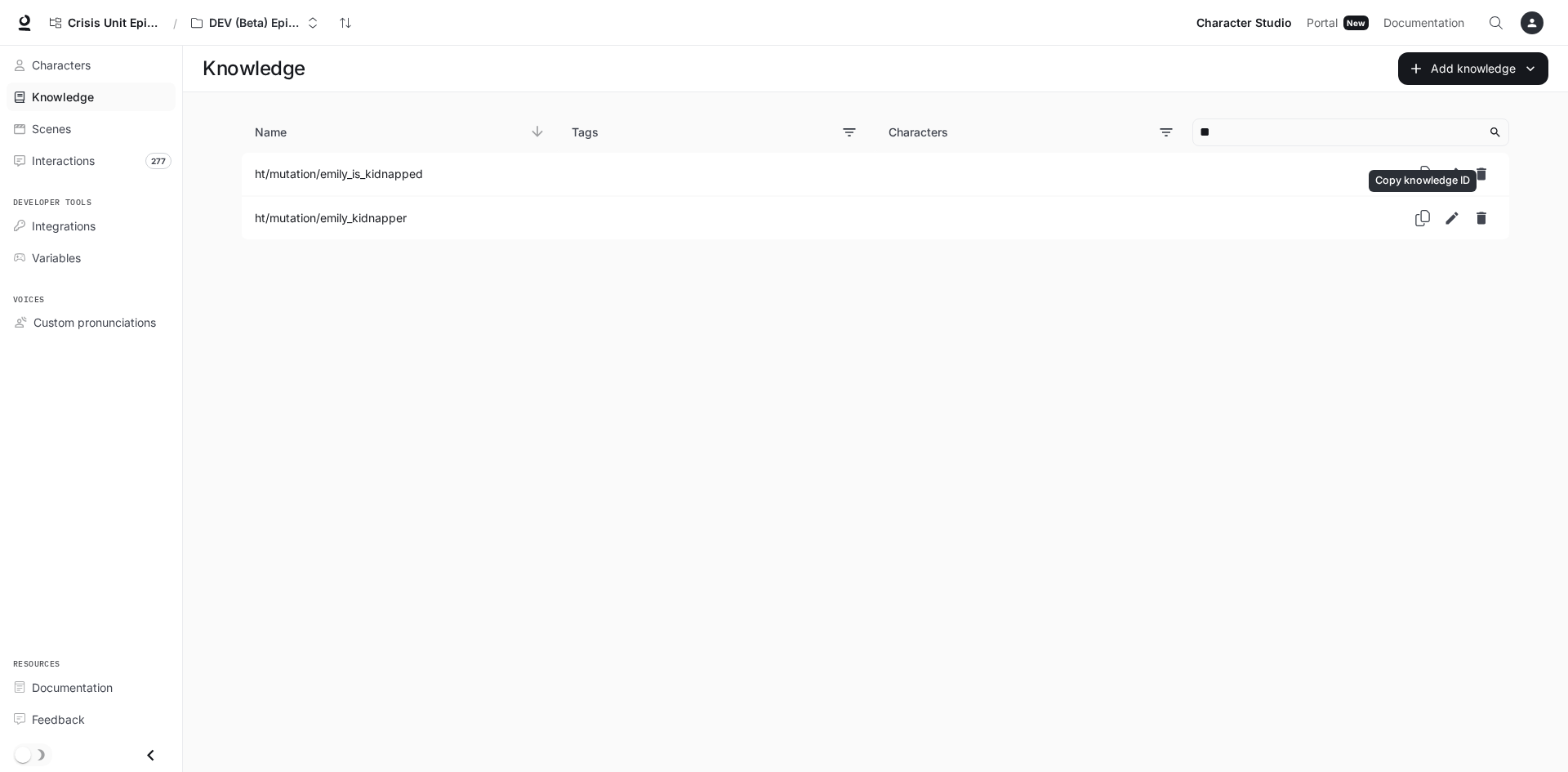 click at bounding box center [1423, 218] 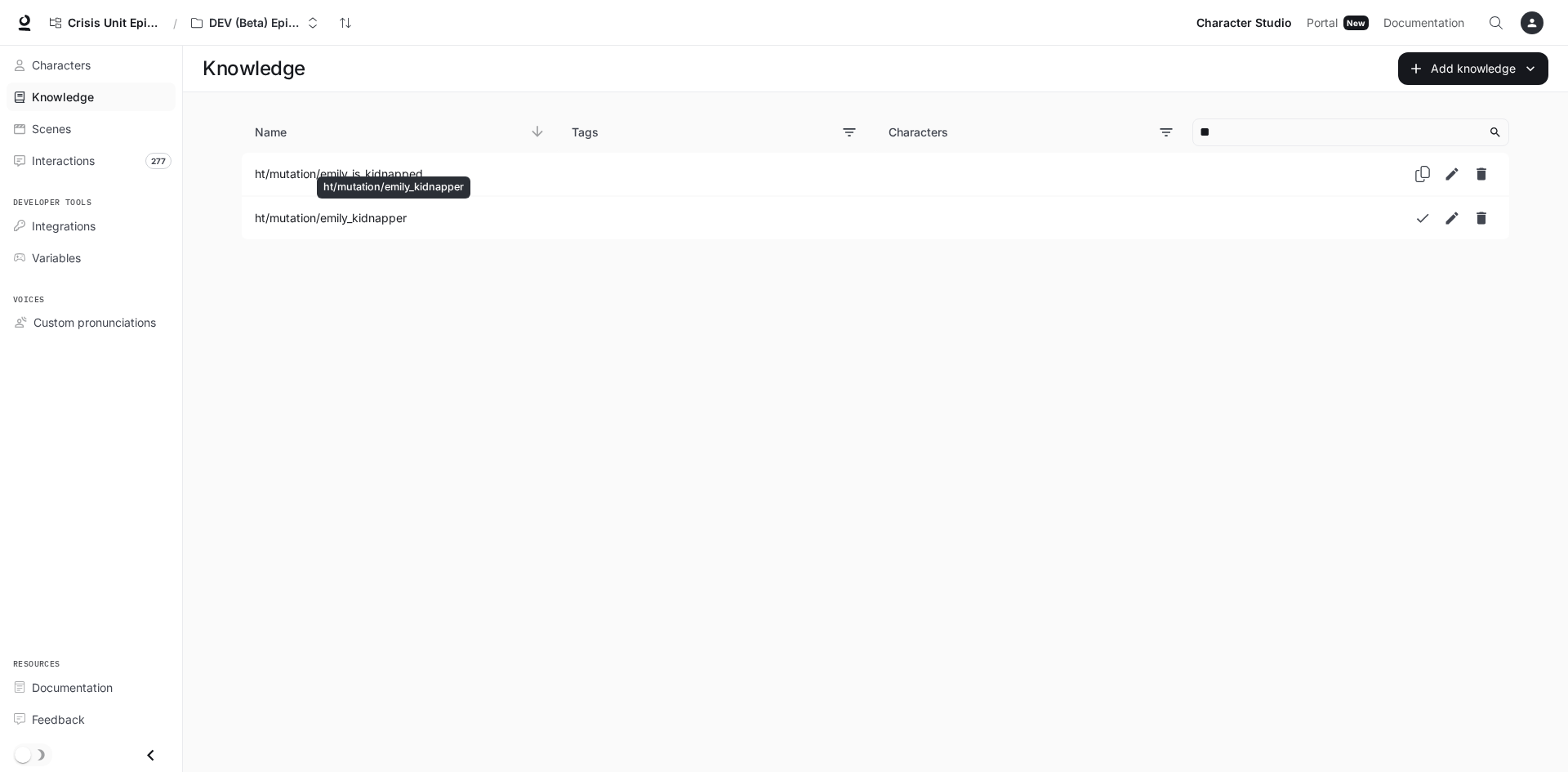 click on "ht/mutation/emily_kidnapper" at bounding box center (394, 218) 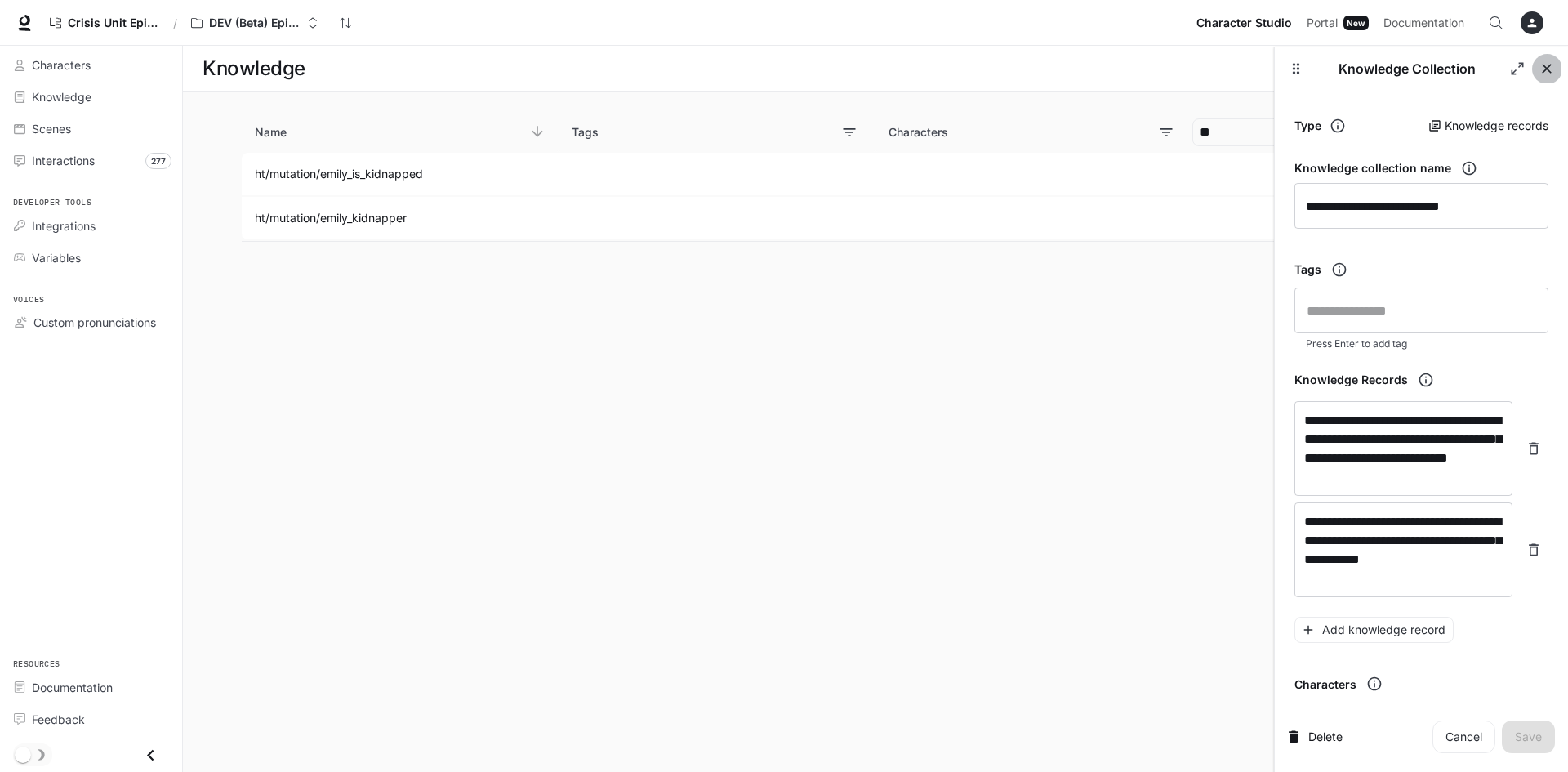 click at bounding box center [1547, 69] 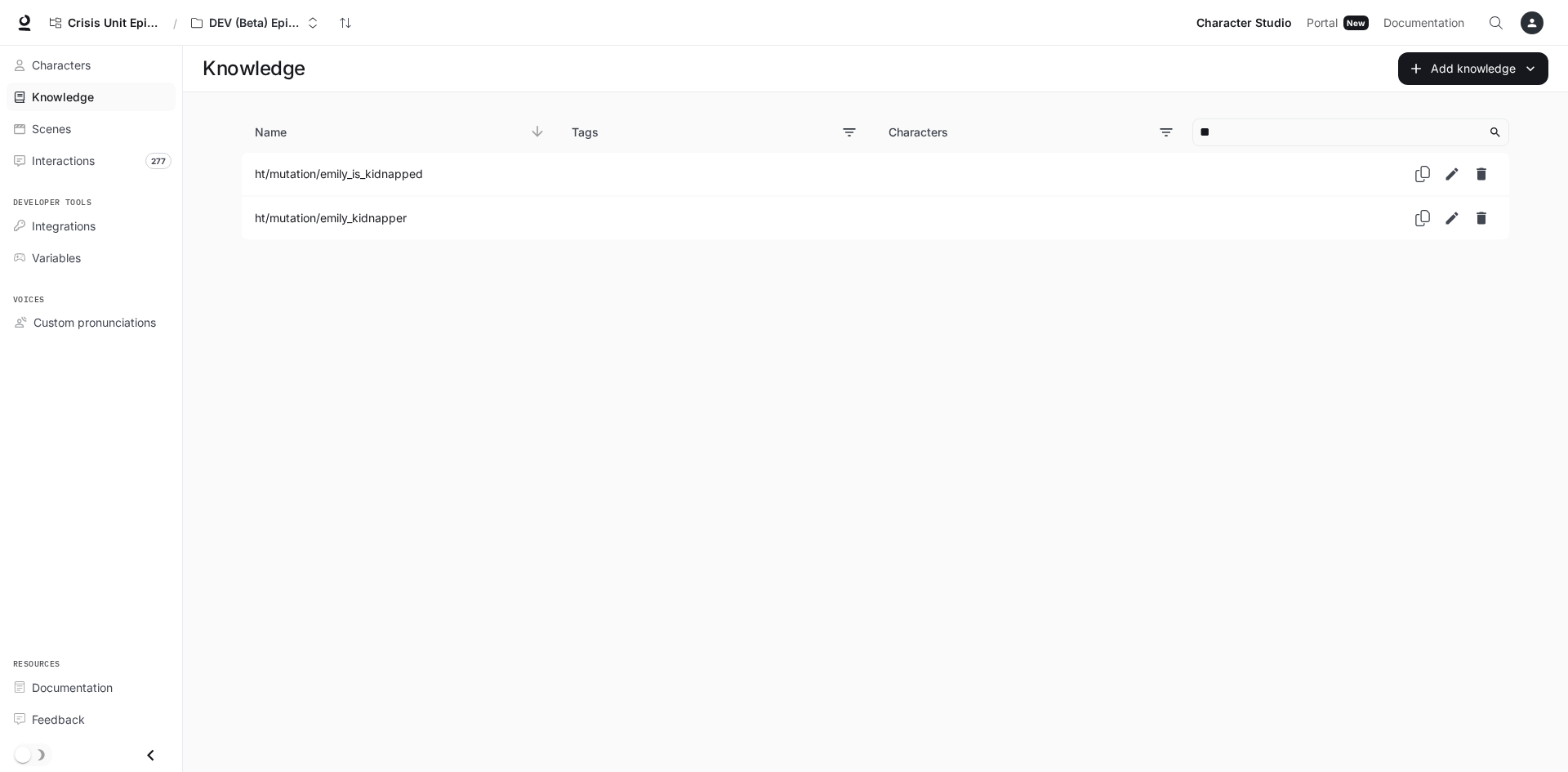 drag, startPoint x: 763, startPoint y: 444, endPoint x: 748, endPoint y: 436, distance: 17 